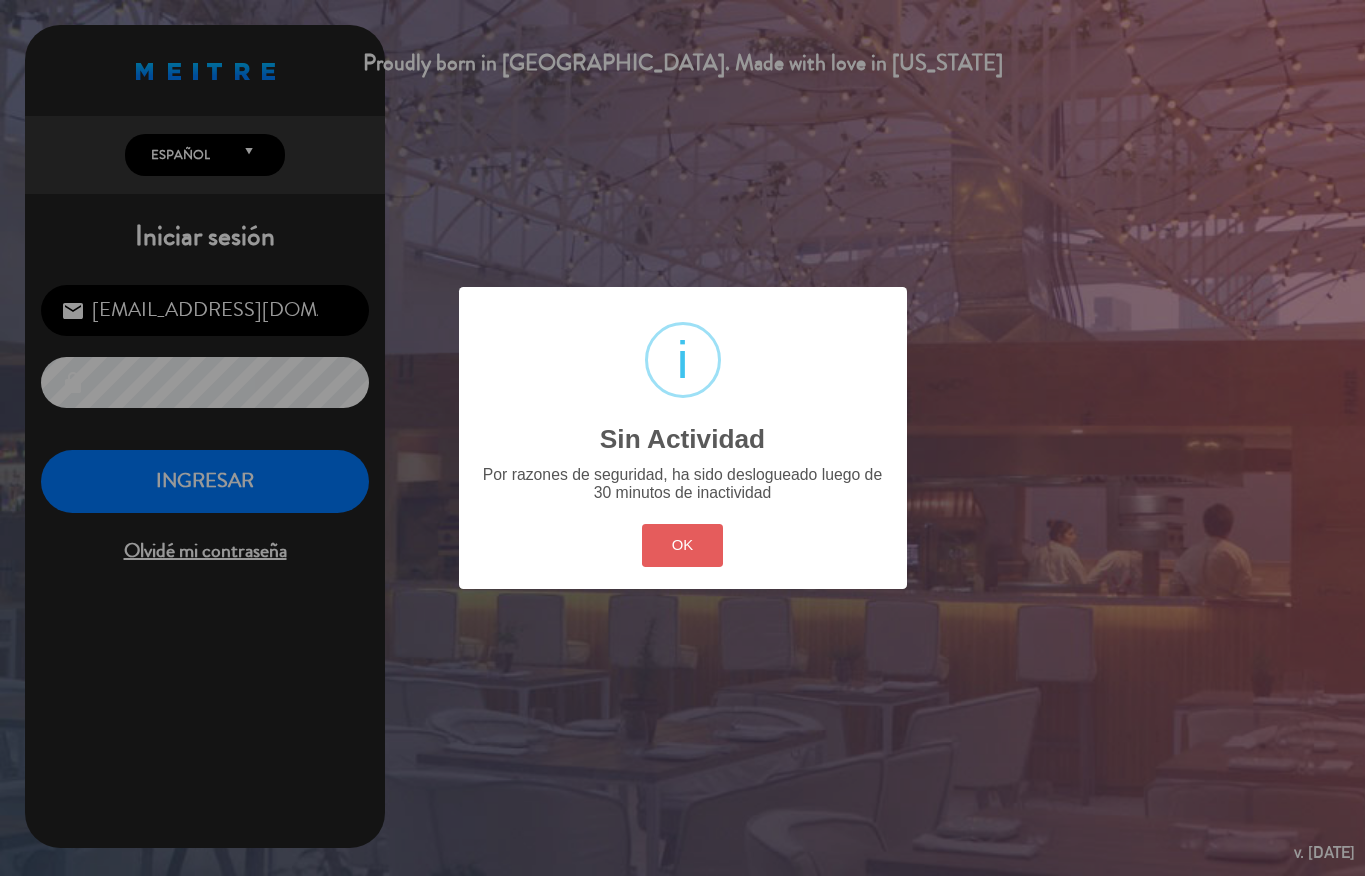 scroll, scrollTop: 0, scrollLeft: 0, axis: both 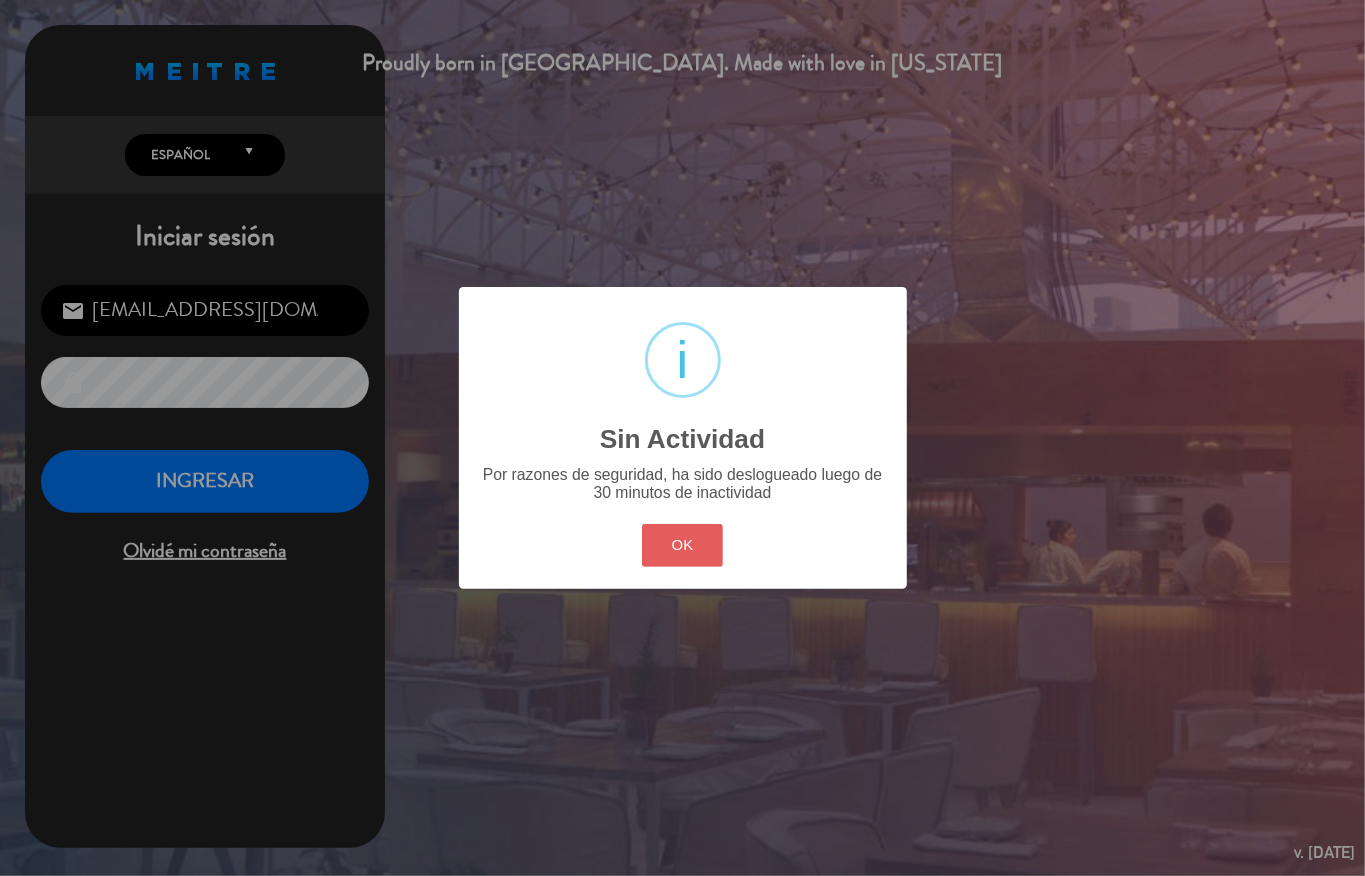 click on "OK" at bounding box center [682, 545] 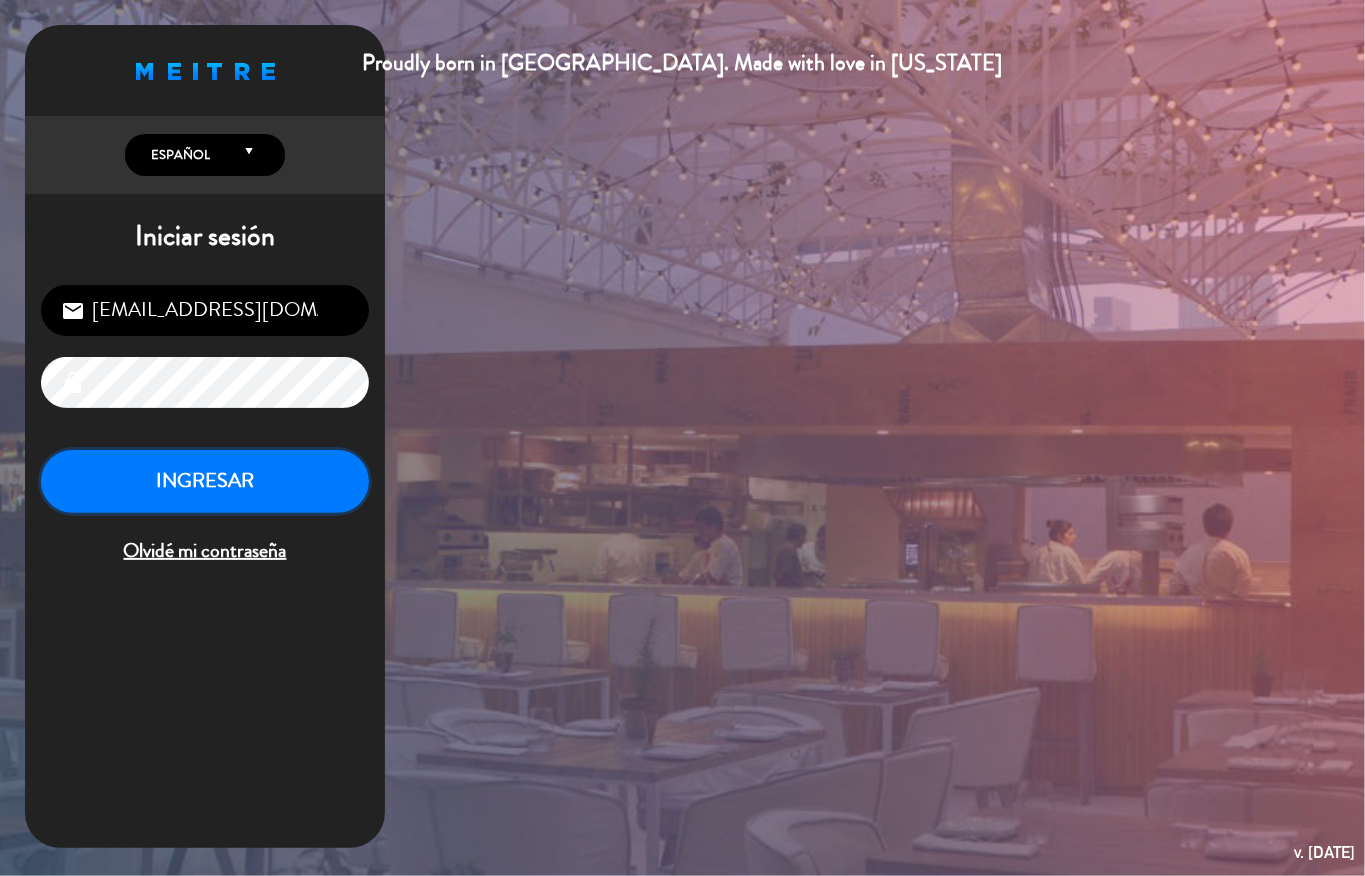 click on "INGRESAR" at bounding box center [205, 481] 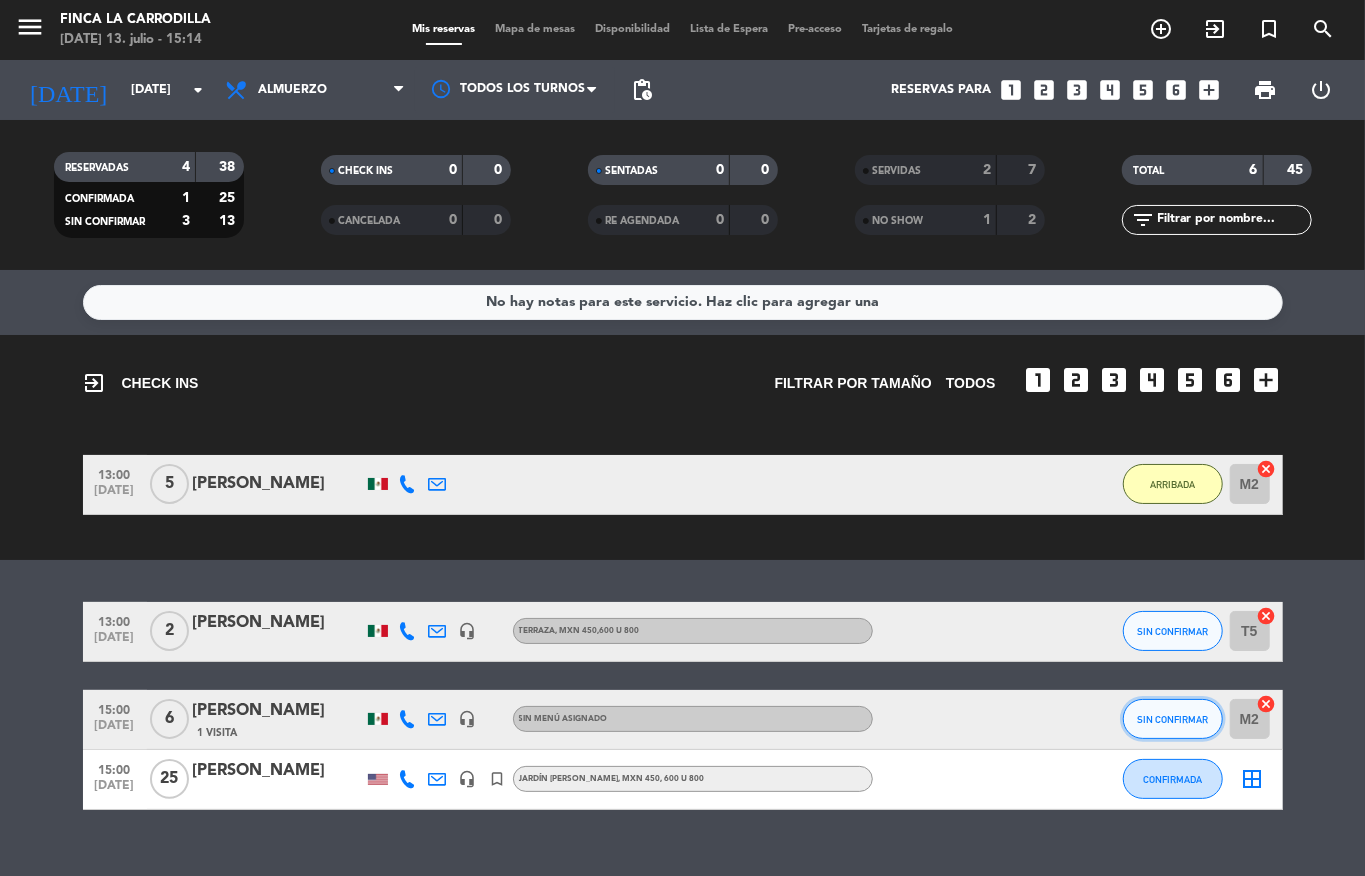 click on "SIN CONFIRMAR" 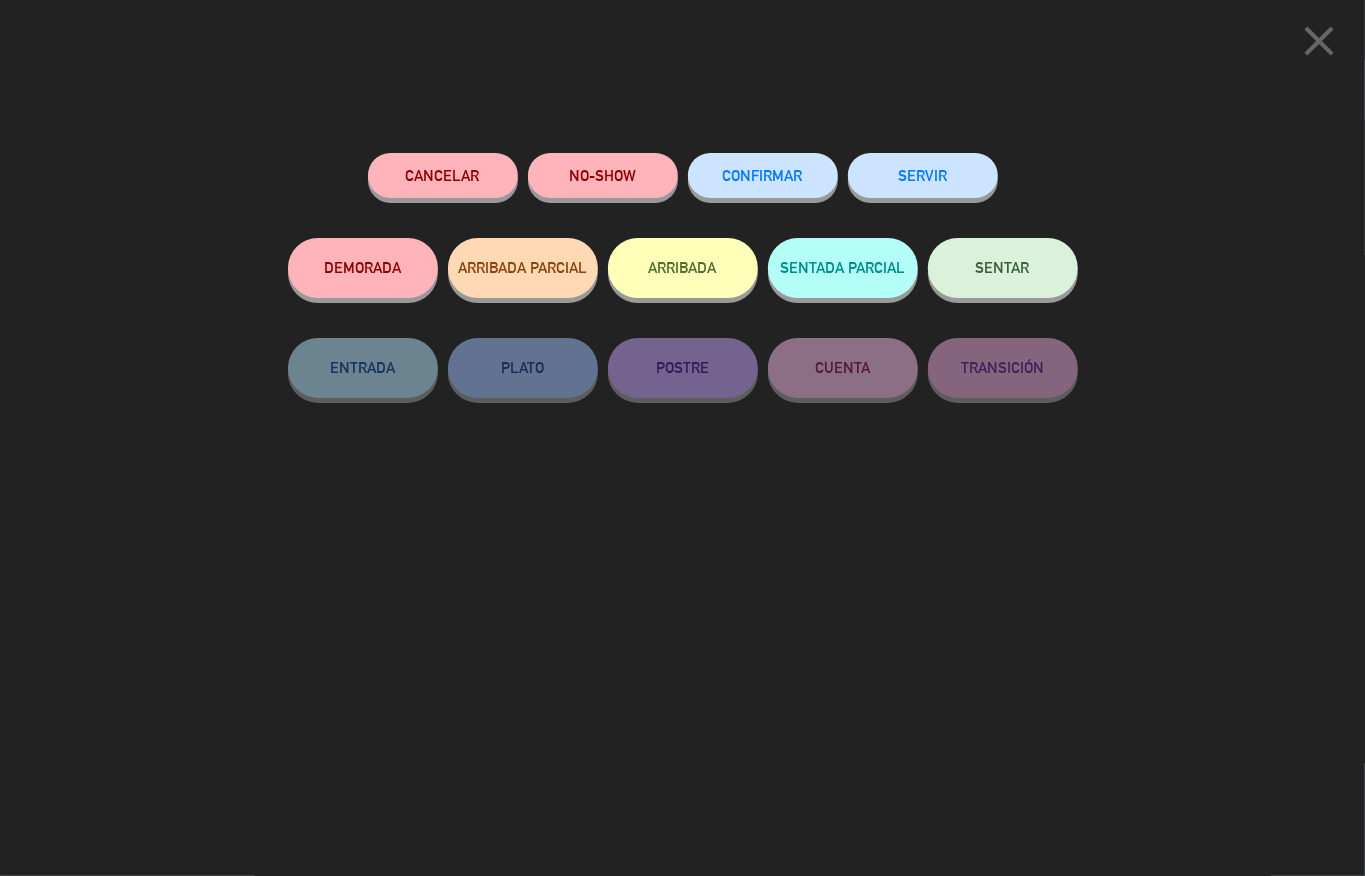 click on "ARRIBADA" 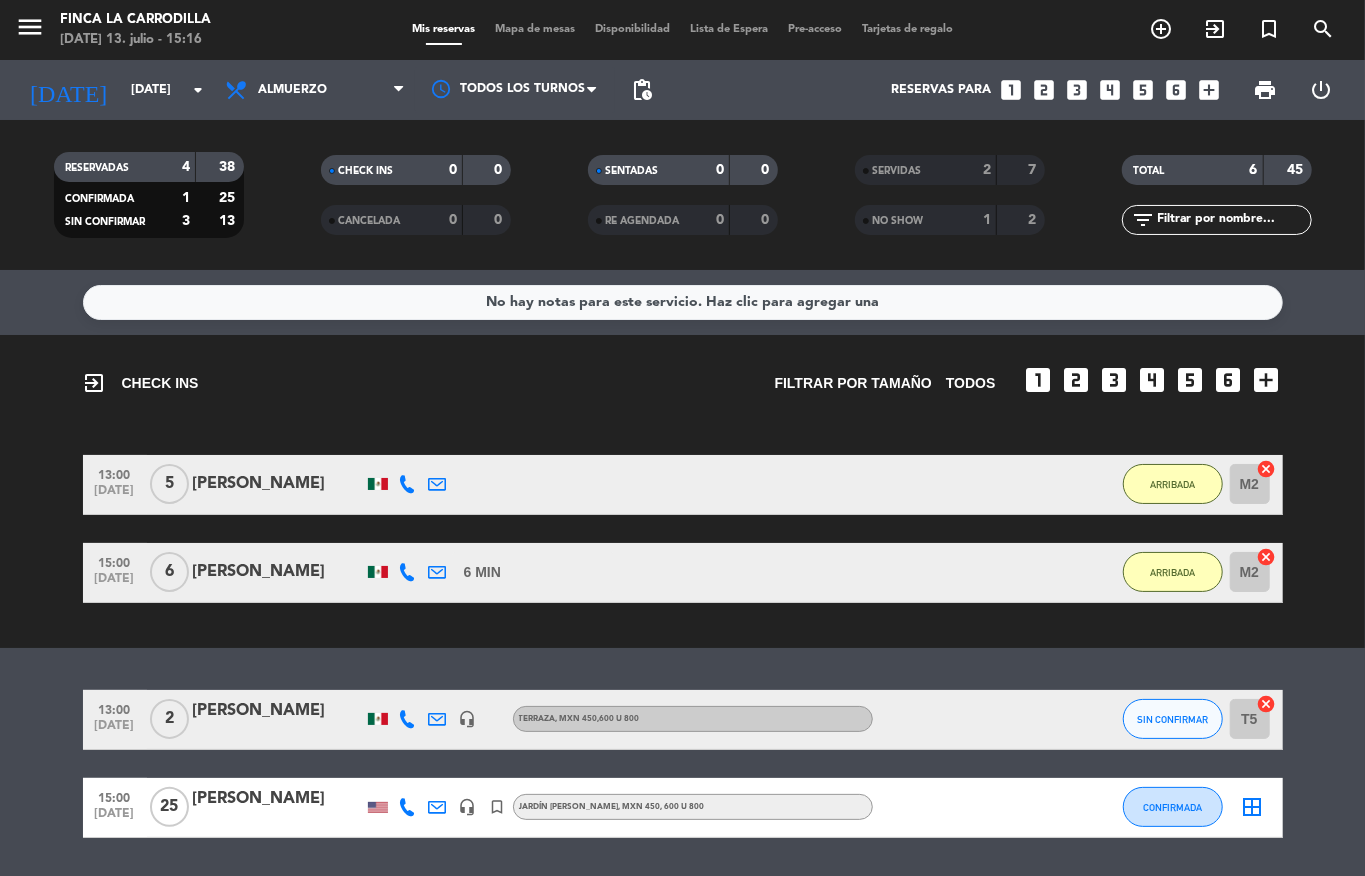 click on "NO SHOW   1   2" 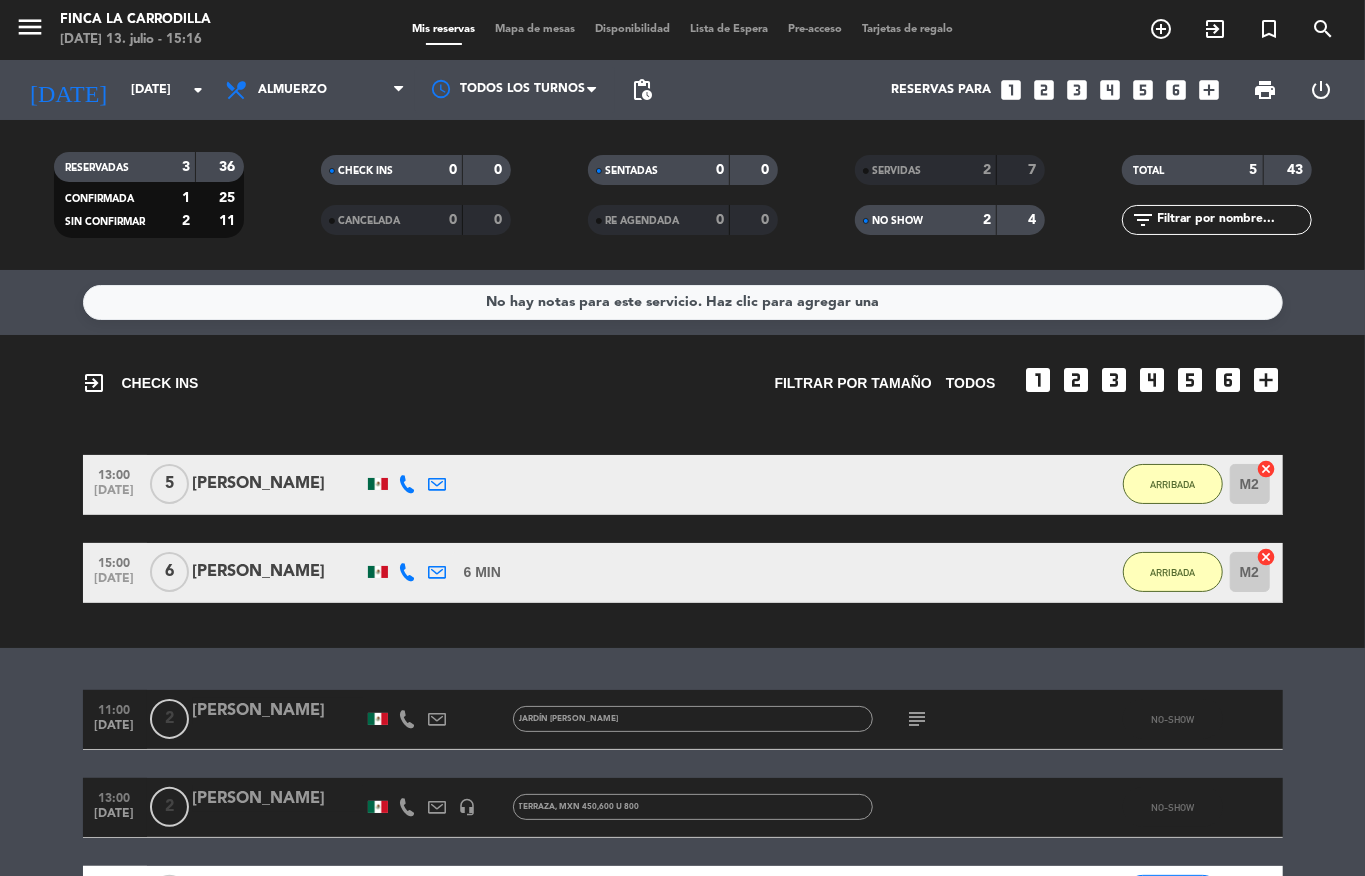 scroll, scrollTop: 133, scrollLeft: 0, axis: vertical 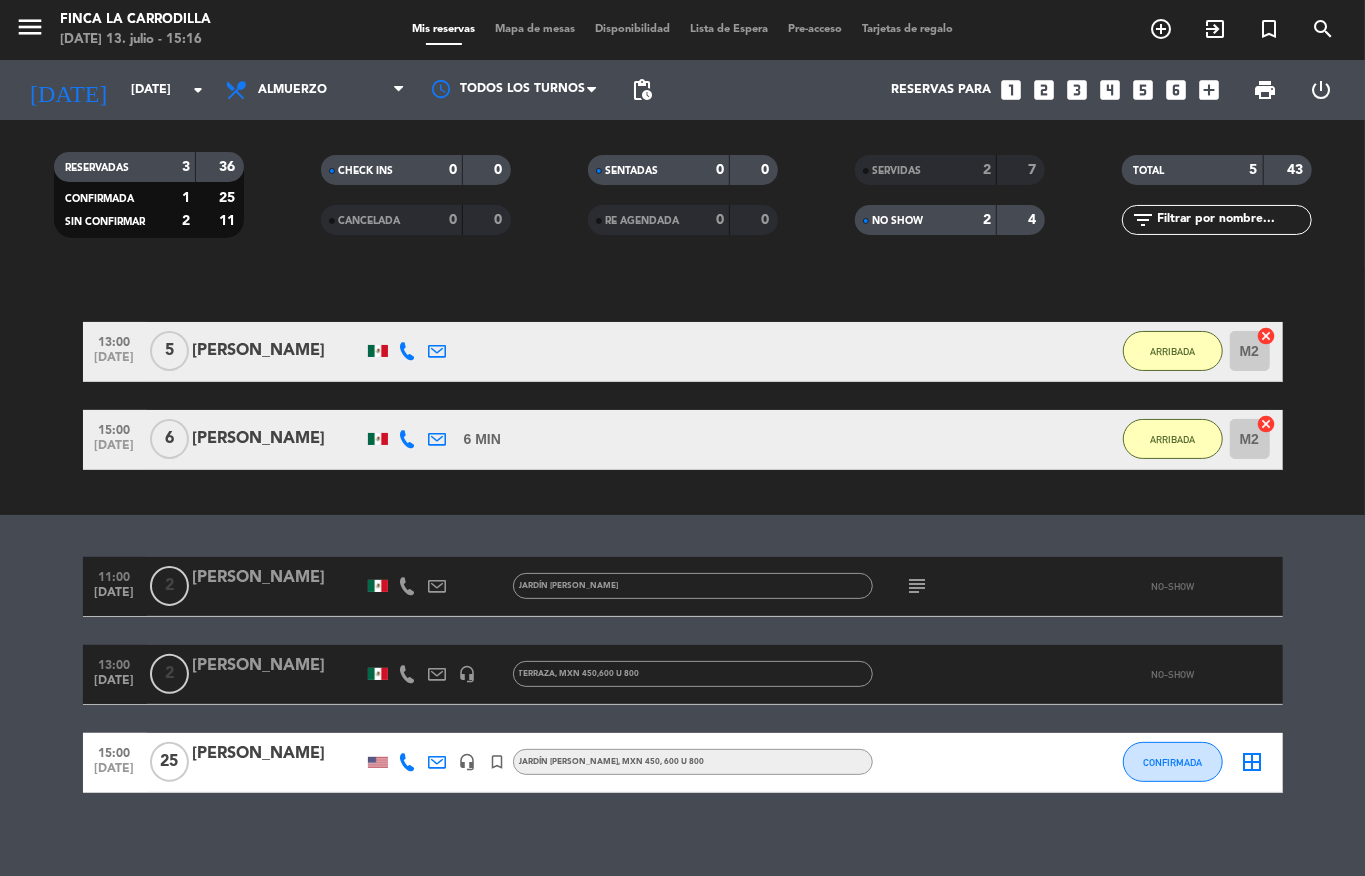 click on "NO SHOW" 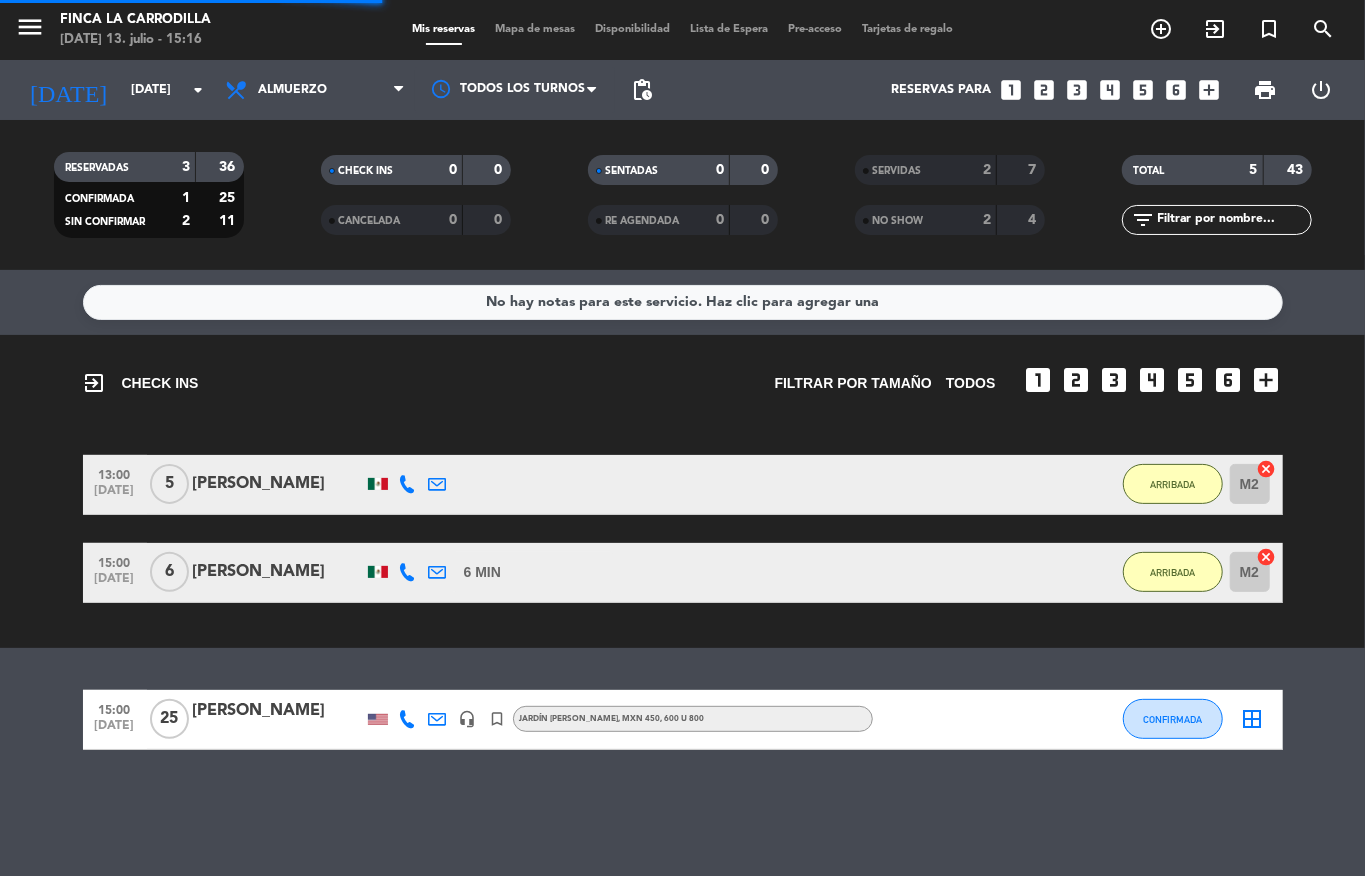scroll, scrollTop: 0, scrollLeft: 0, axis: both 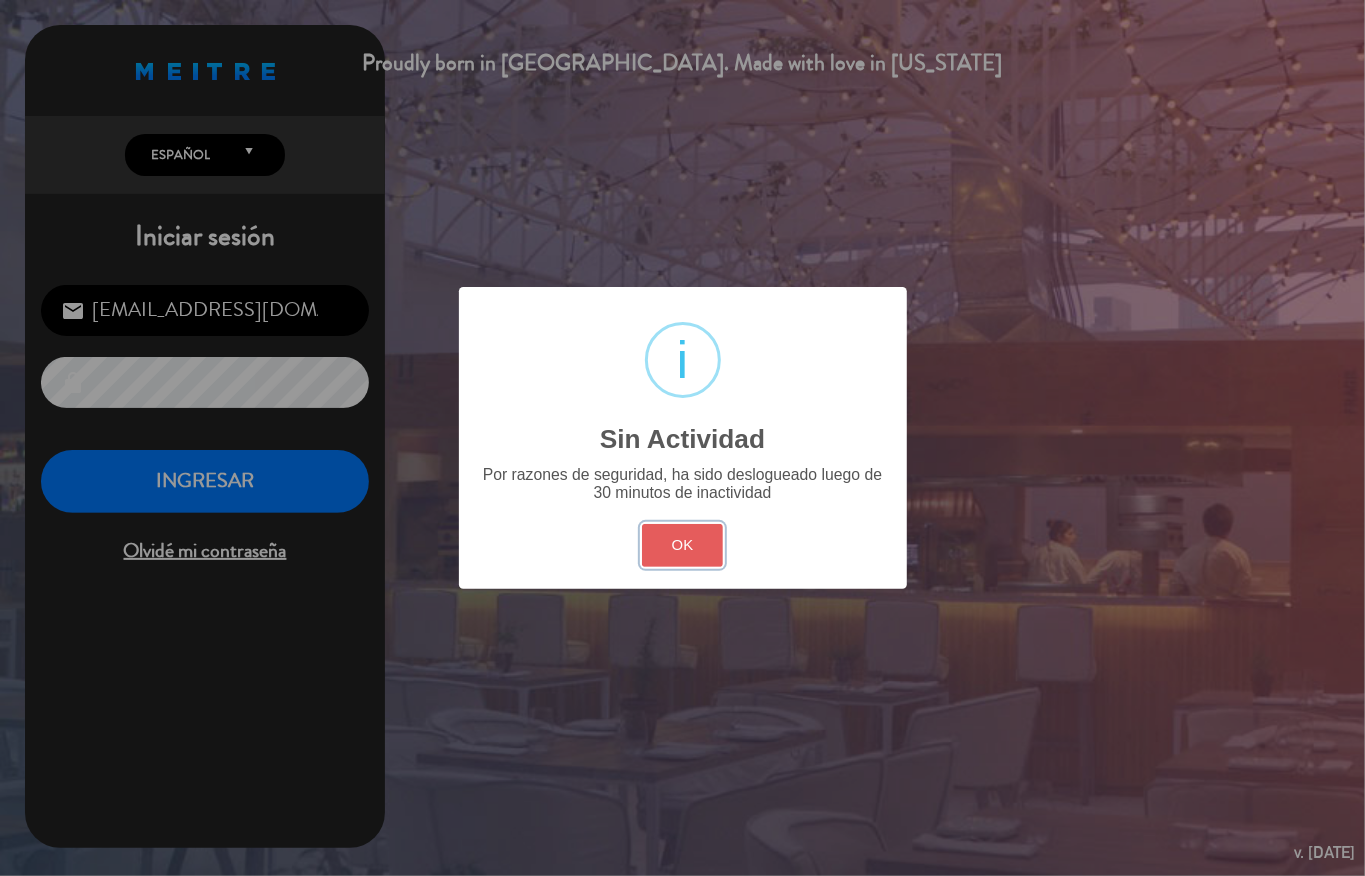 click on "OK" at bounding box center (682, 545) 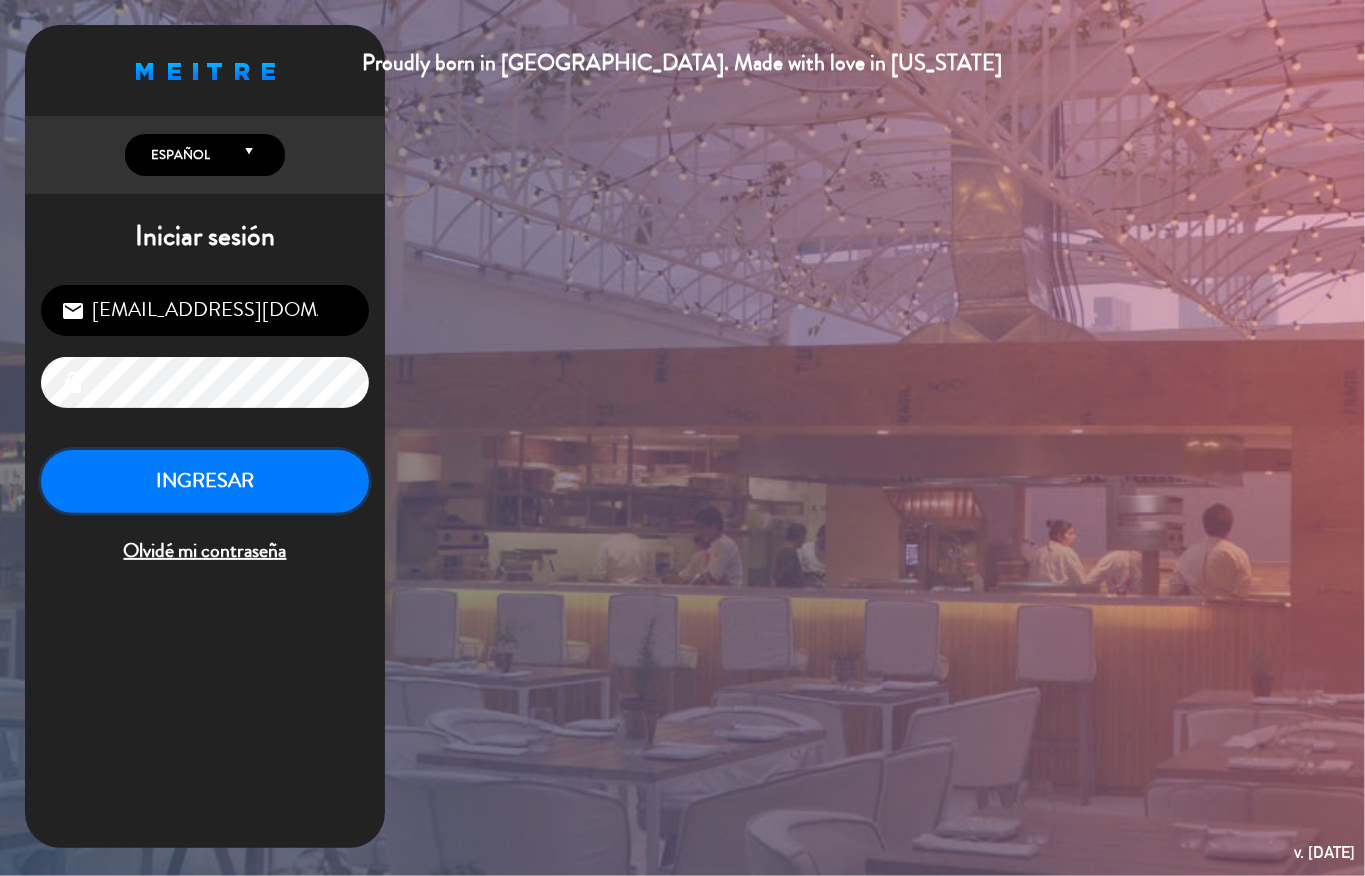 click on "INGRESAR" at bounding box center [205, 481] 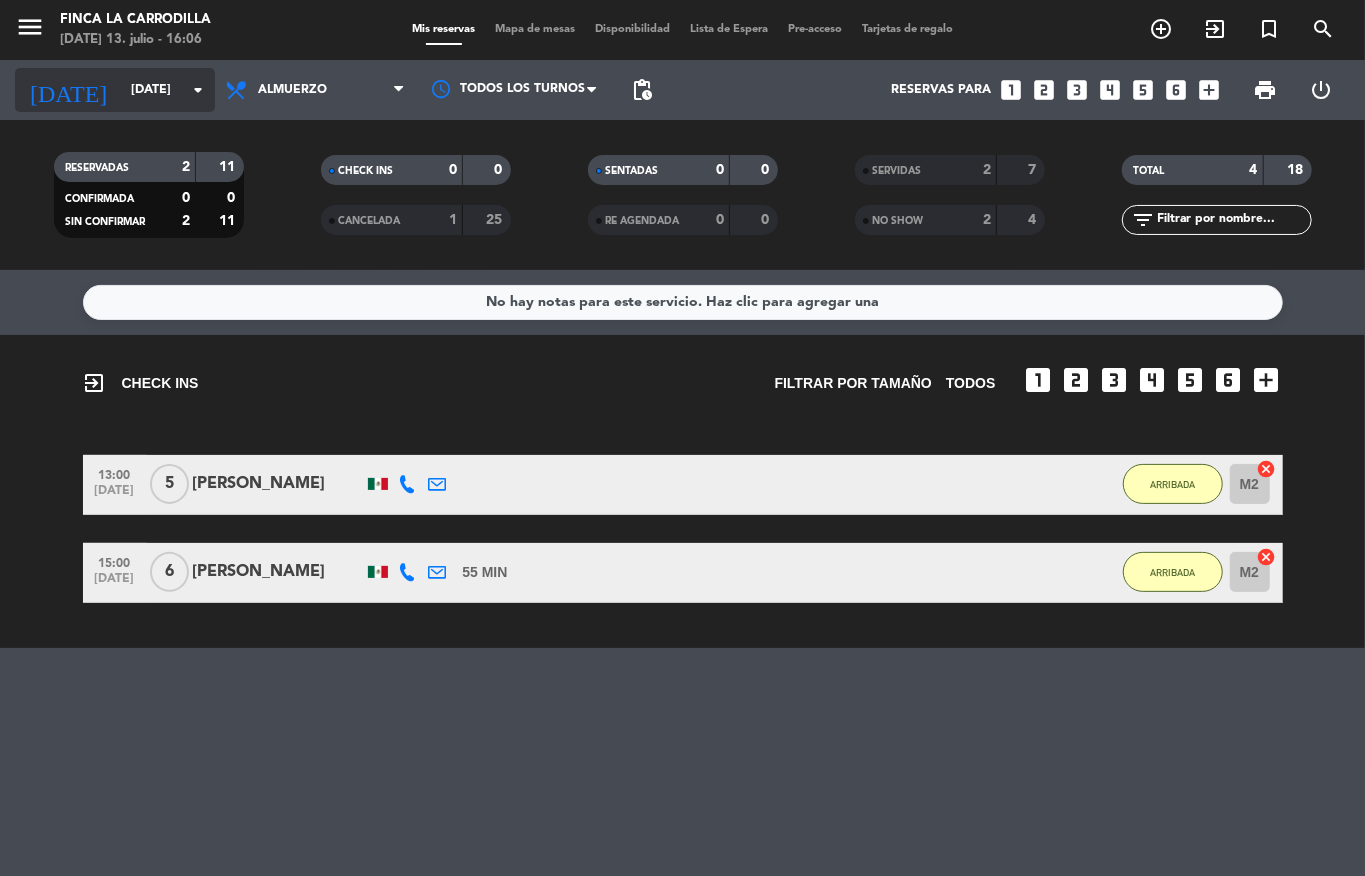 click on "[DATE]" 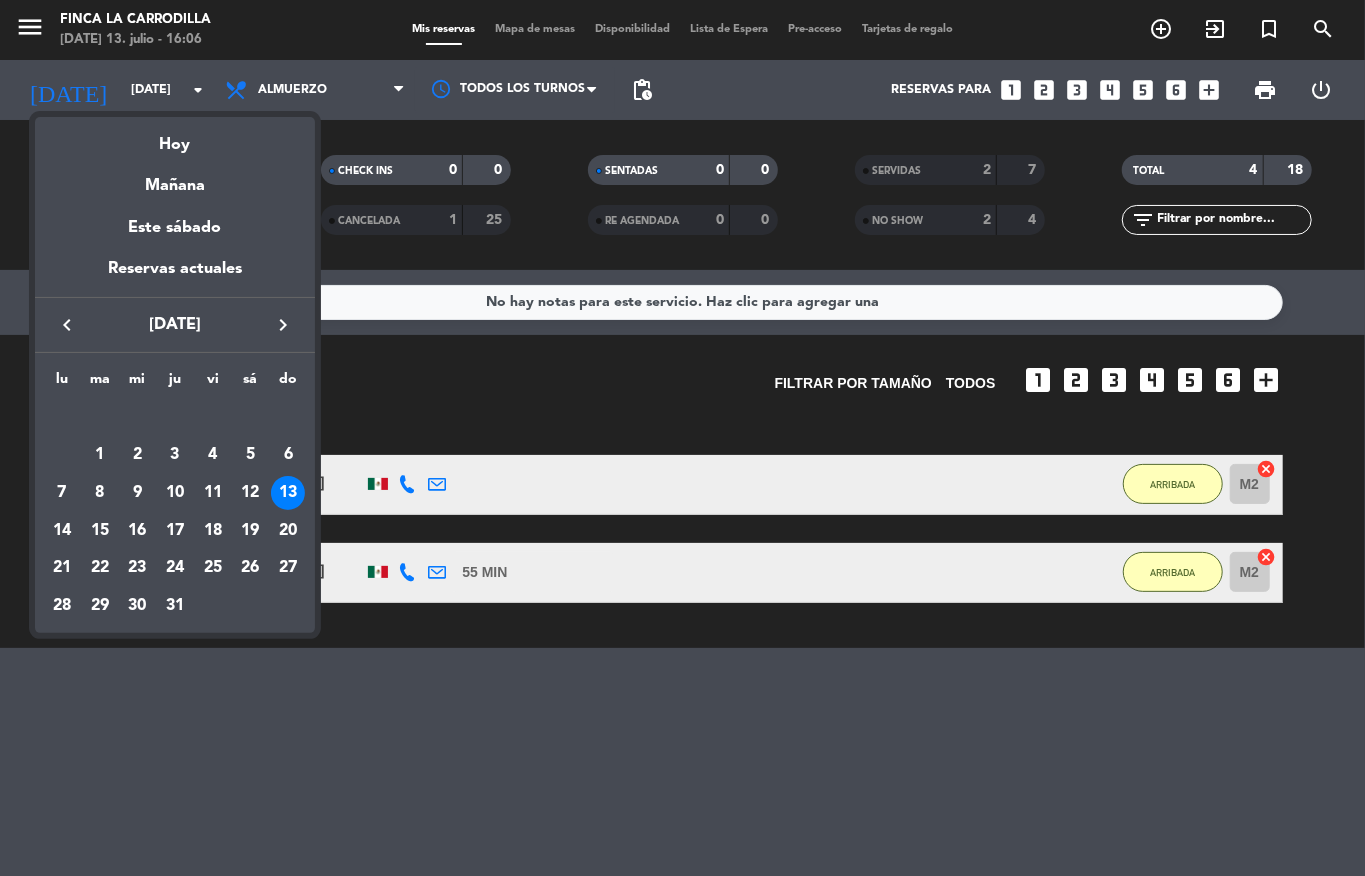 click on "16" at bounding box center (137, 531) 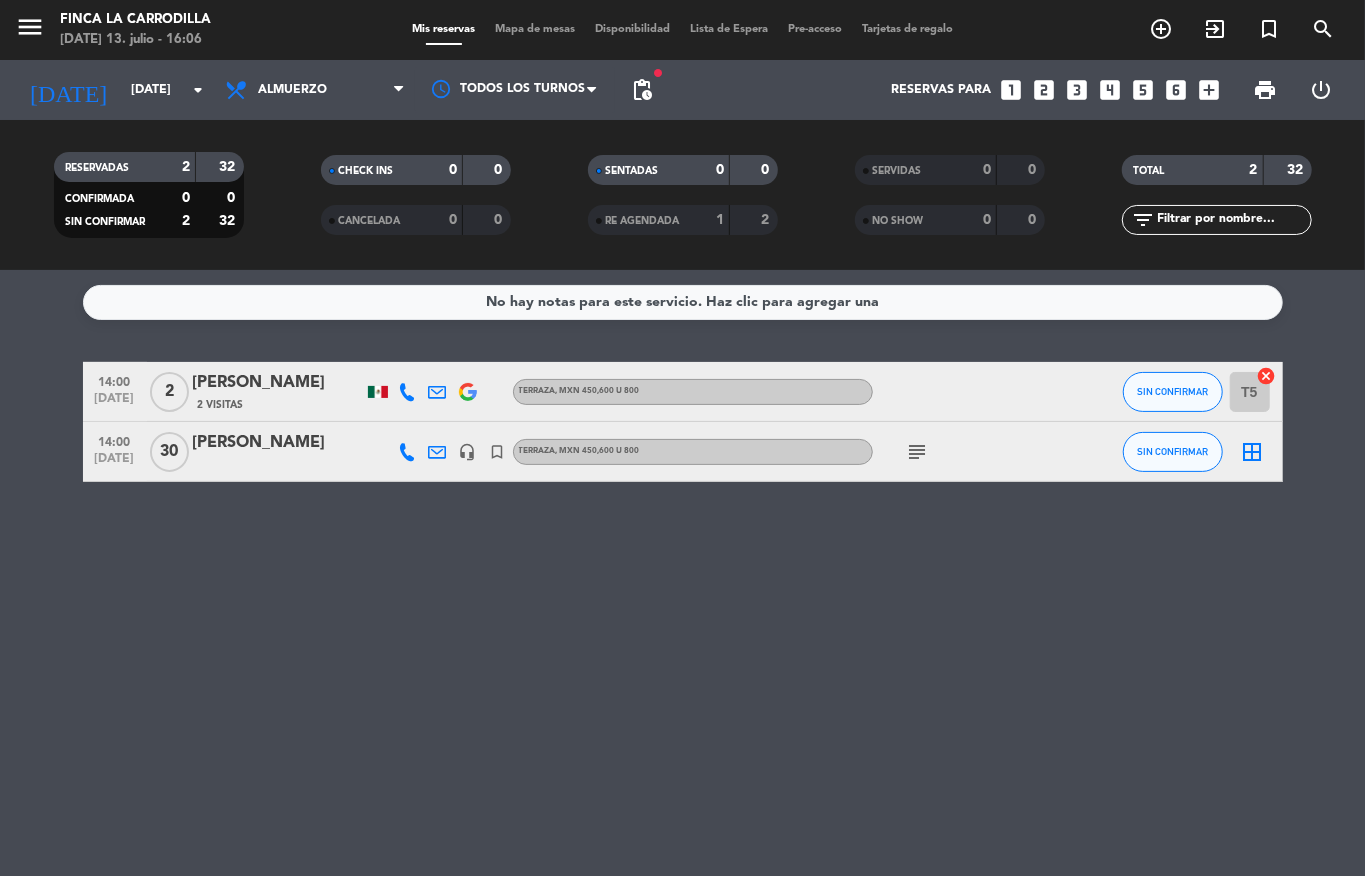 click on "subject" 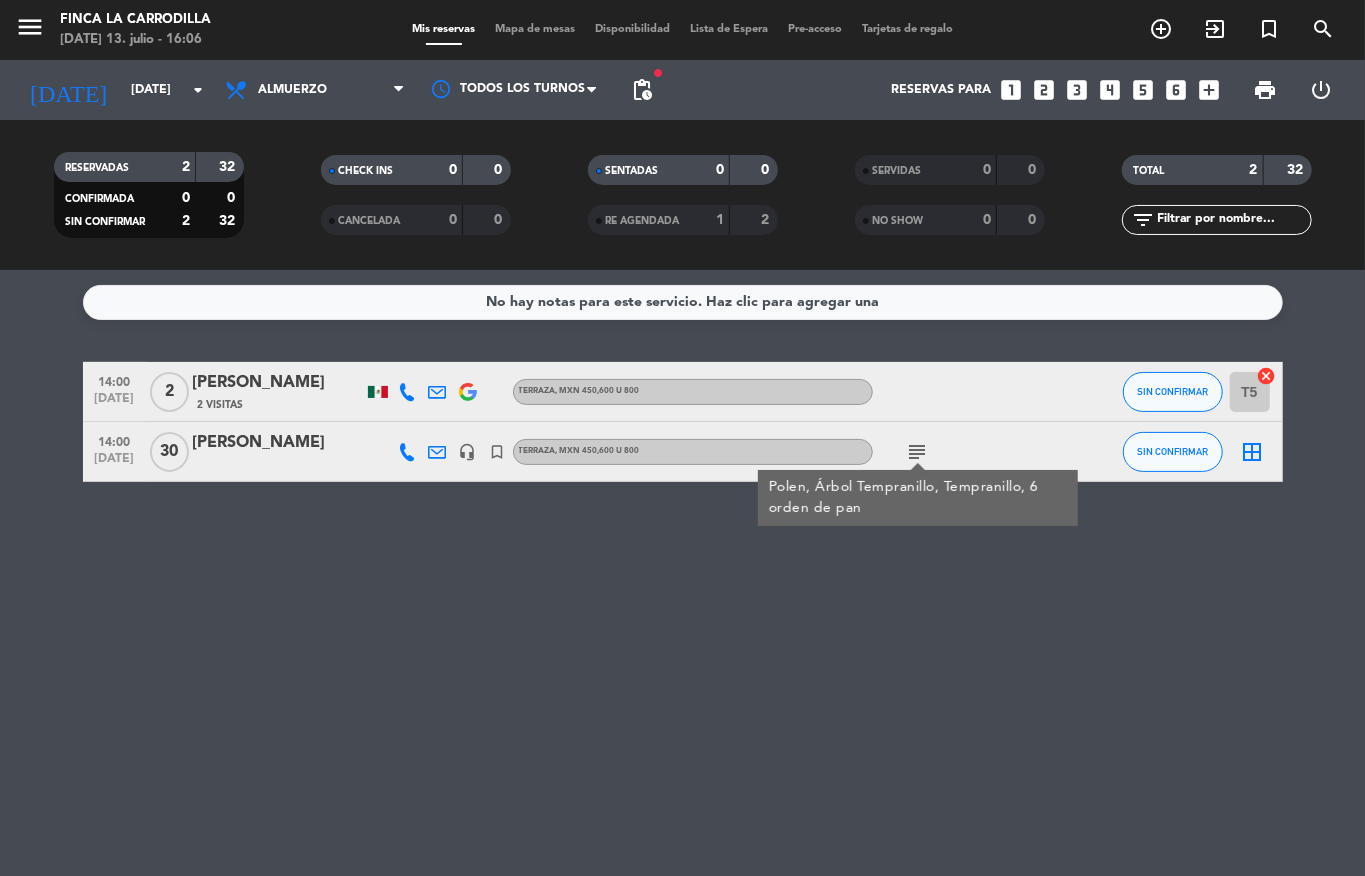 click on "subject" 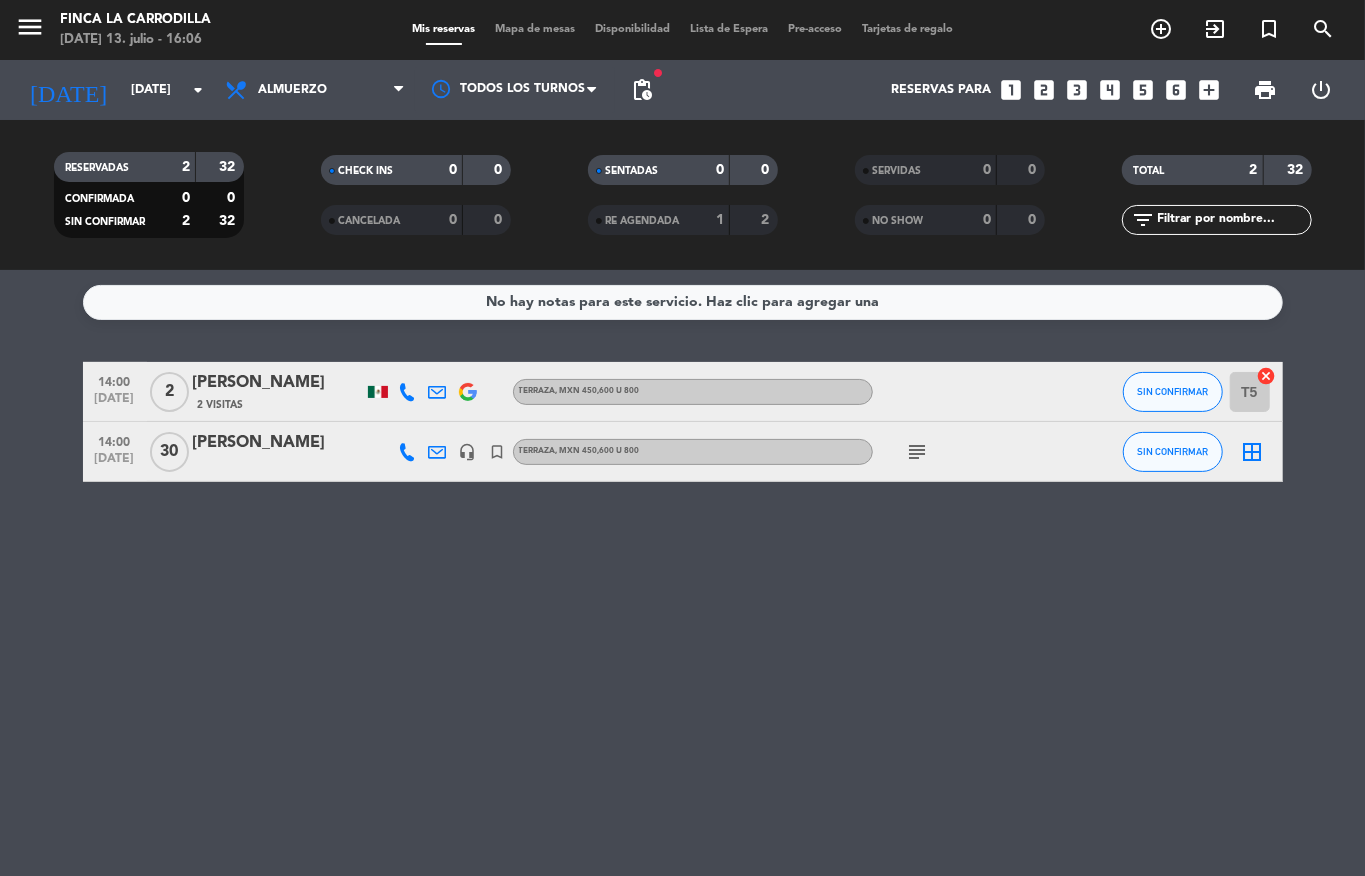 click on "[DATE]    [DATE] arrow_drop_down" 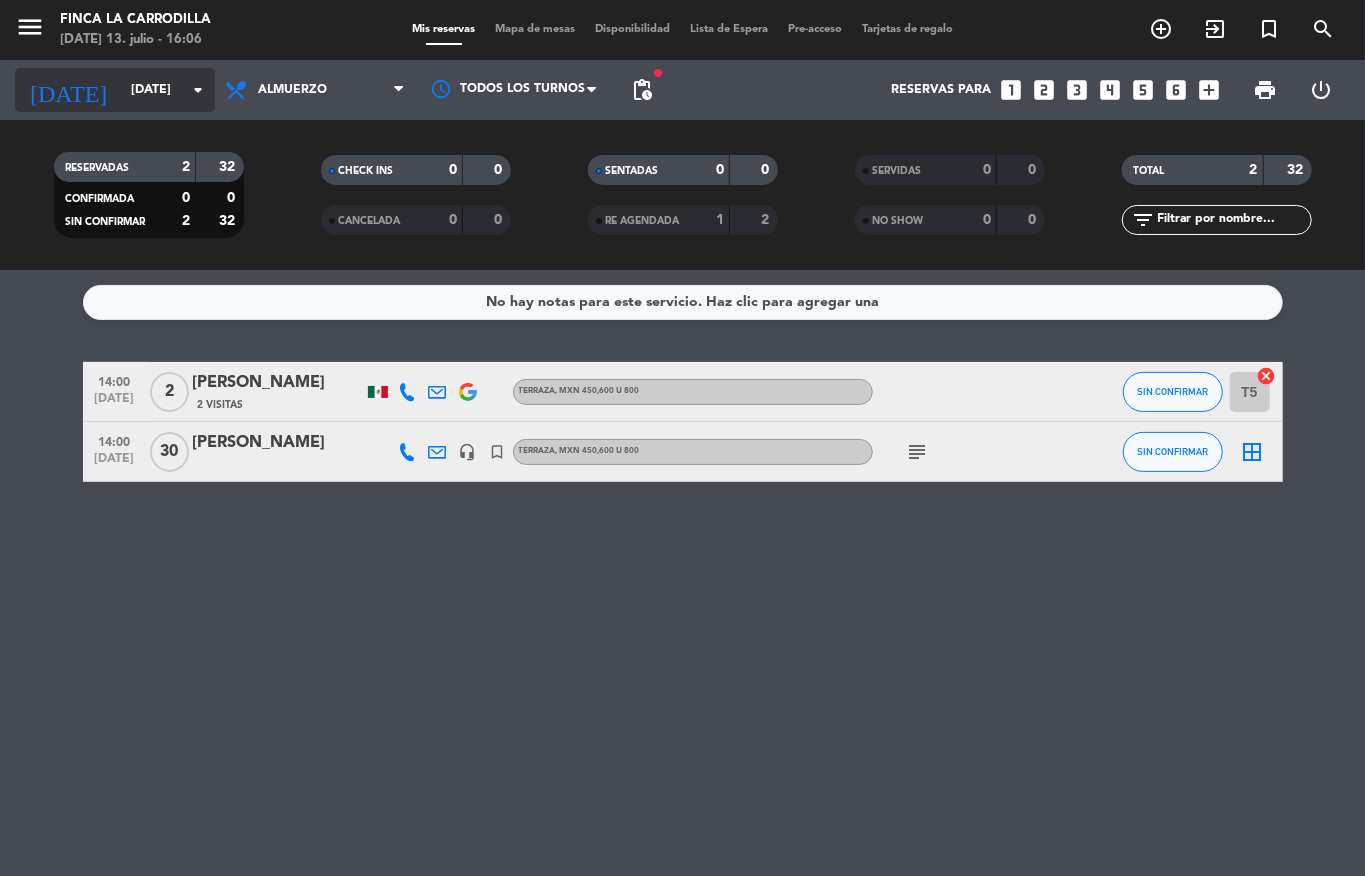 click on "[DATE]    [DATE] arrow_drop_down" 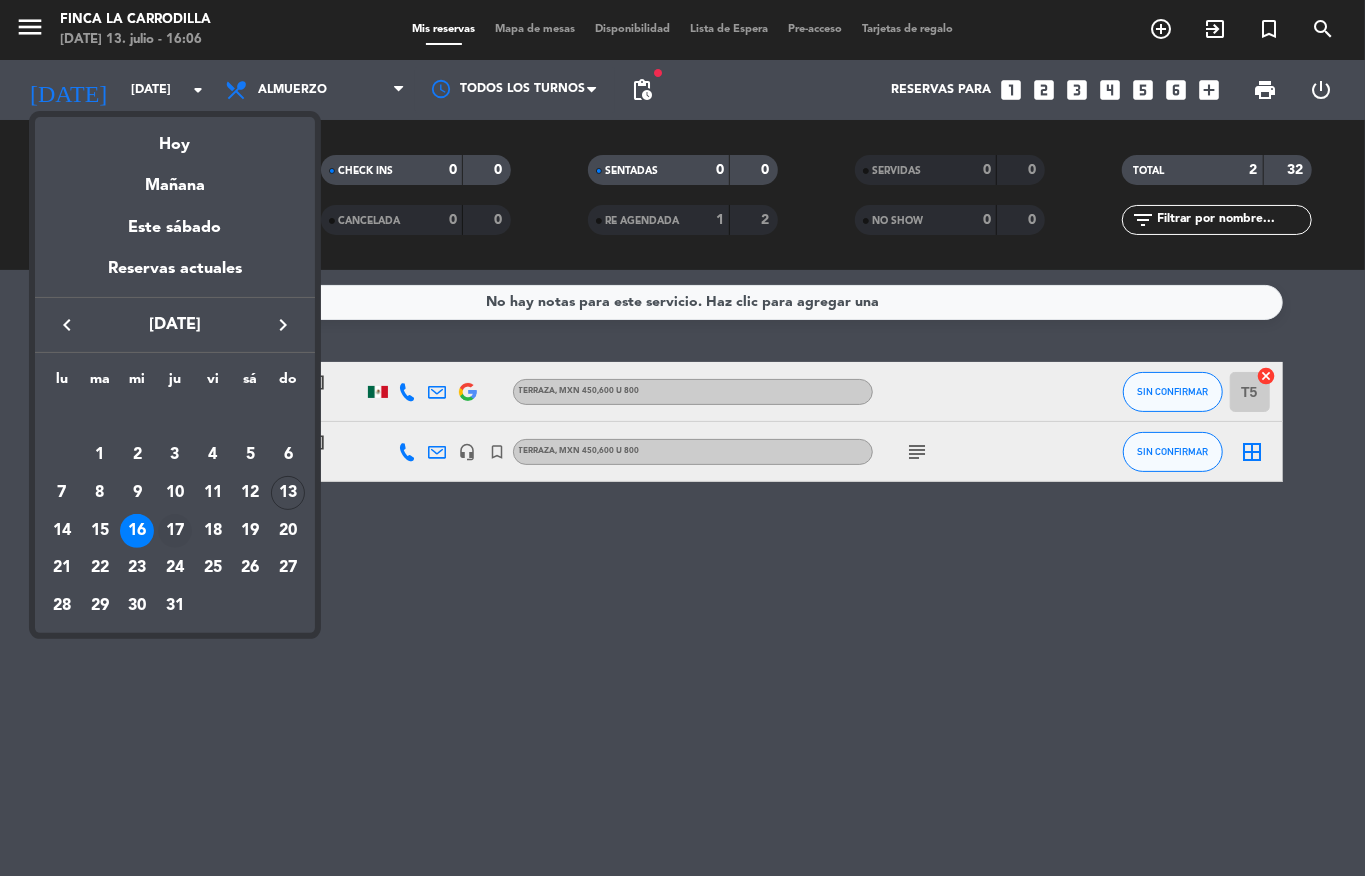 click on "17" at bounding box center (175, 531) 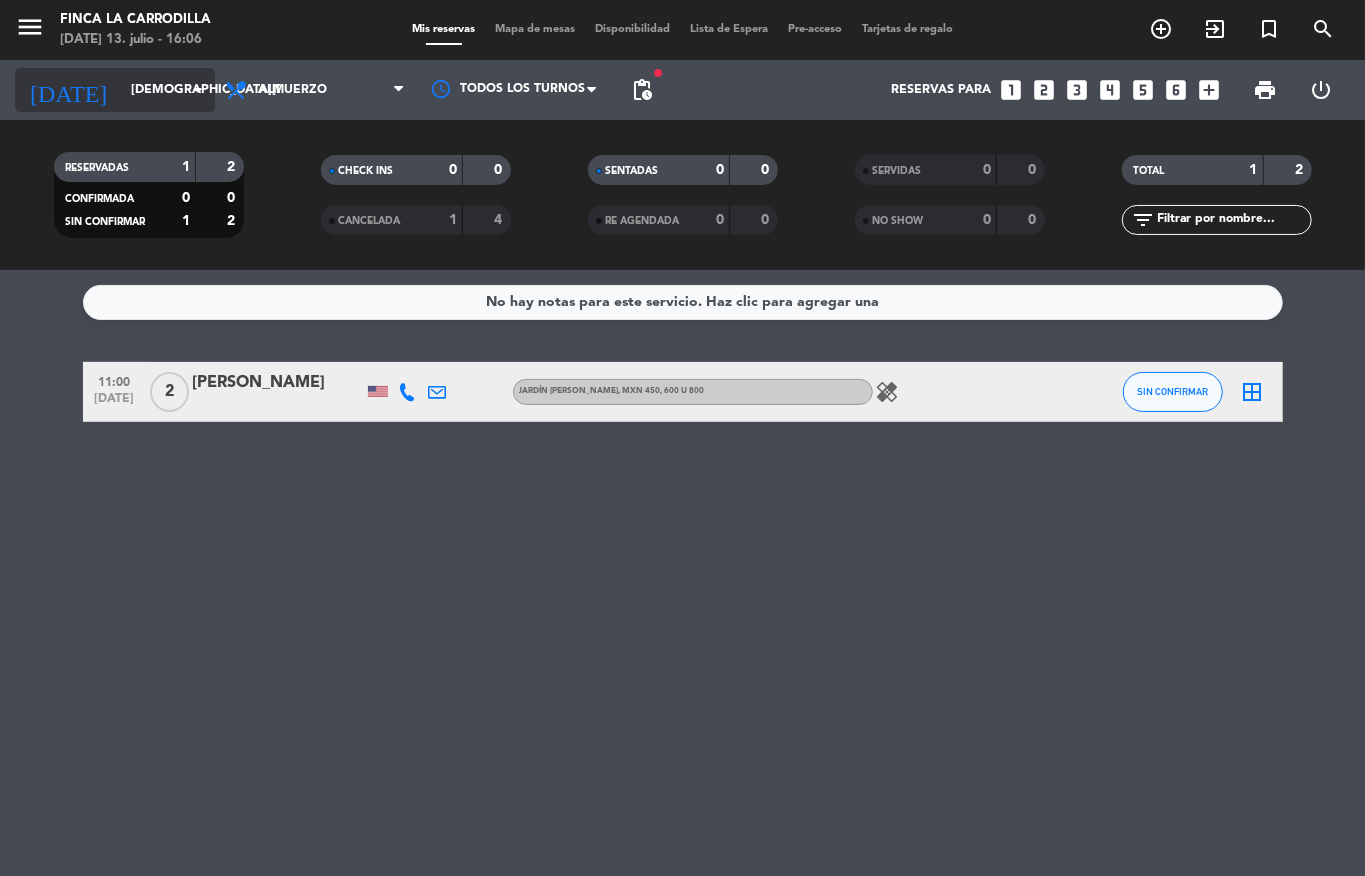 click on "arrow_drop_down" 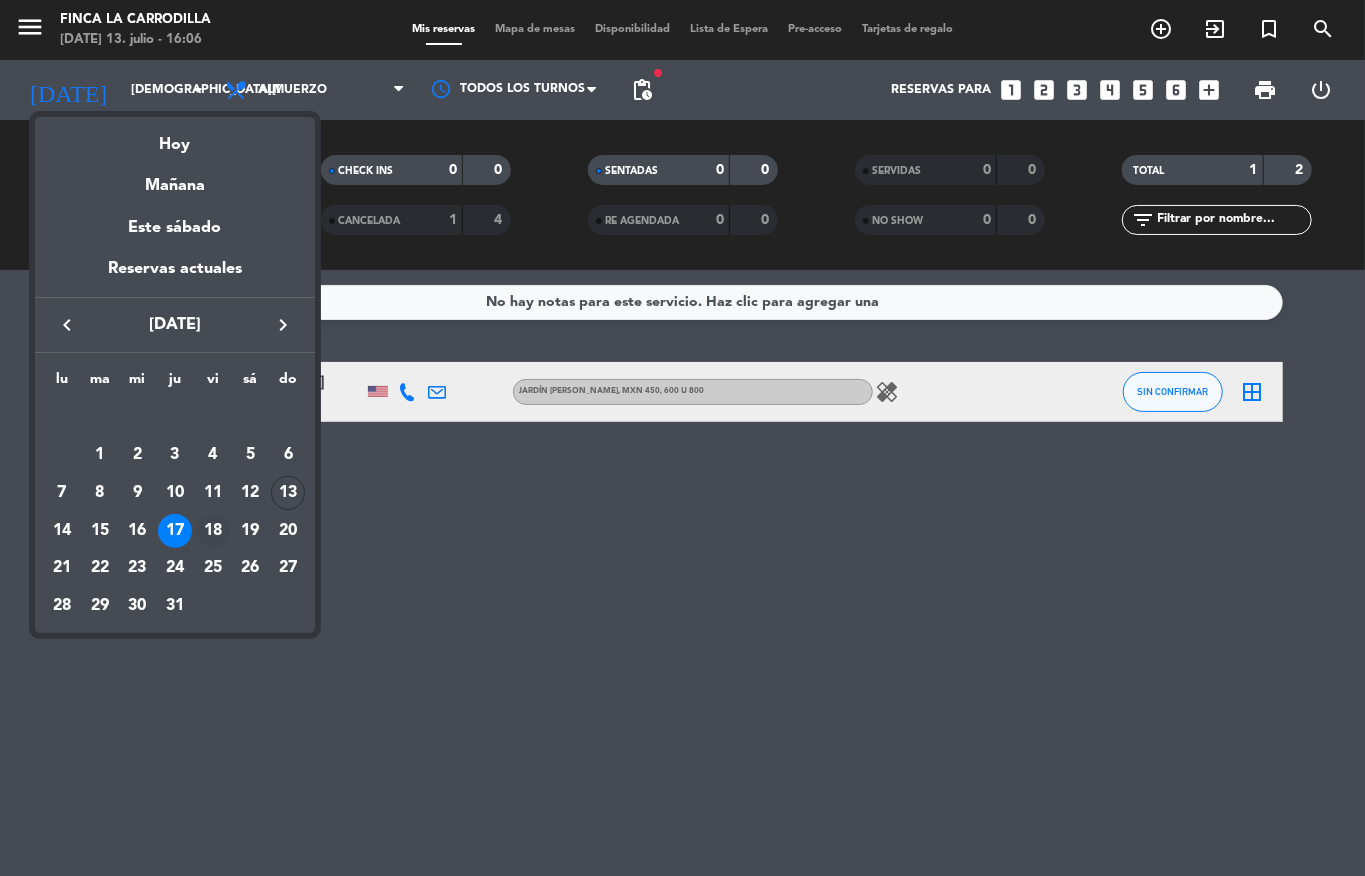 click on "18" at bounding box center [213, 531] 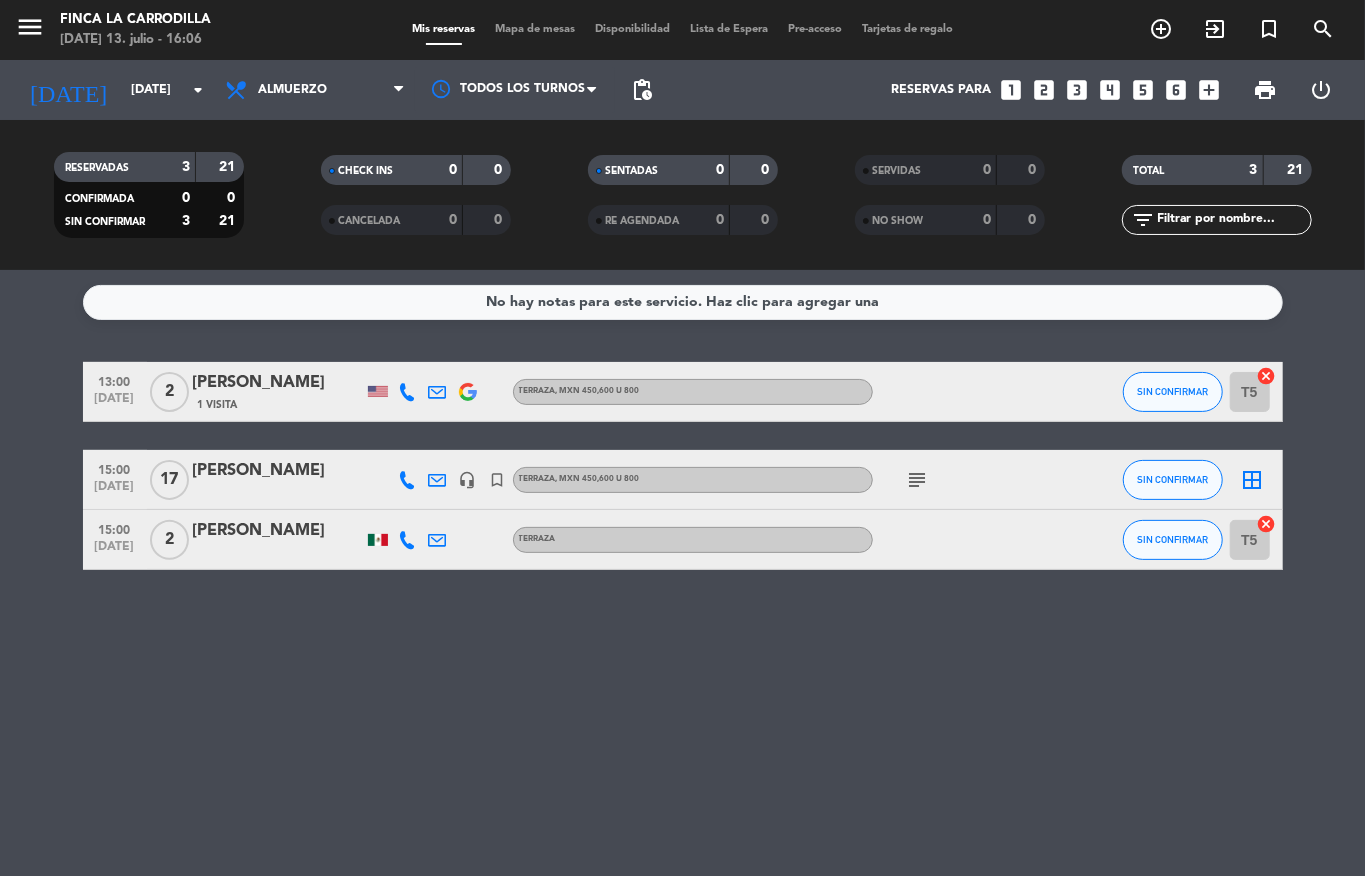 click on "subject" 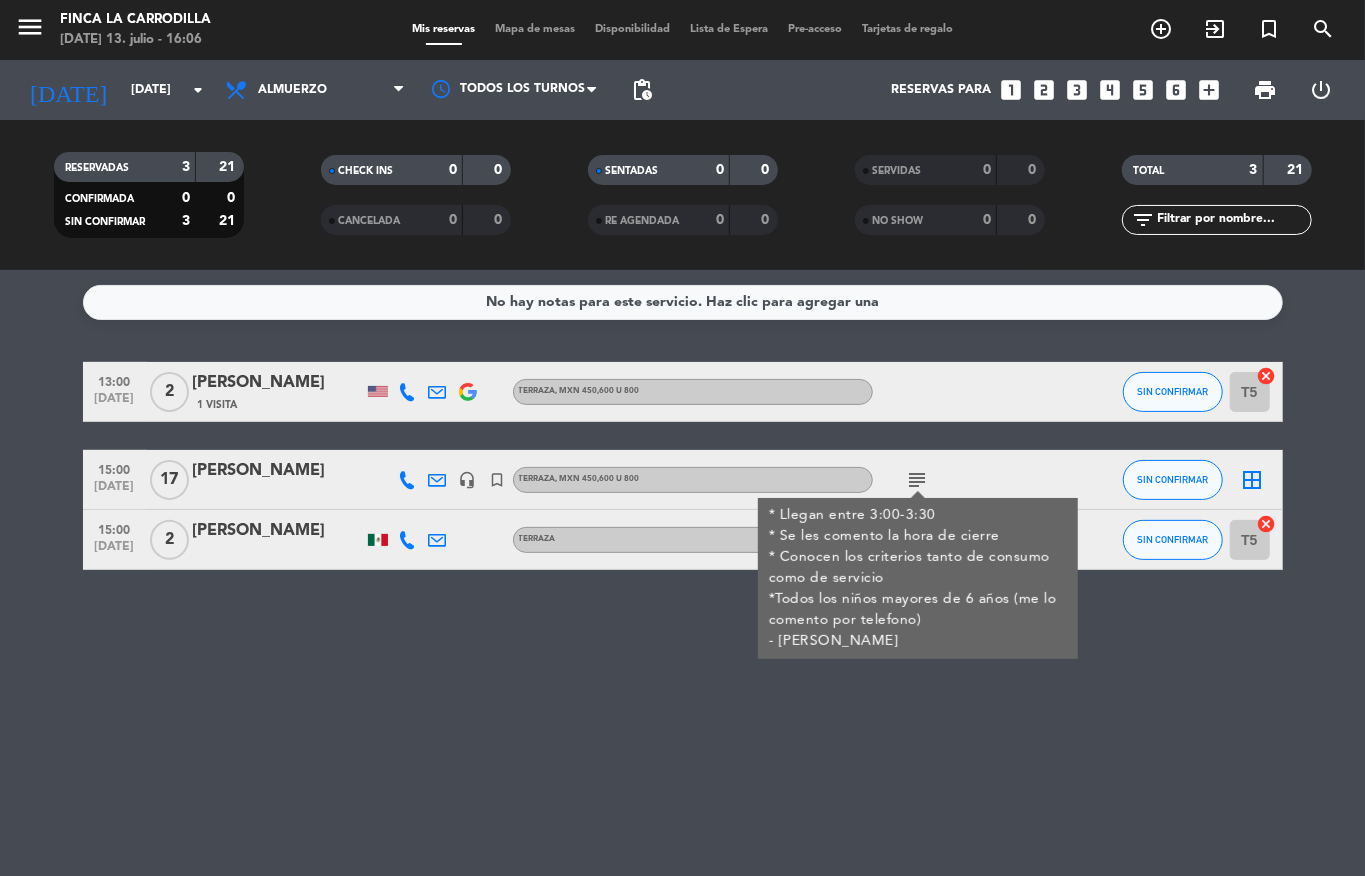 click on "subject" 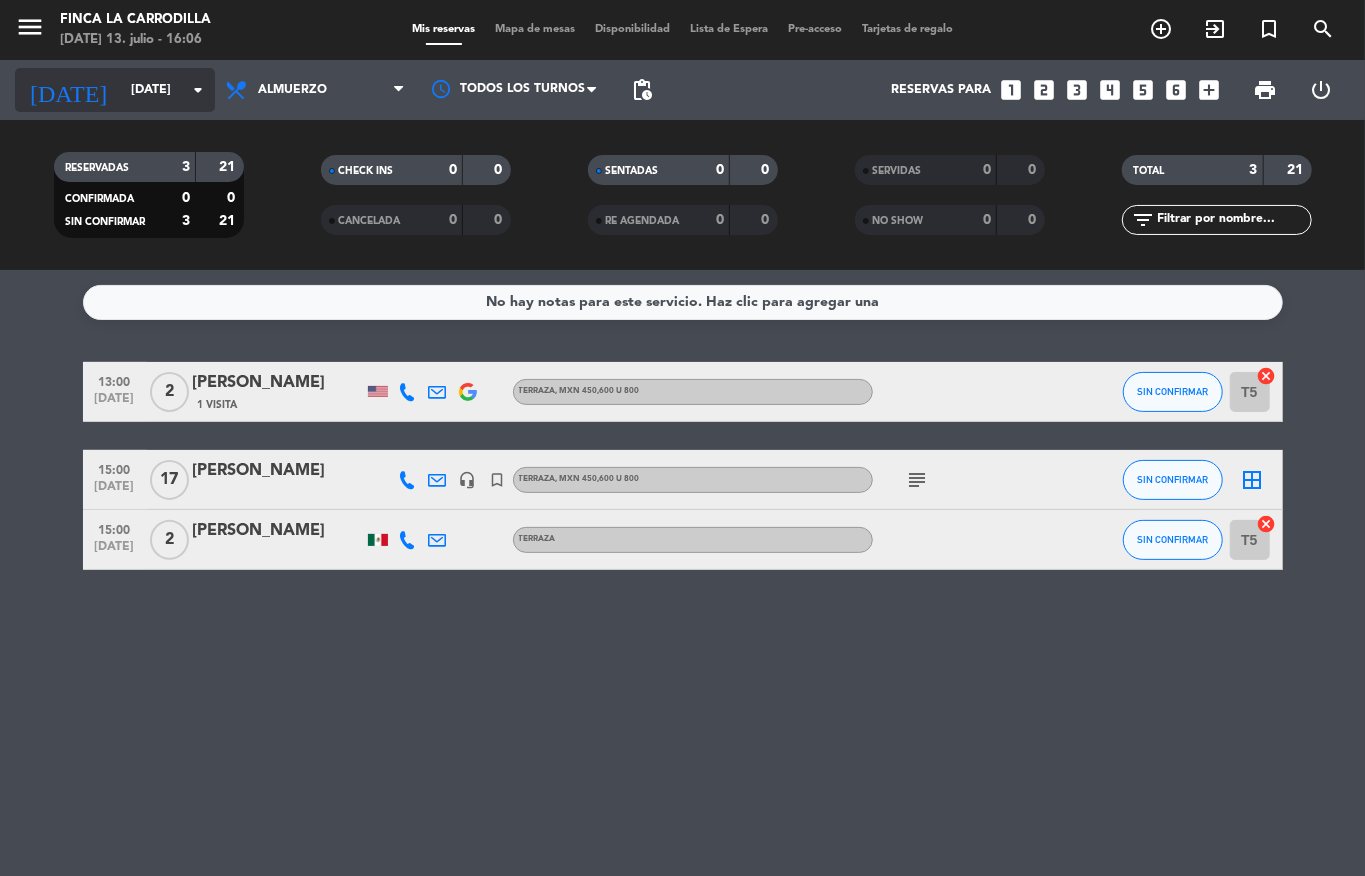 click on "arrow_drop_down" 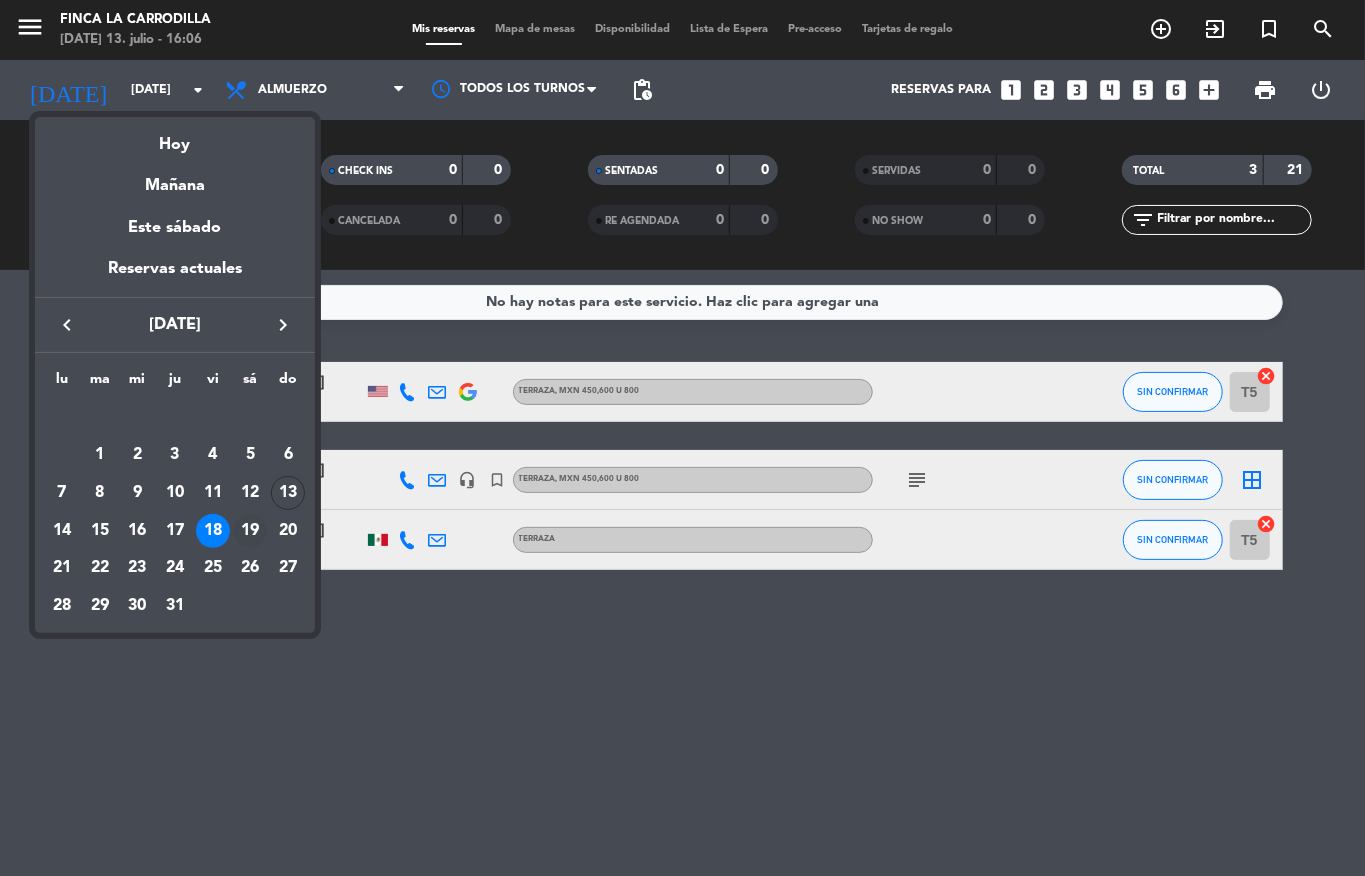 click on "19" at bounding box center [250, 531] 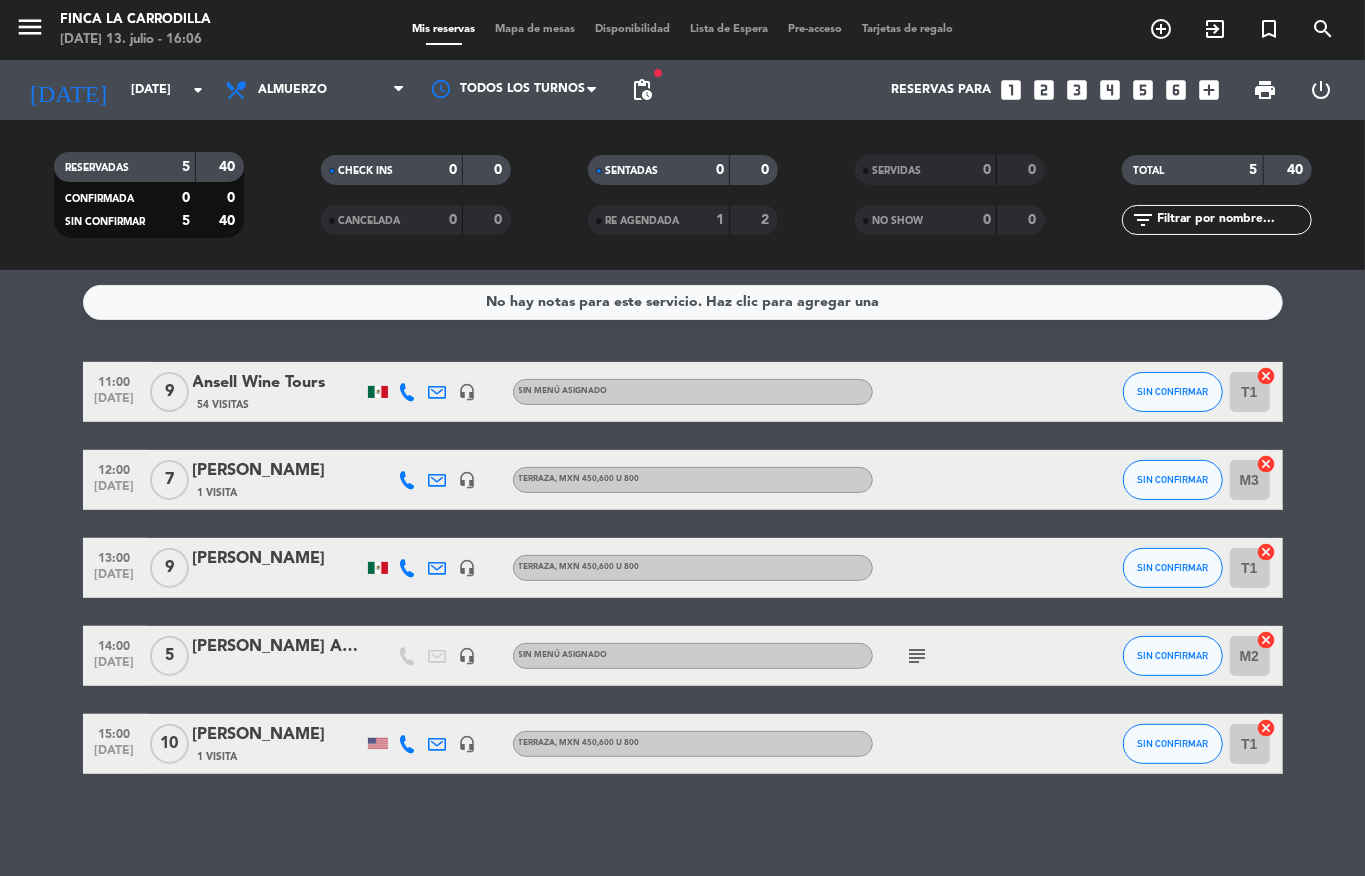 click on "subject" 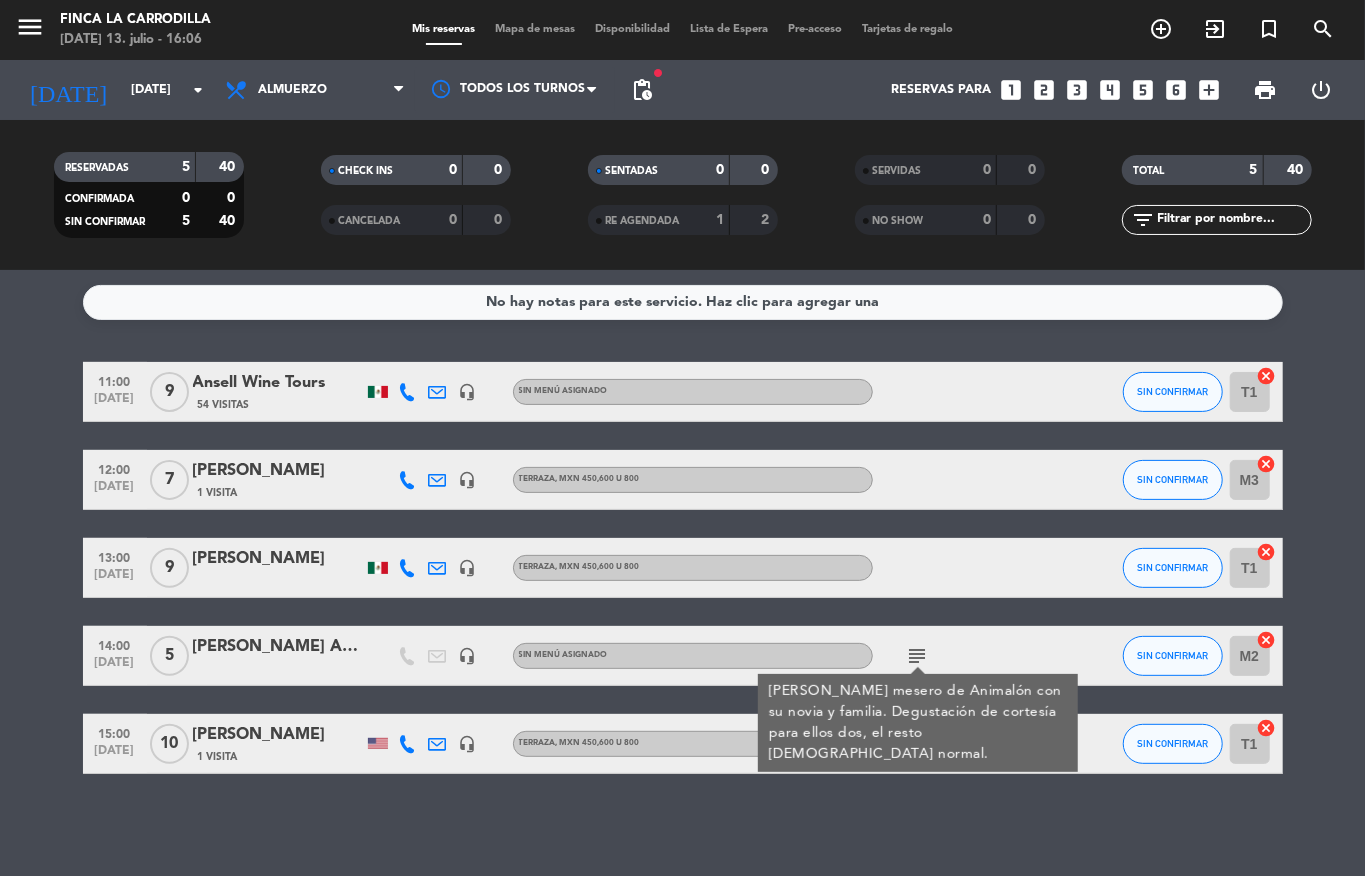 click on "subject" 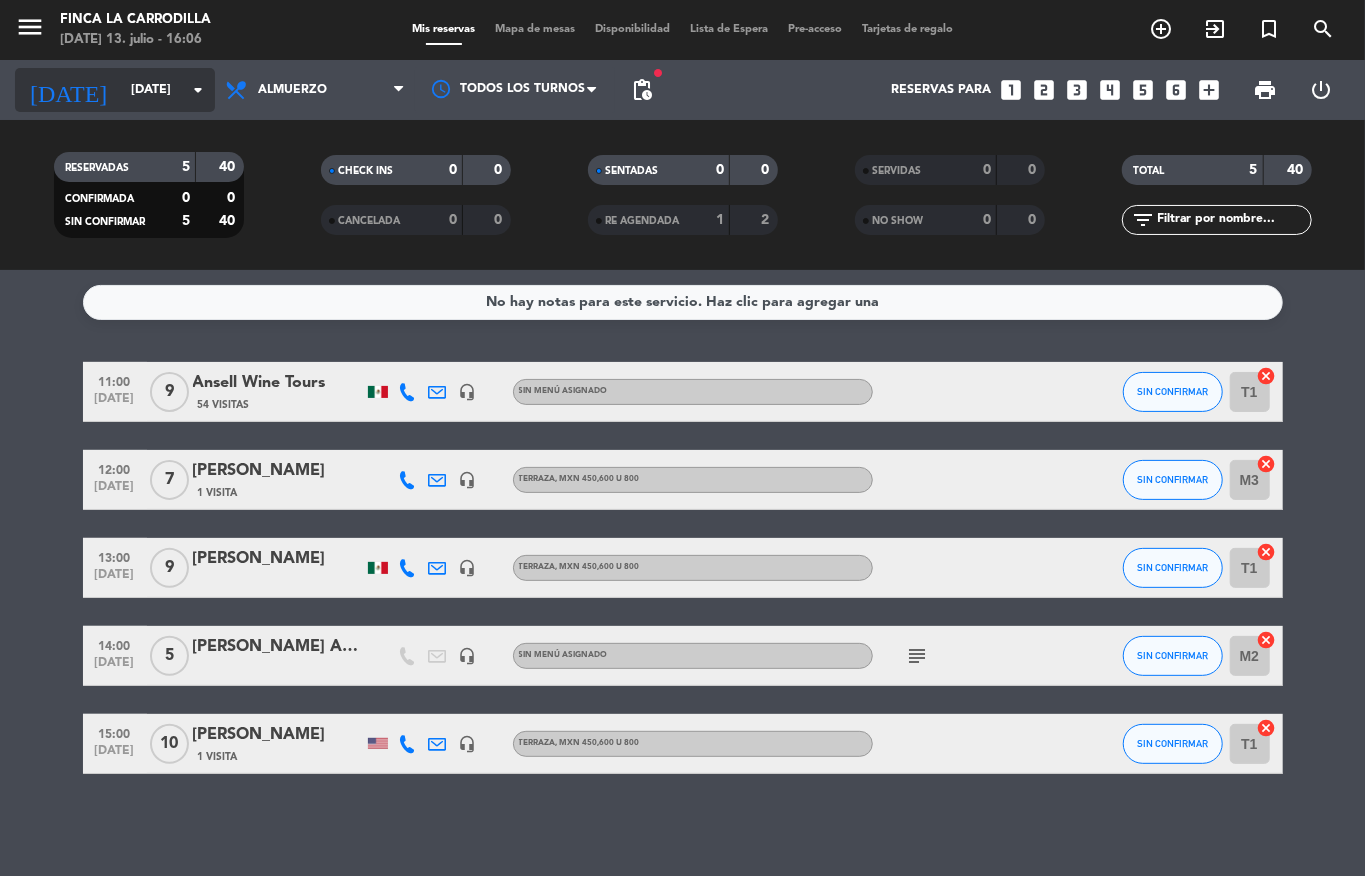 click on "[DATE]" 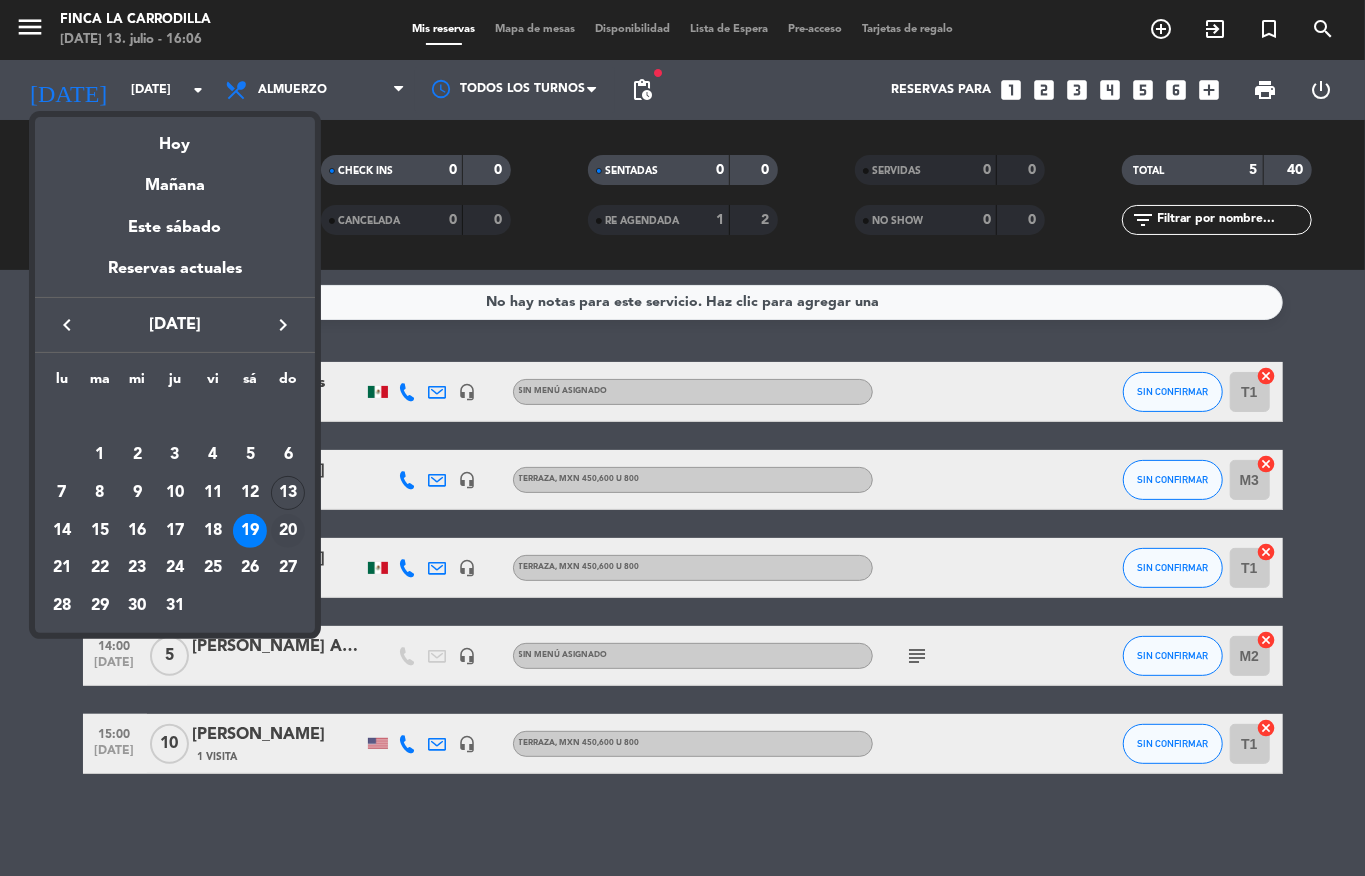 click on "20" at bounding box center [288, 531] 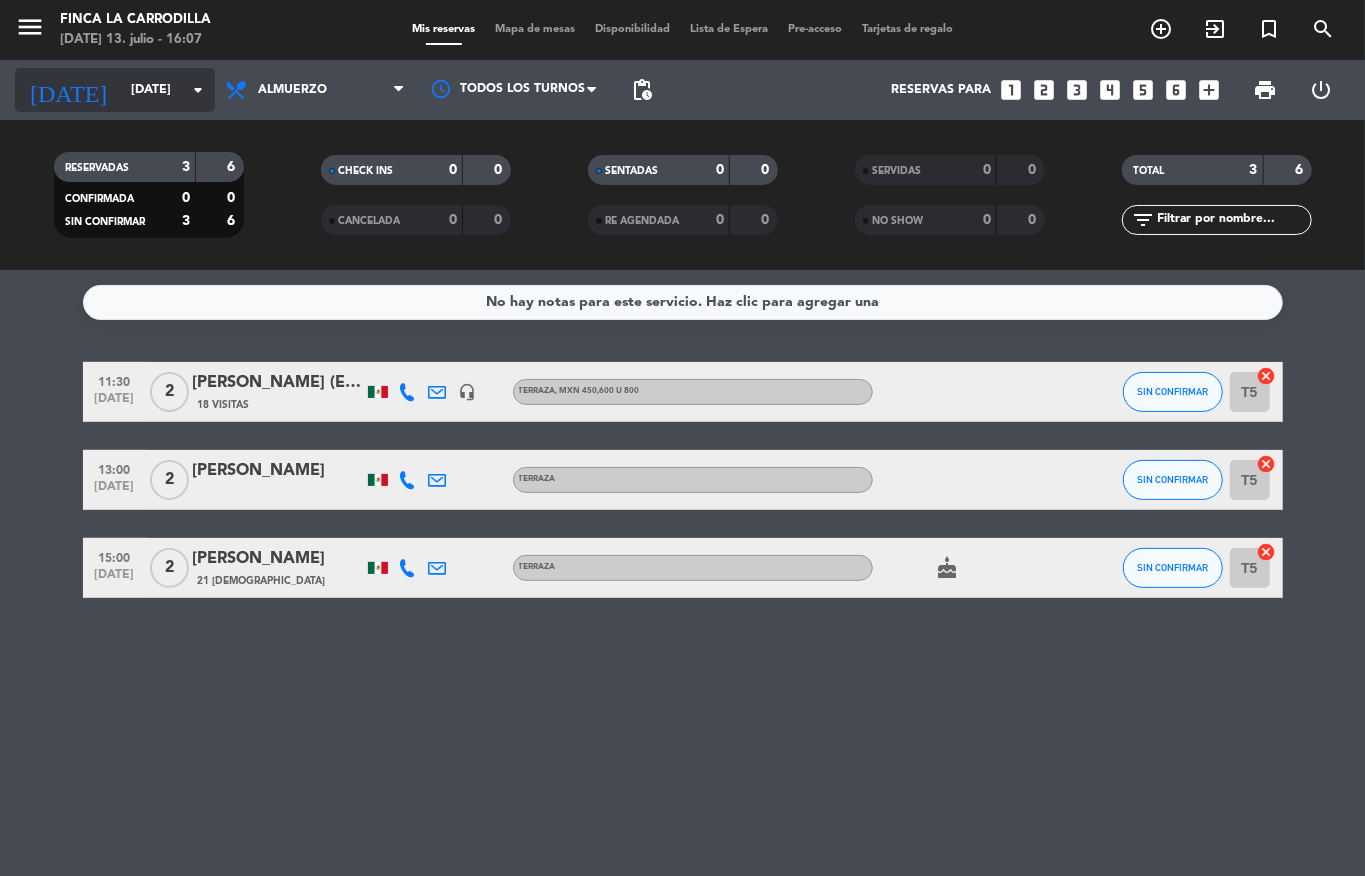 click on "arrow_drop_down" 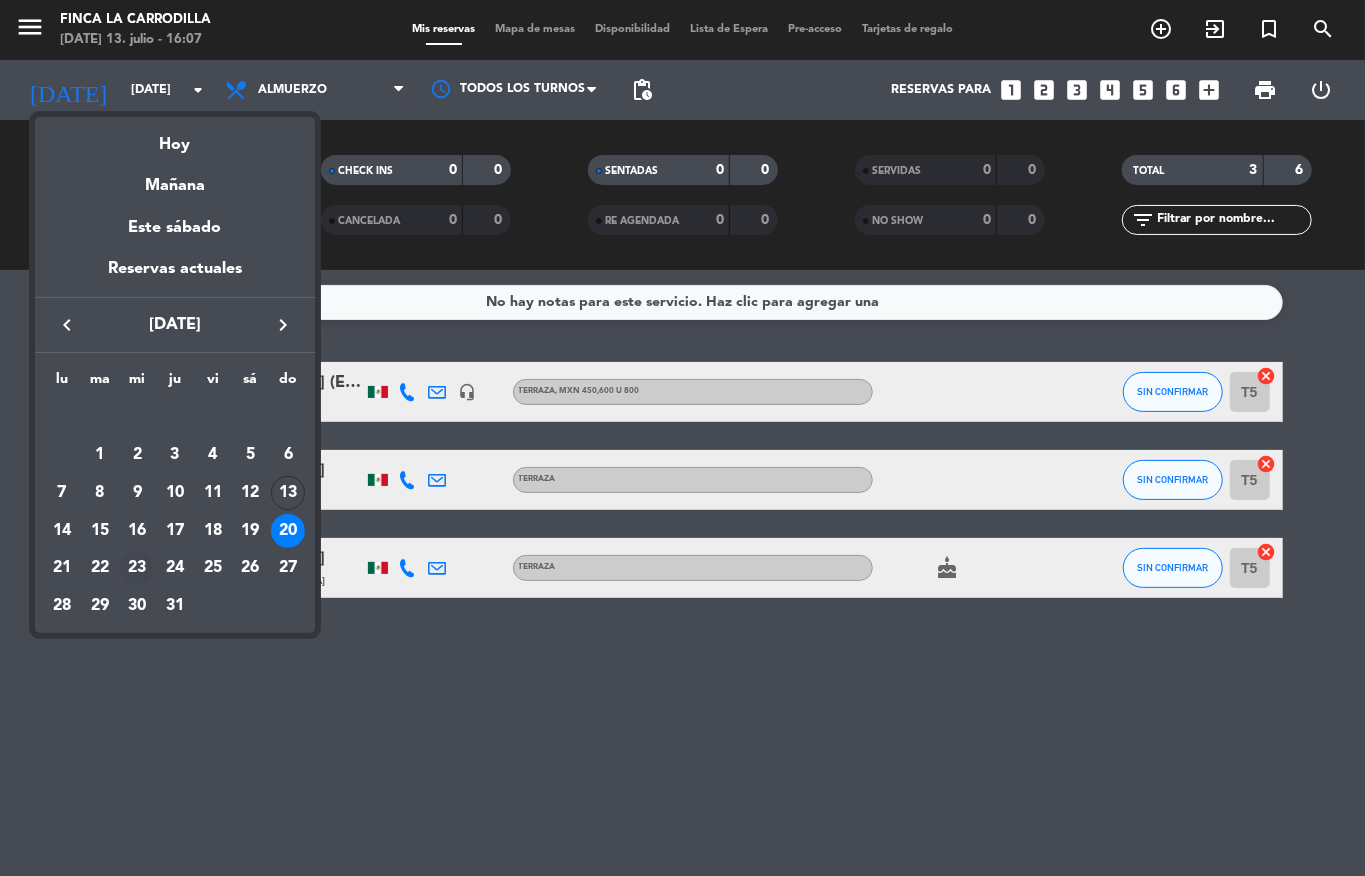 click on "23" at bounding box center (137, 568) 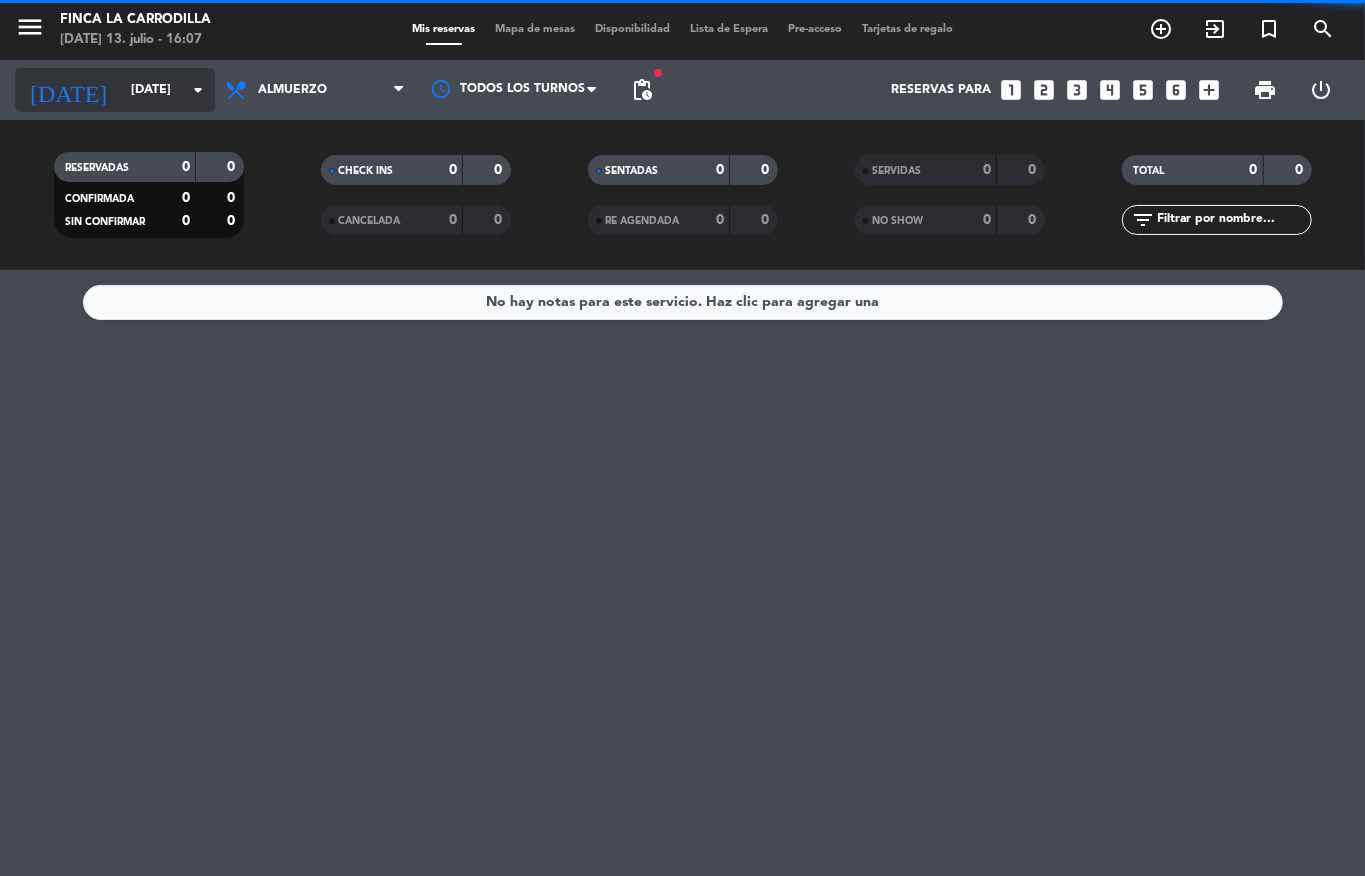 click on "[DATE]" 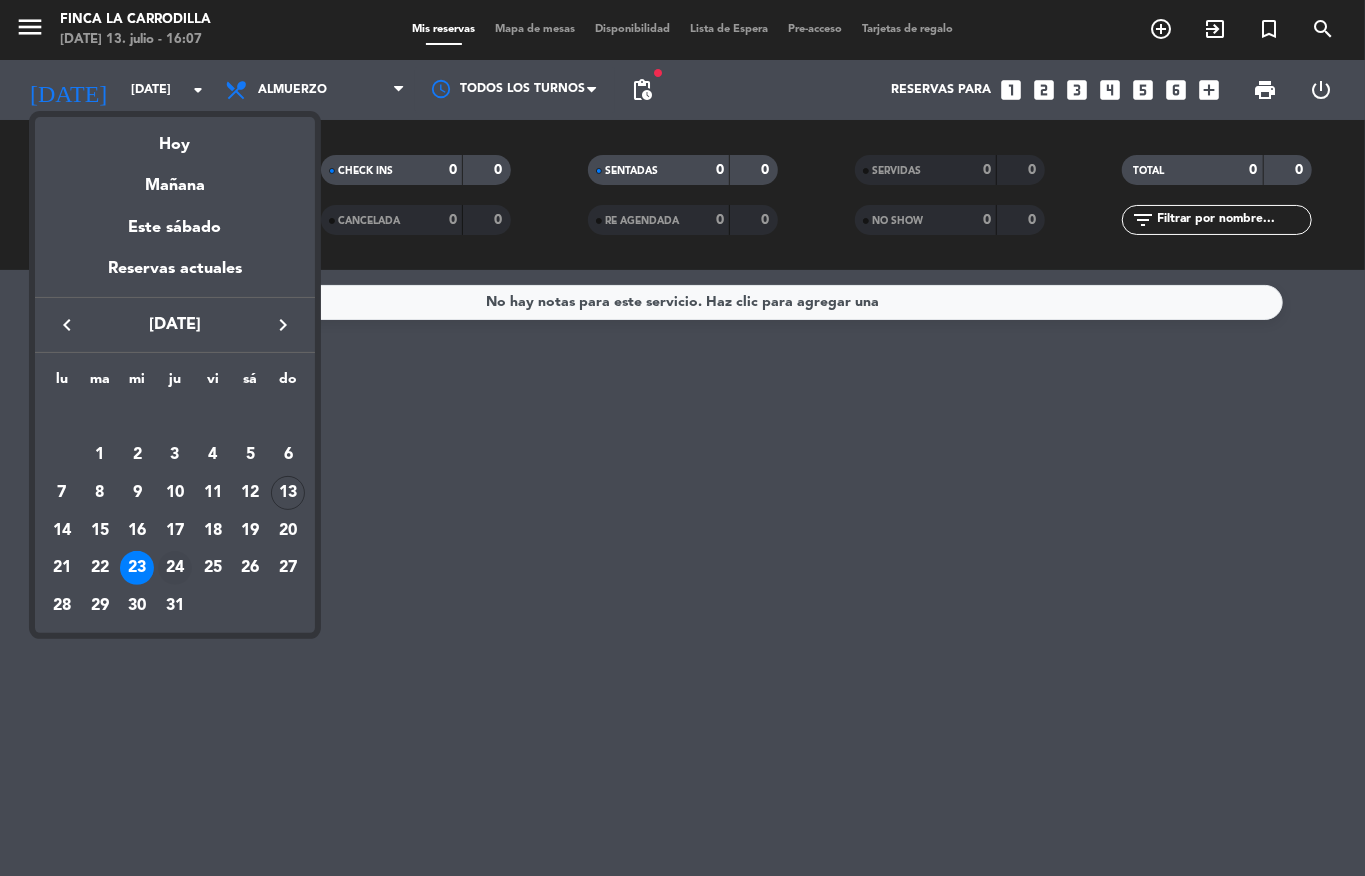 click on "24" at bounding box center [175, 568] 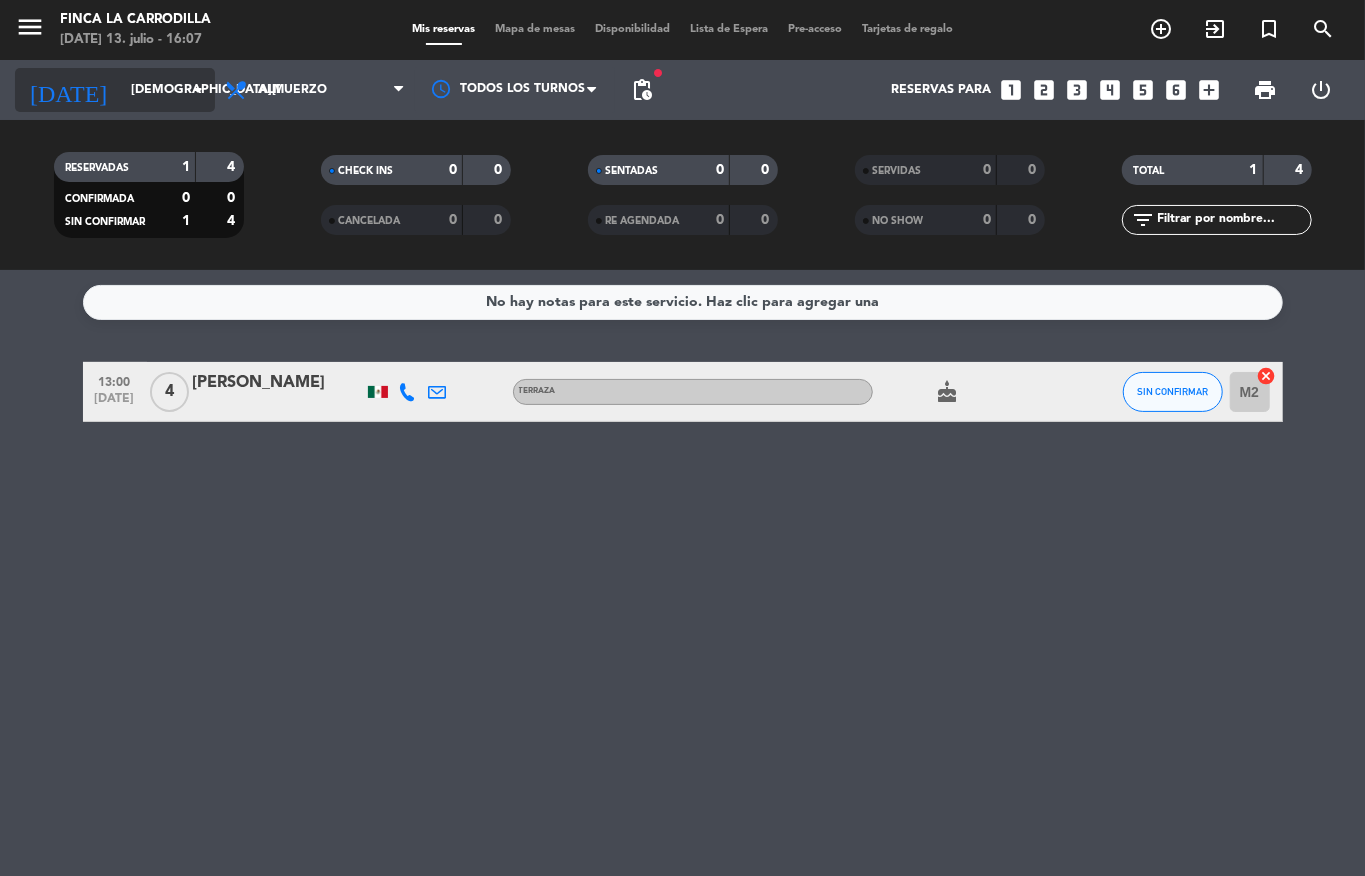 click on "arrow_drop_down" 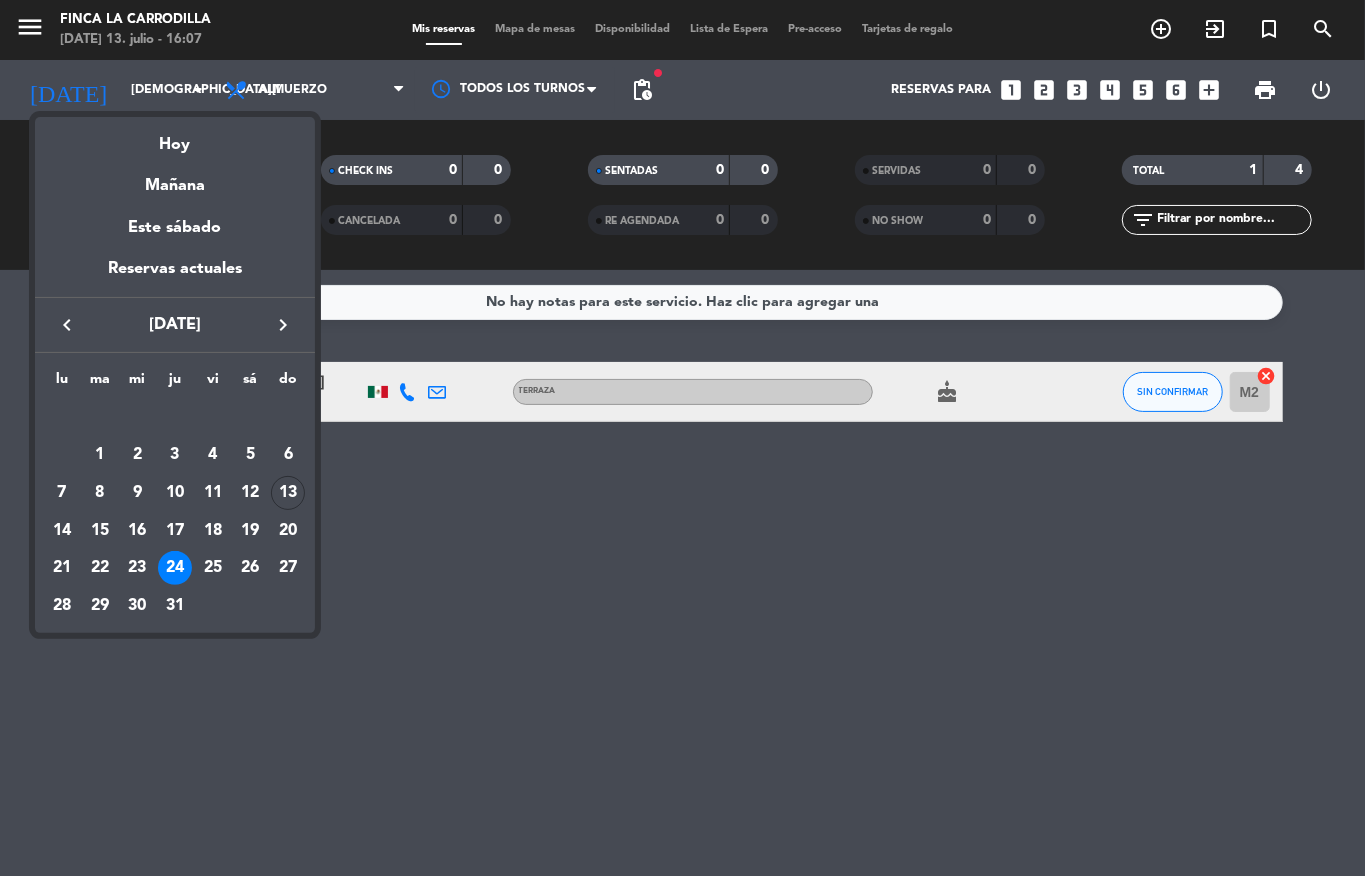 click on "25" at bounding box center (213, 568) 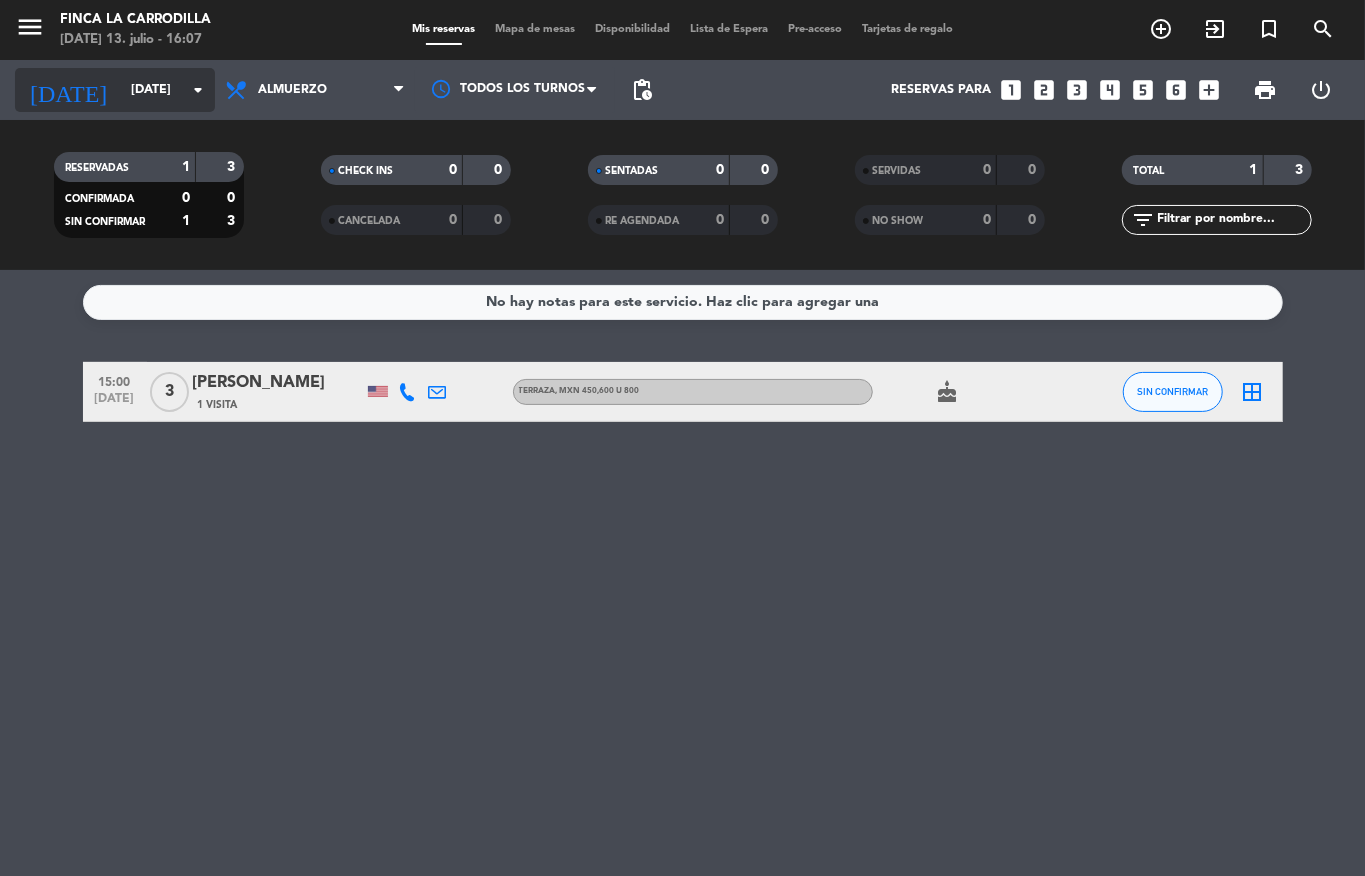 click on "arrow_drop_down" 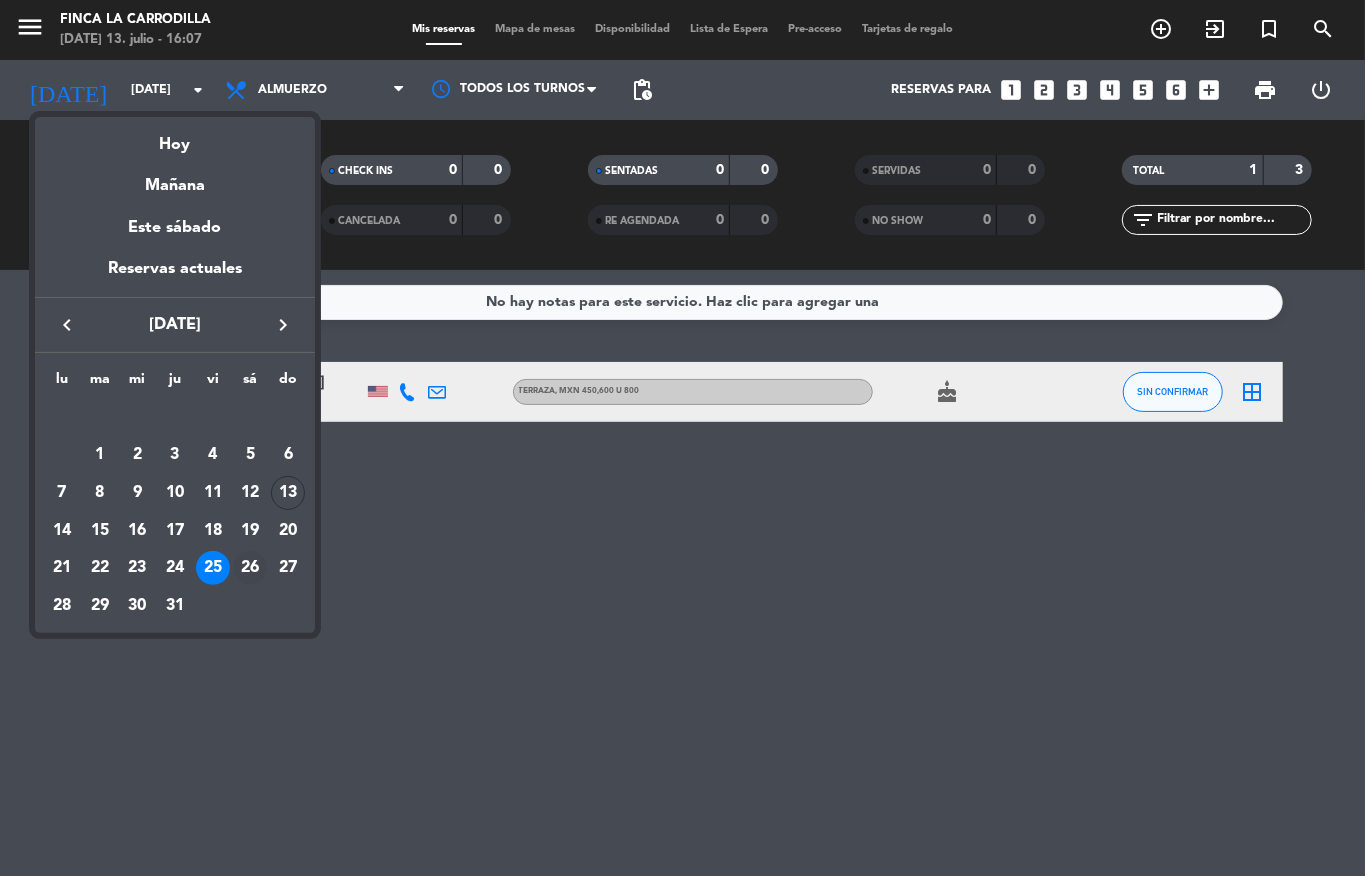 click on "26" at bounding box center (250, 568) 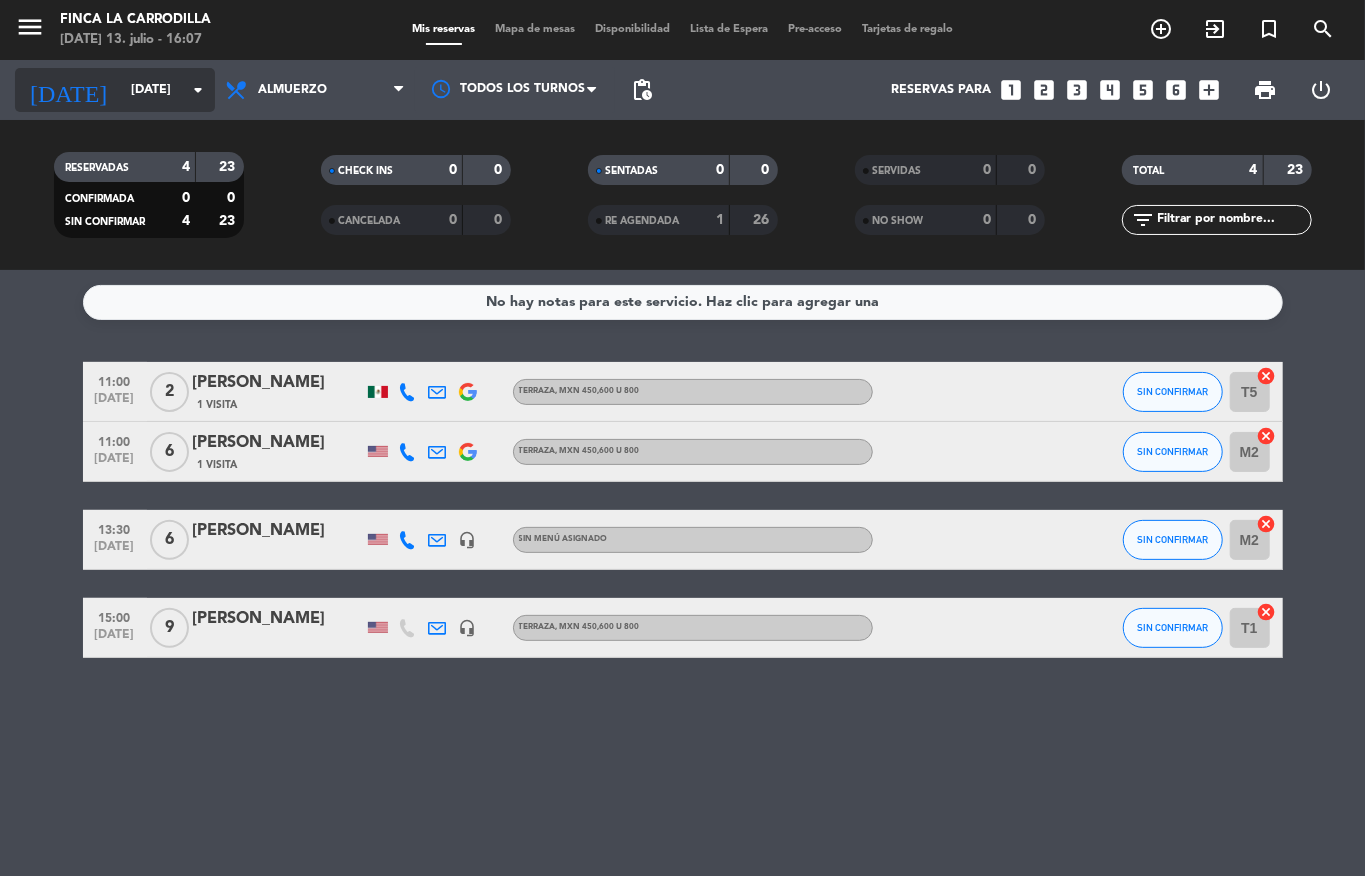 click on "[DATE]" 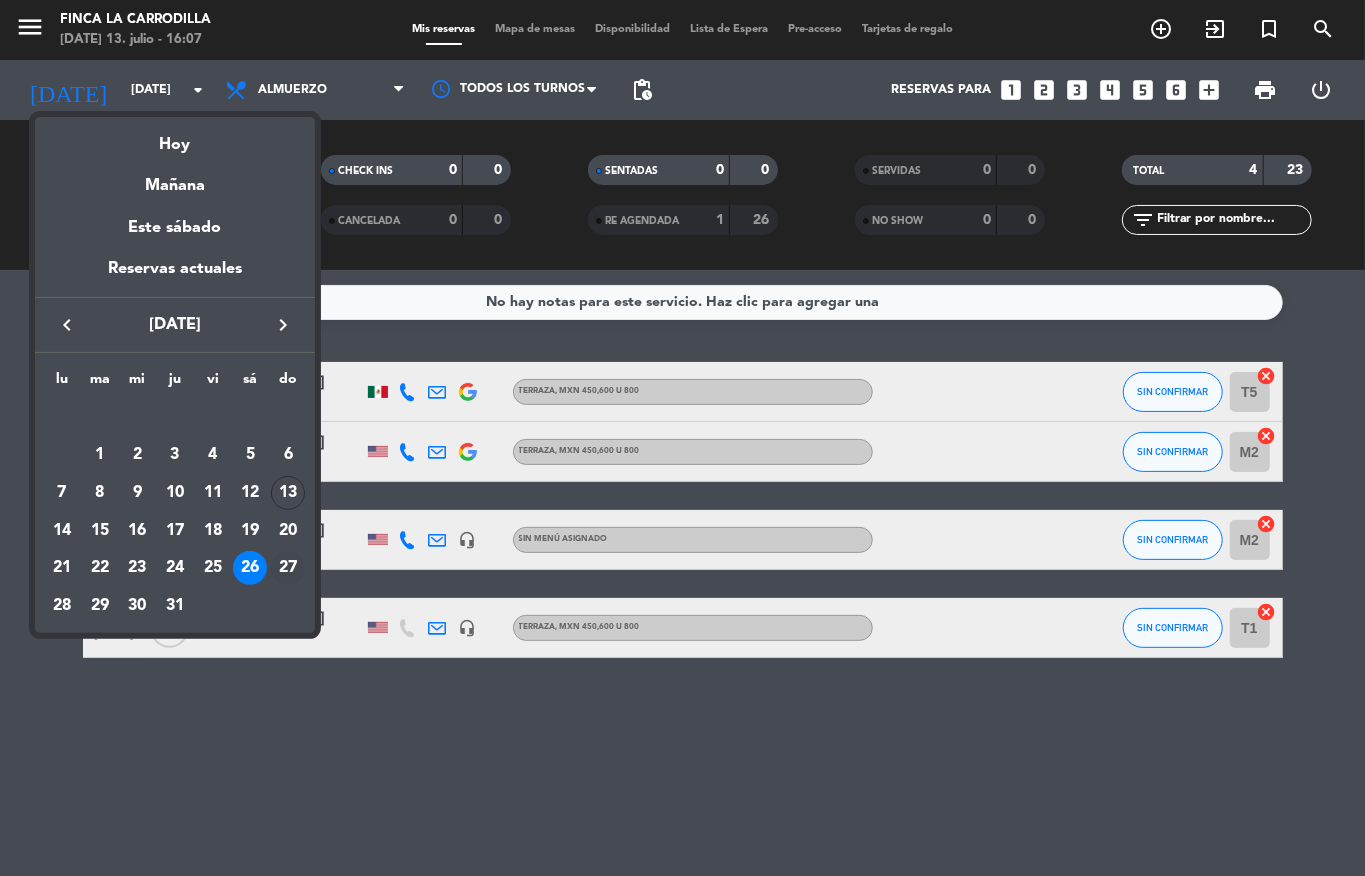 click on "27" at bounding box center [288, 568] 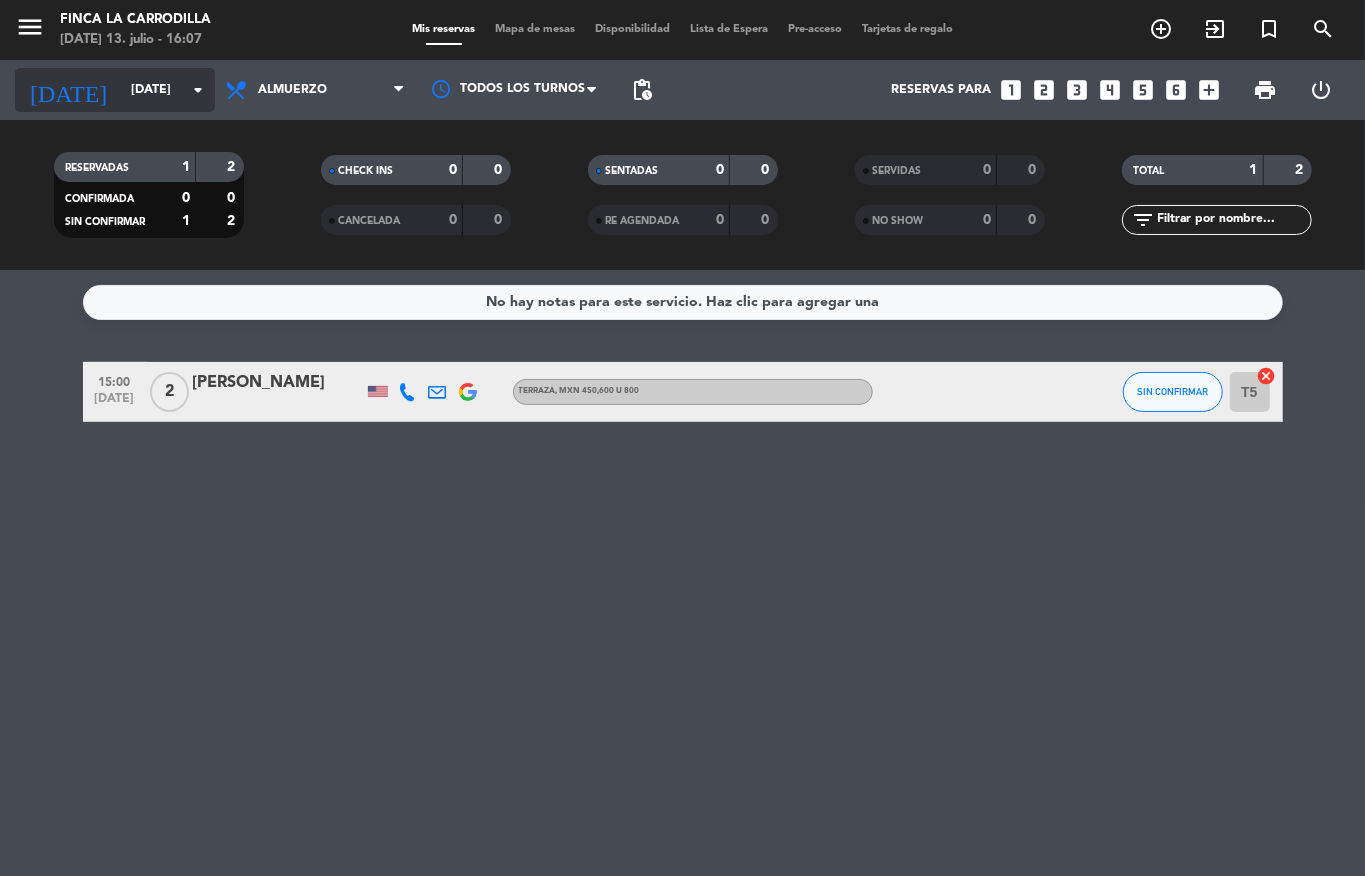 click on "arrow_drop_down" 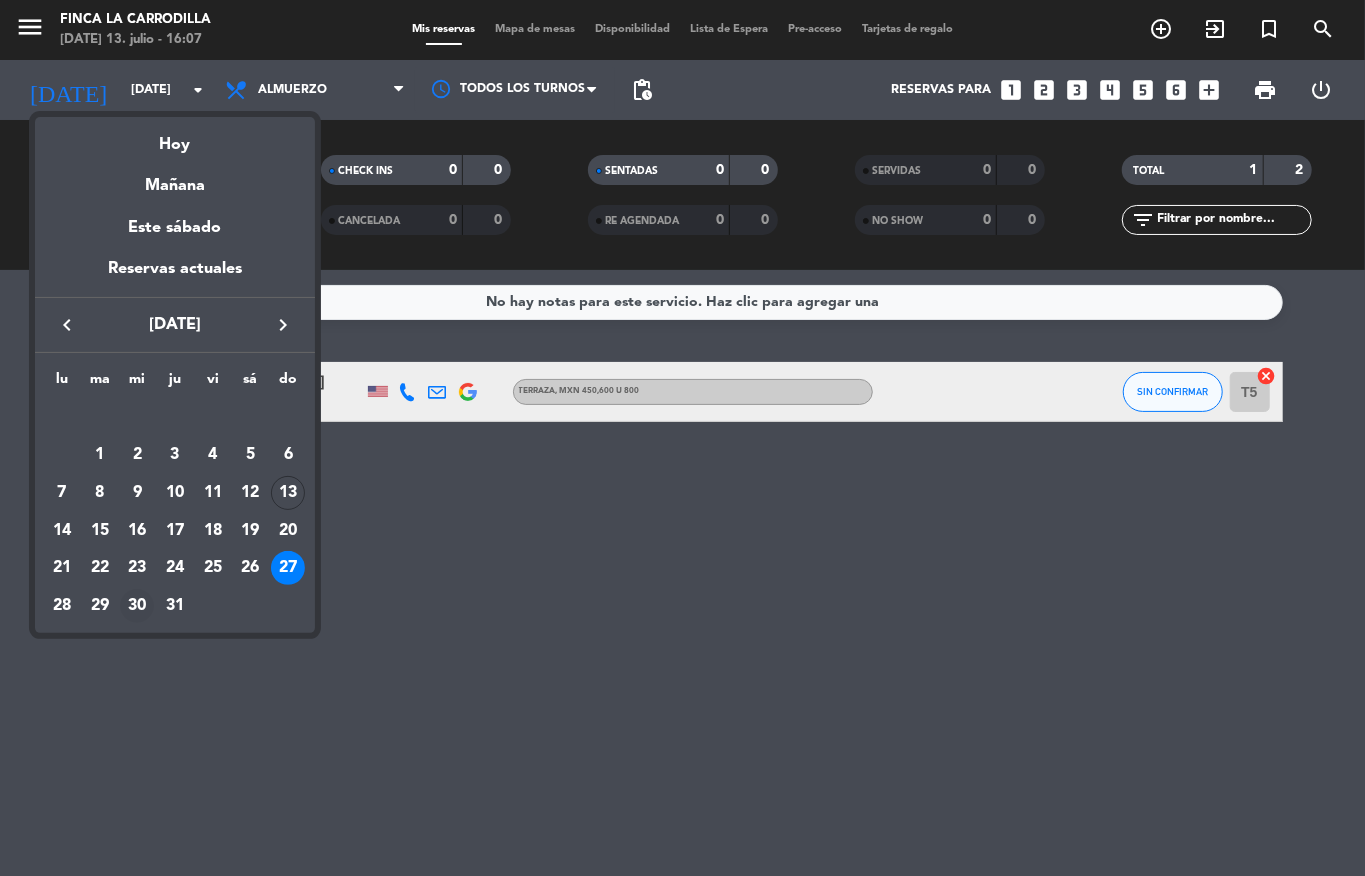click on "30" at bounding box center (137, 606) 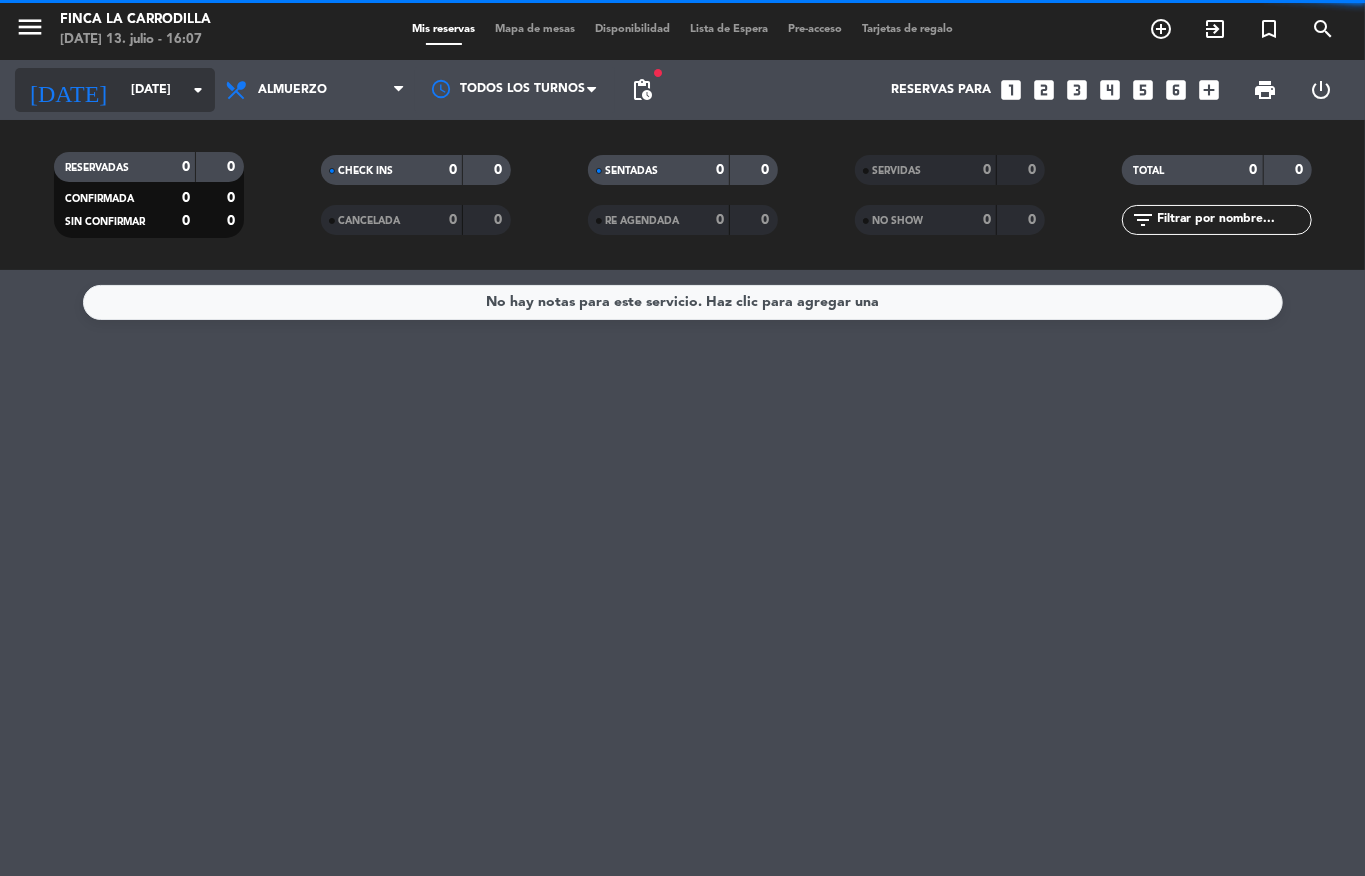 click on "[DATE]" 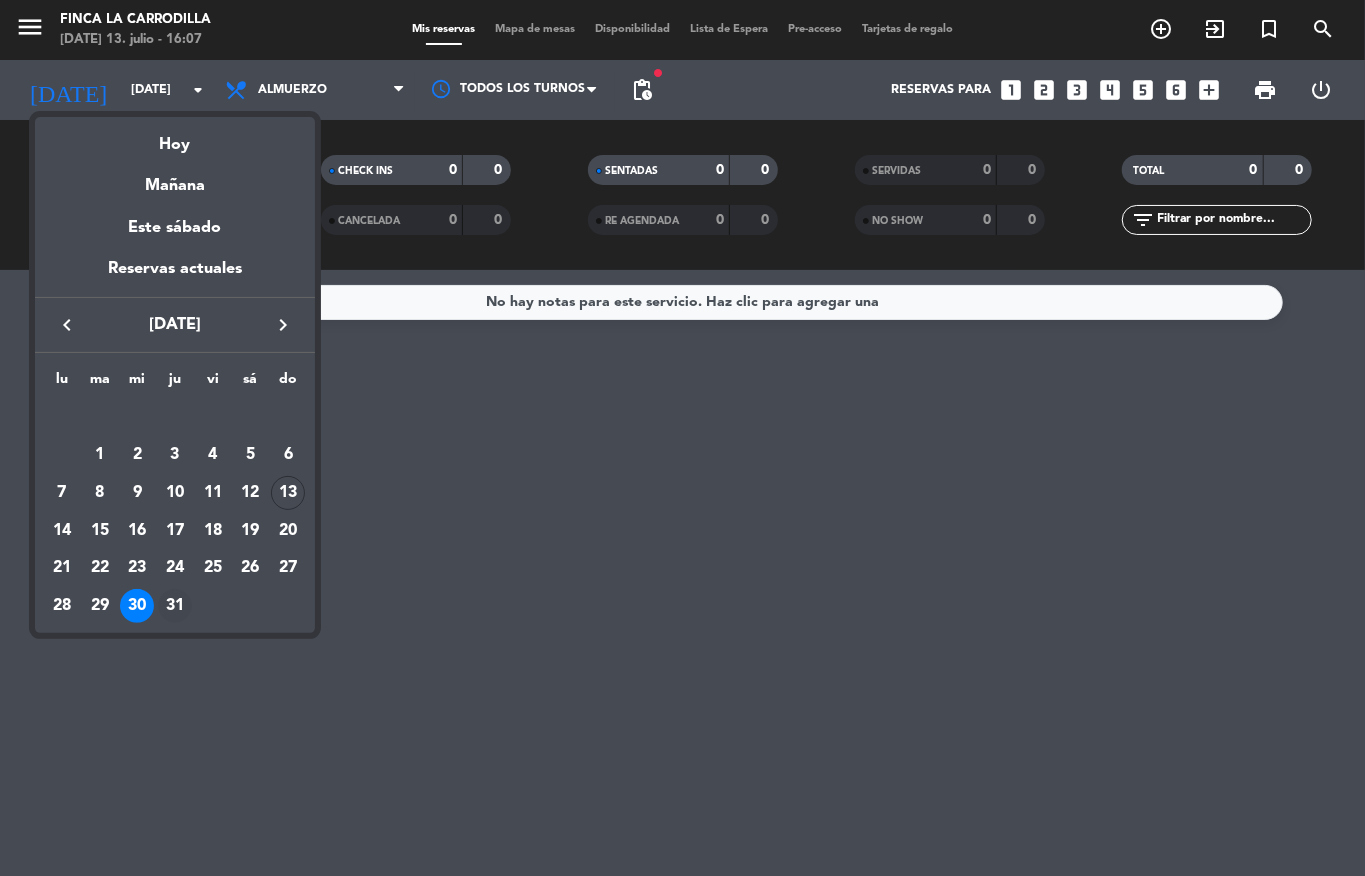 click on "31" at bounding box center (175, 606) 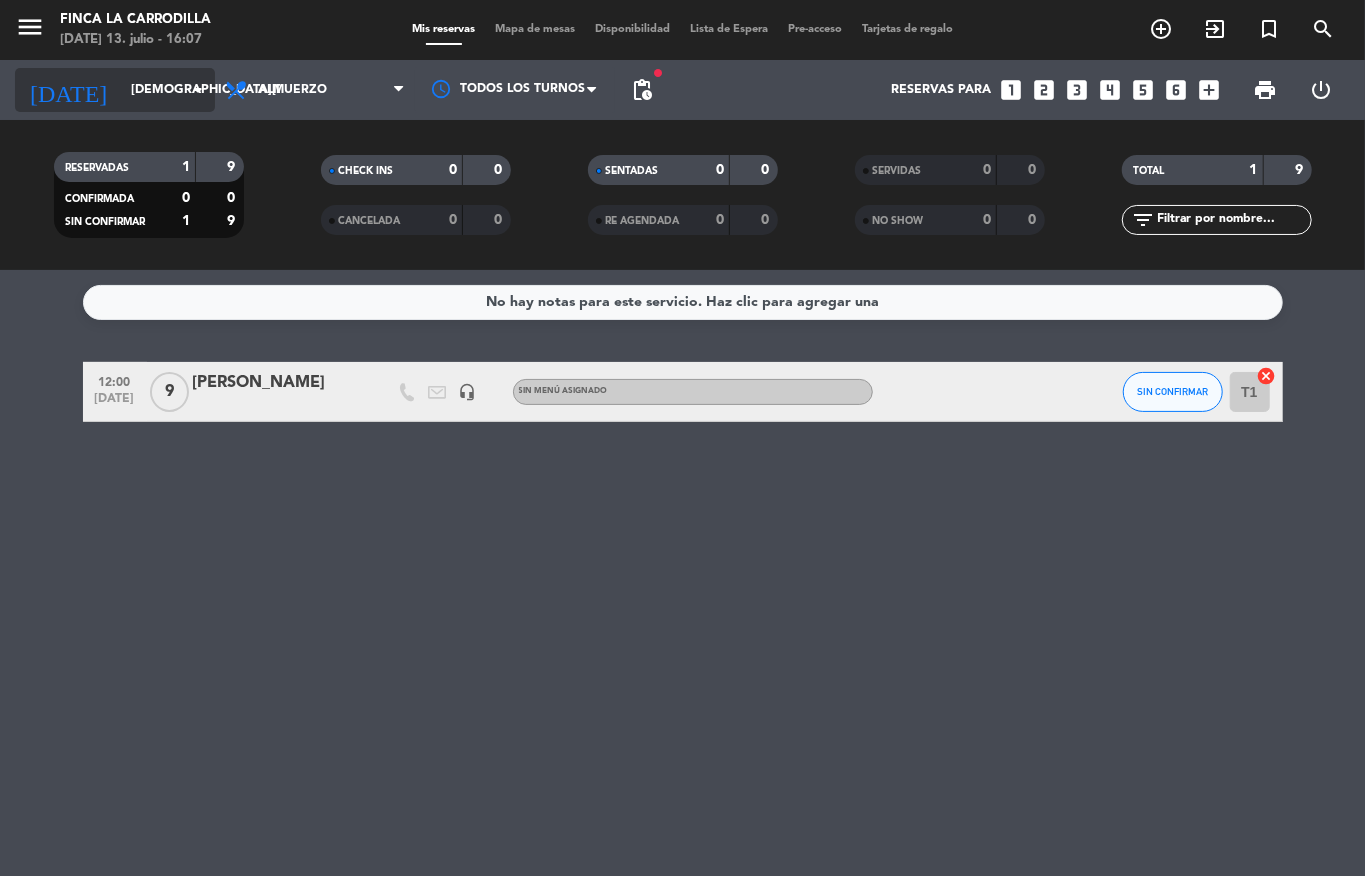 click on "arrow_drop_down" 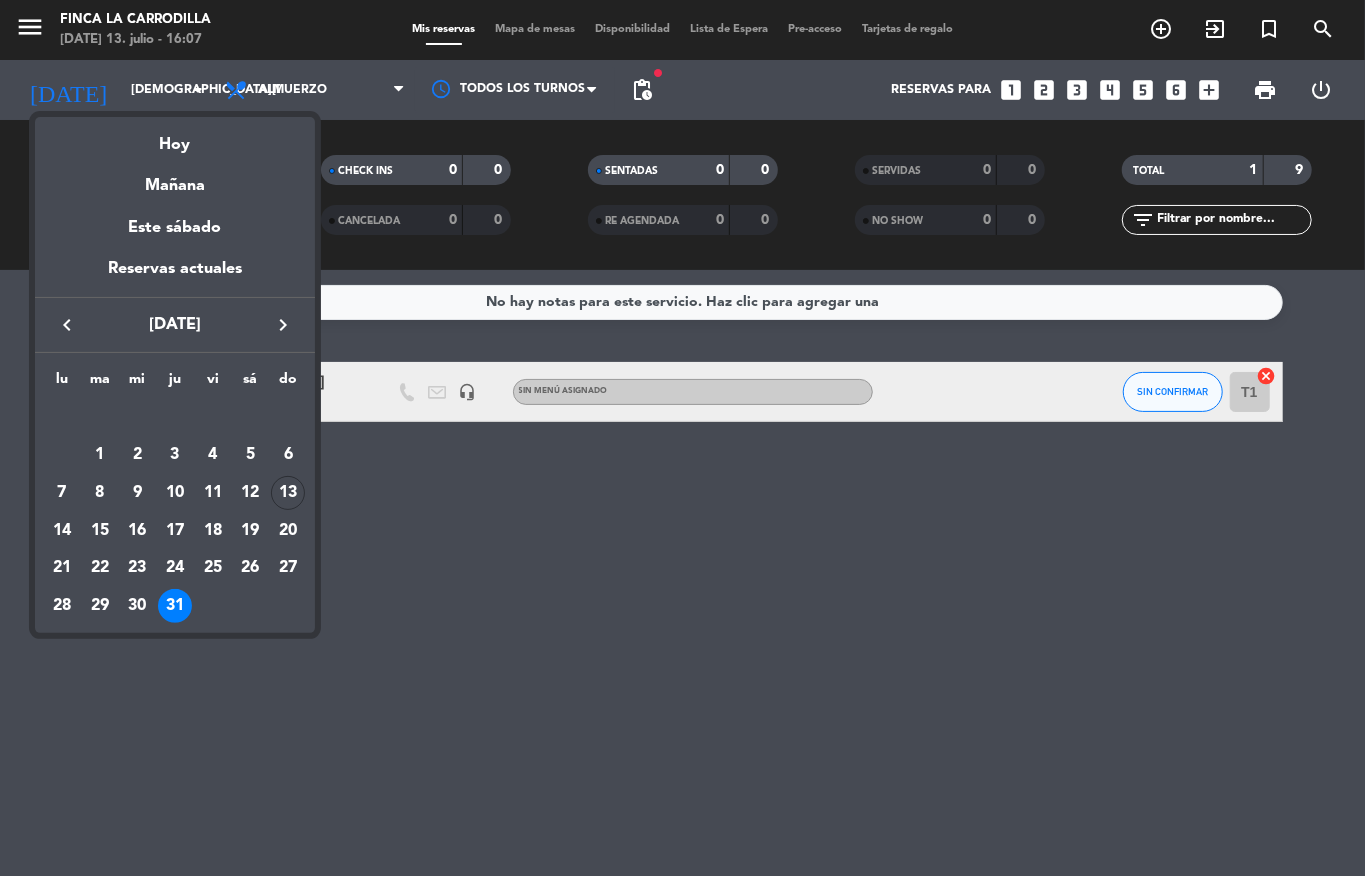 click on "keyboard_arrow_right" at bounding box center [283, 325] 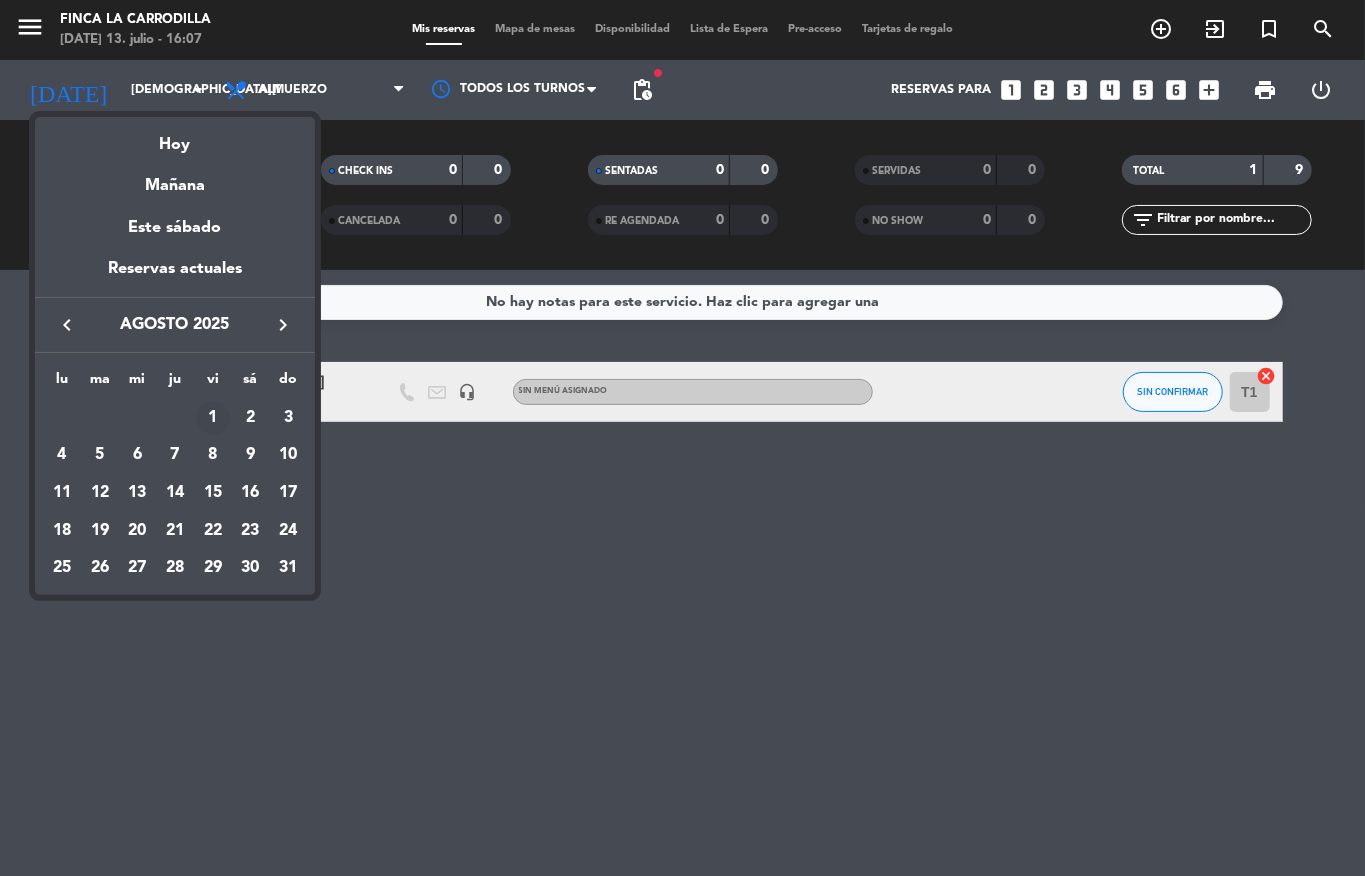 click on "1" at bounding box center [213, 418] 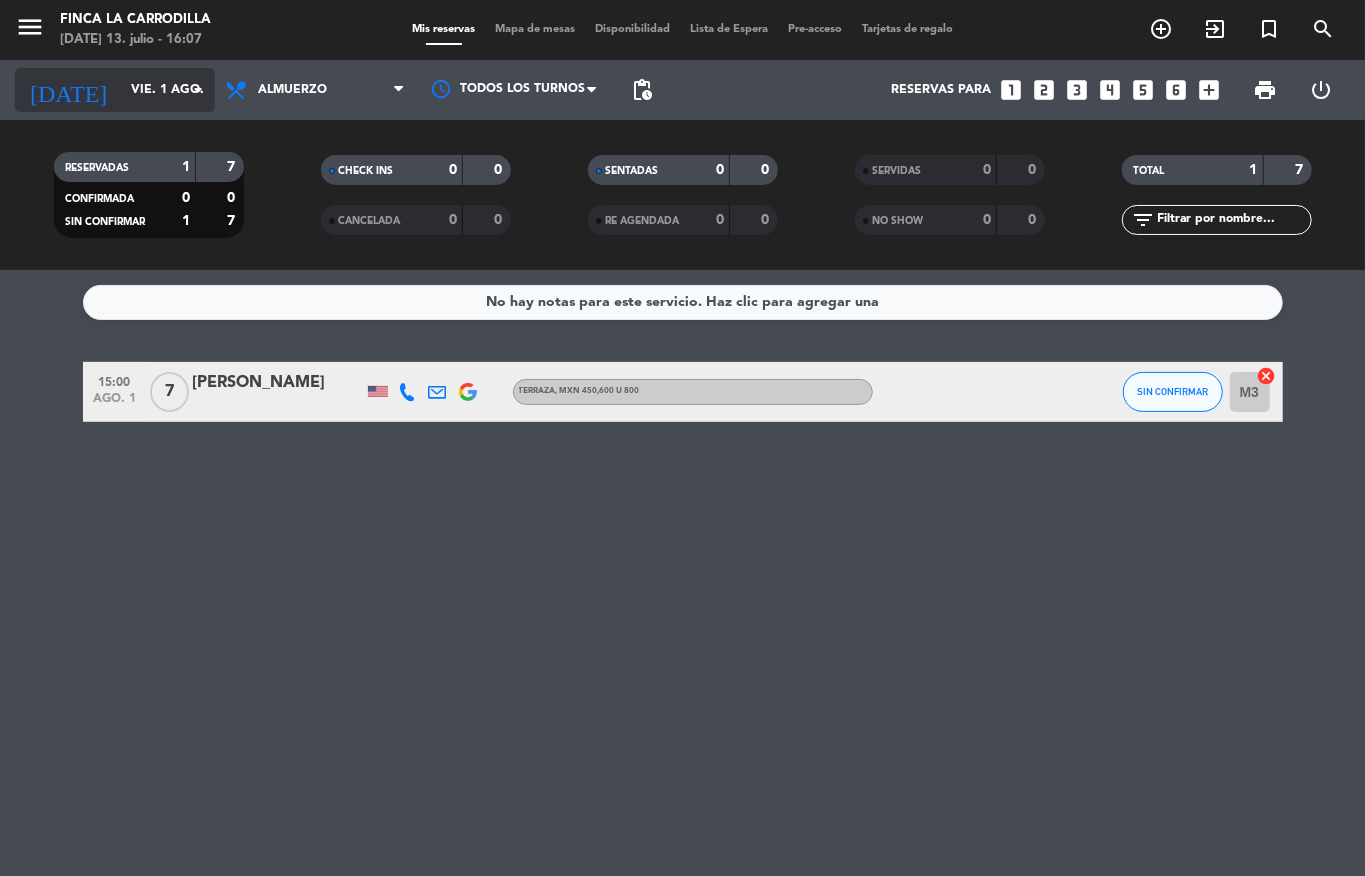 click on "vie. 1 ago." 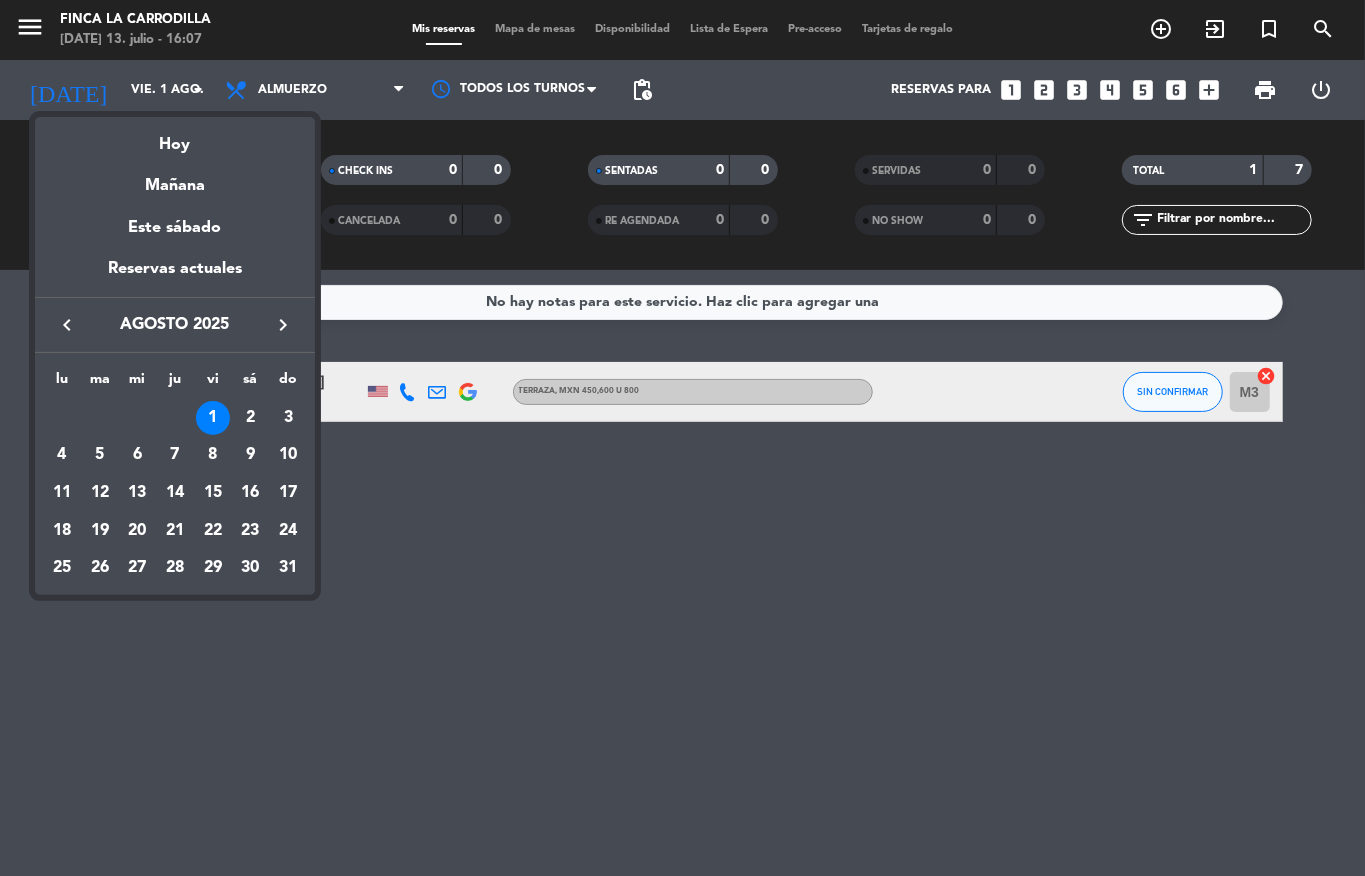 click on "keyboard_arrow_left" at bounding box center (67, 325) 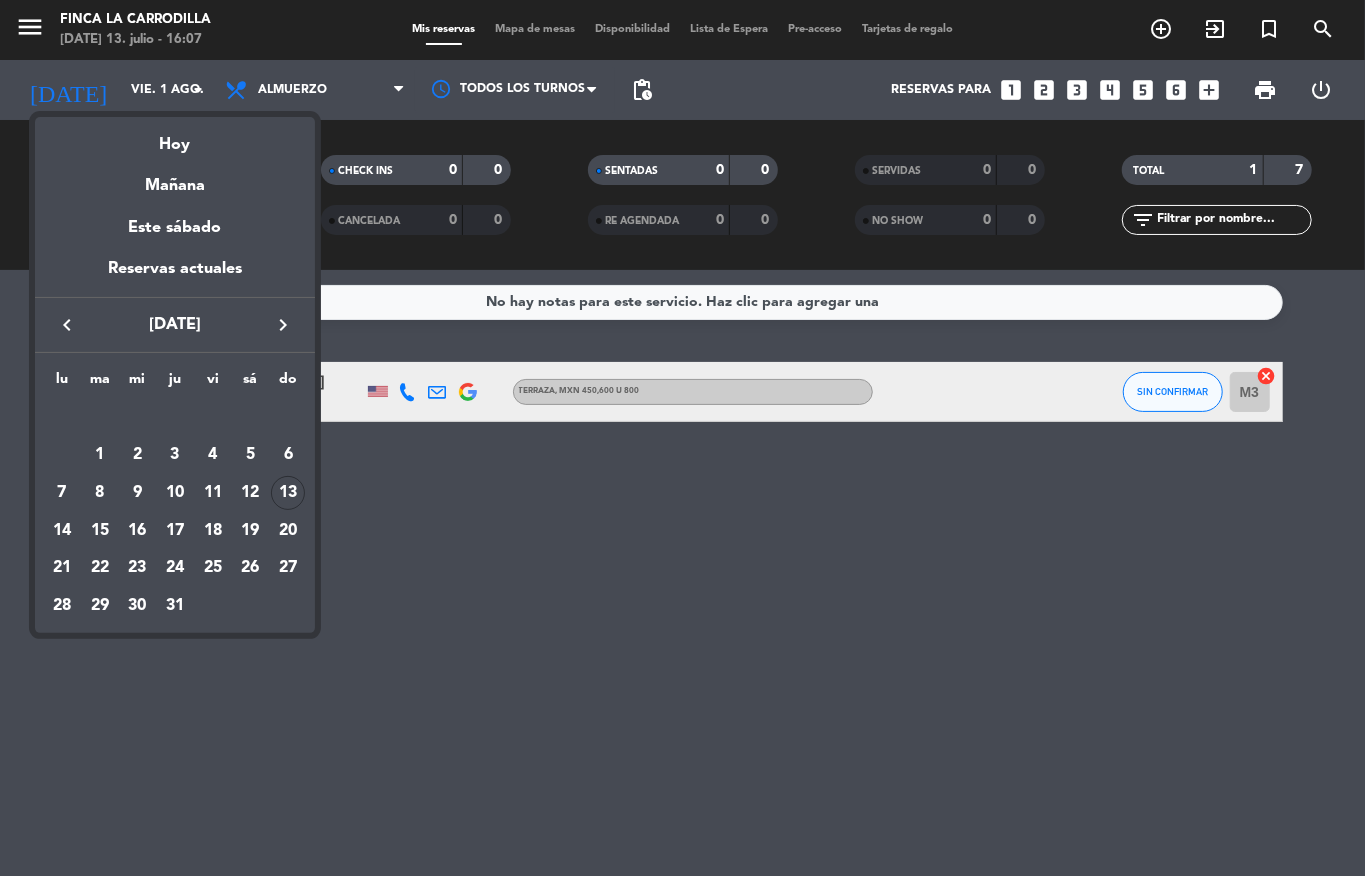 click on "keyboard_arrow_right" at bounding box center (283, 325) 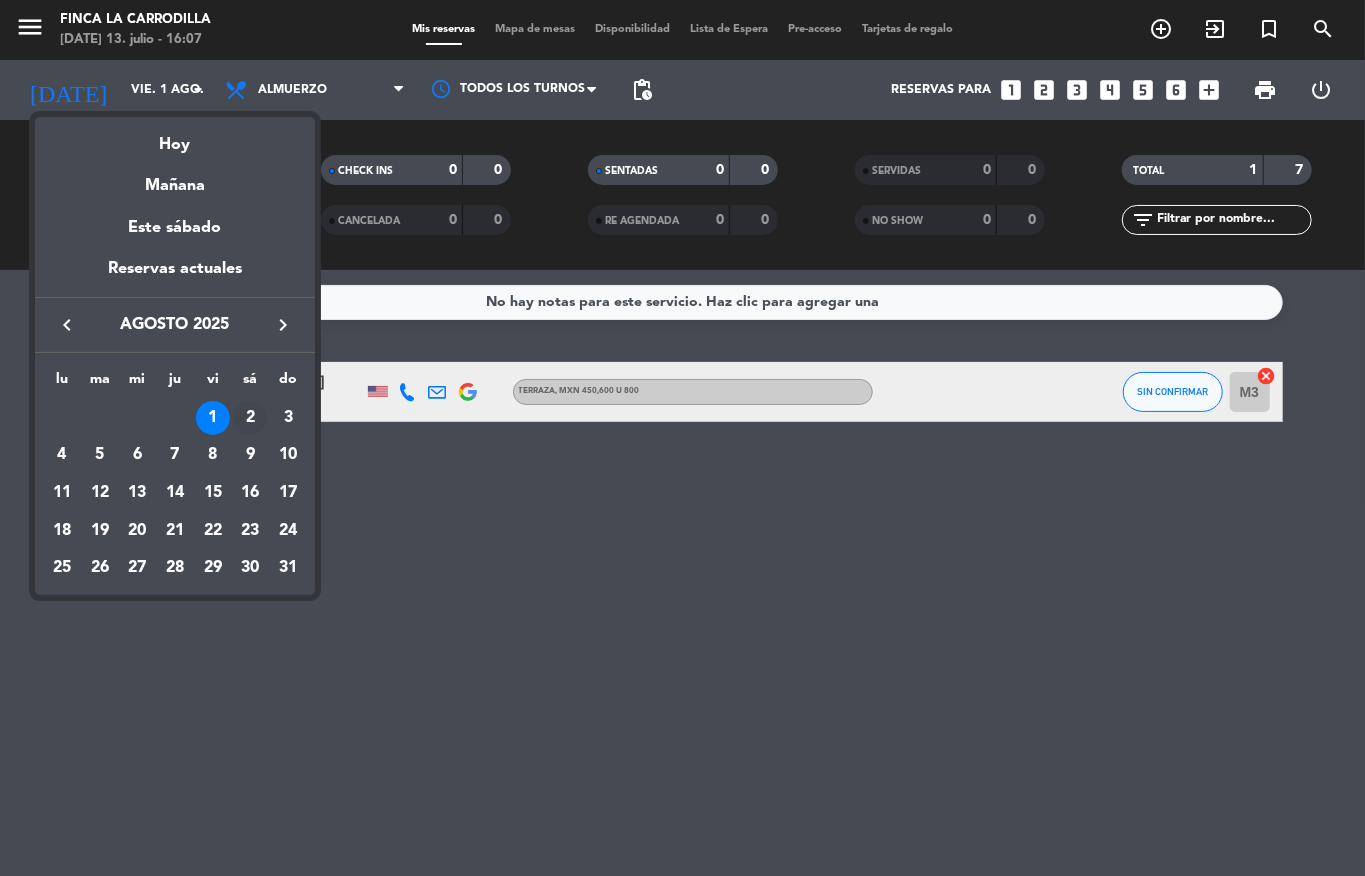 click on "2" at bounding box center [250, 418] 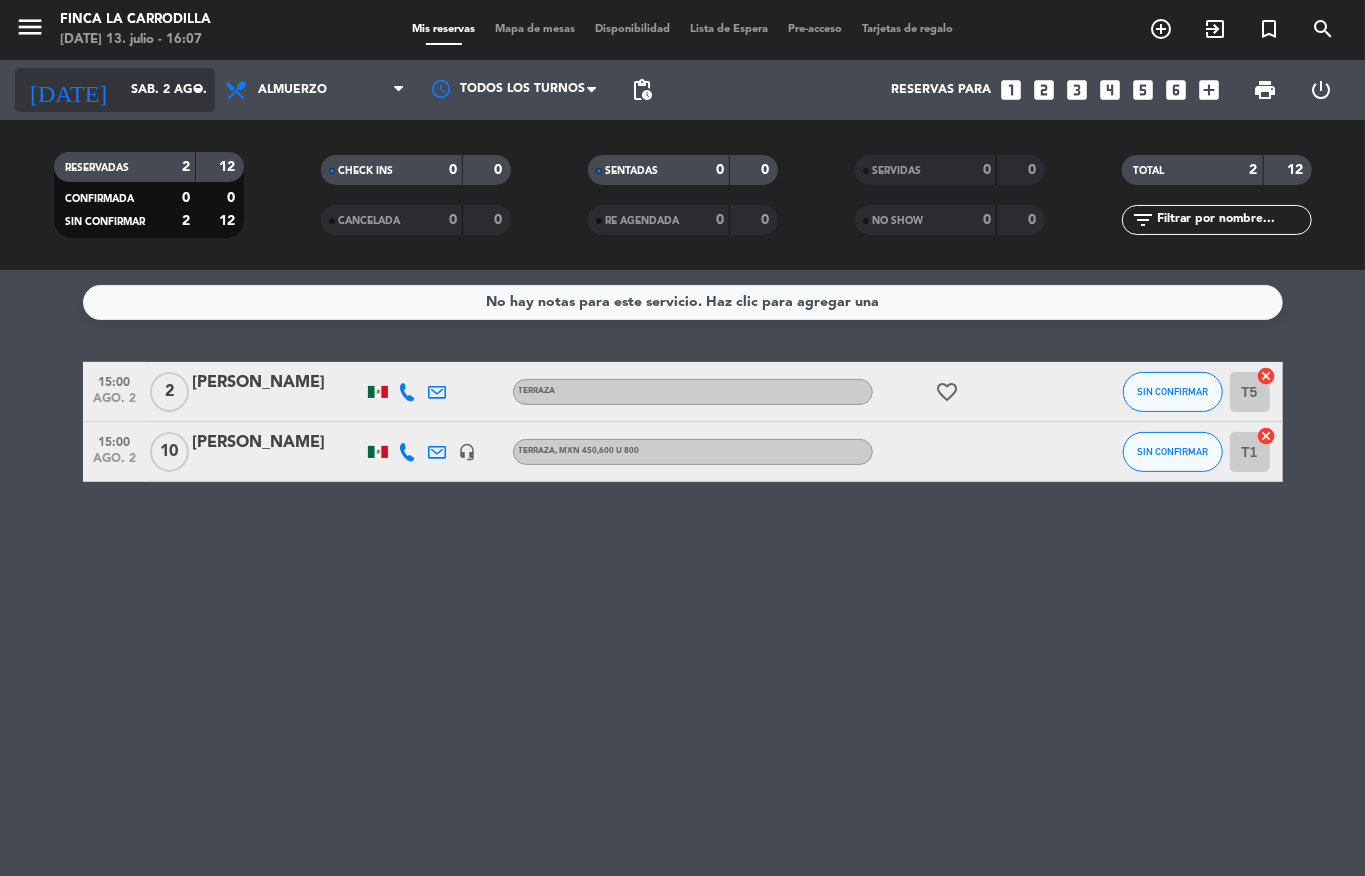 click on "arrow_drop_down" 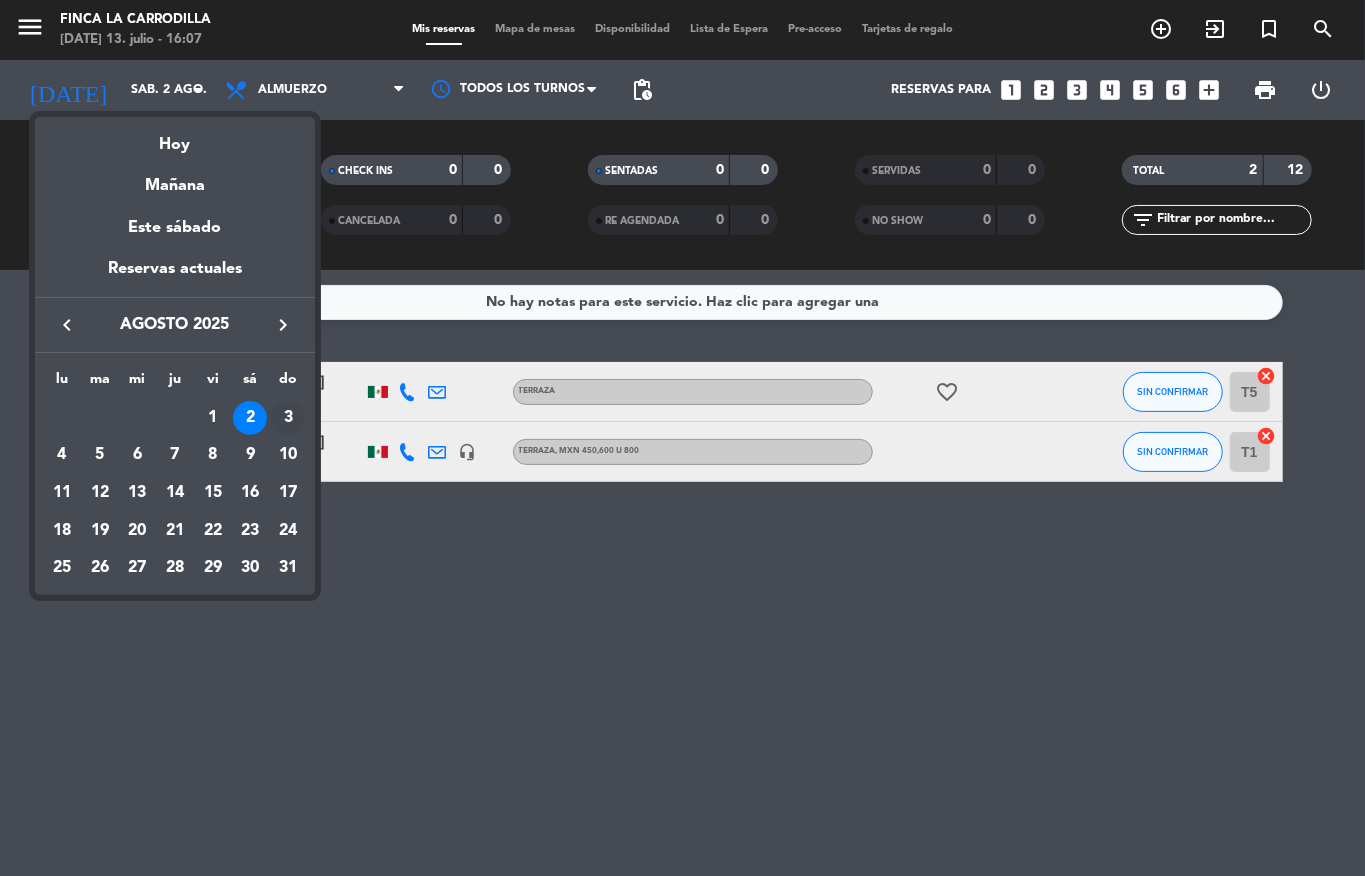click on "3" at bounding box center [288, 418] 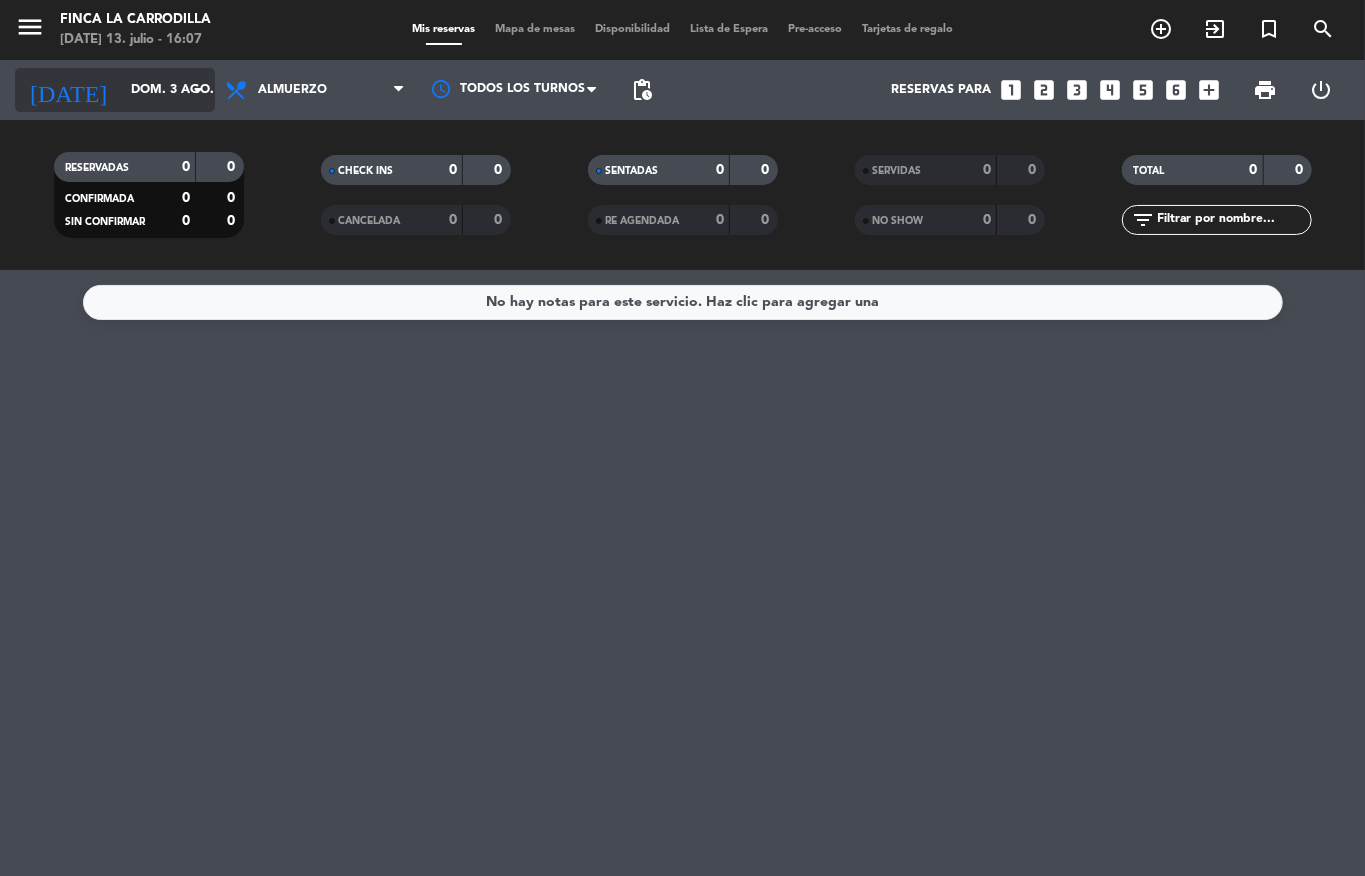 click on "dom. 3 ago." 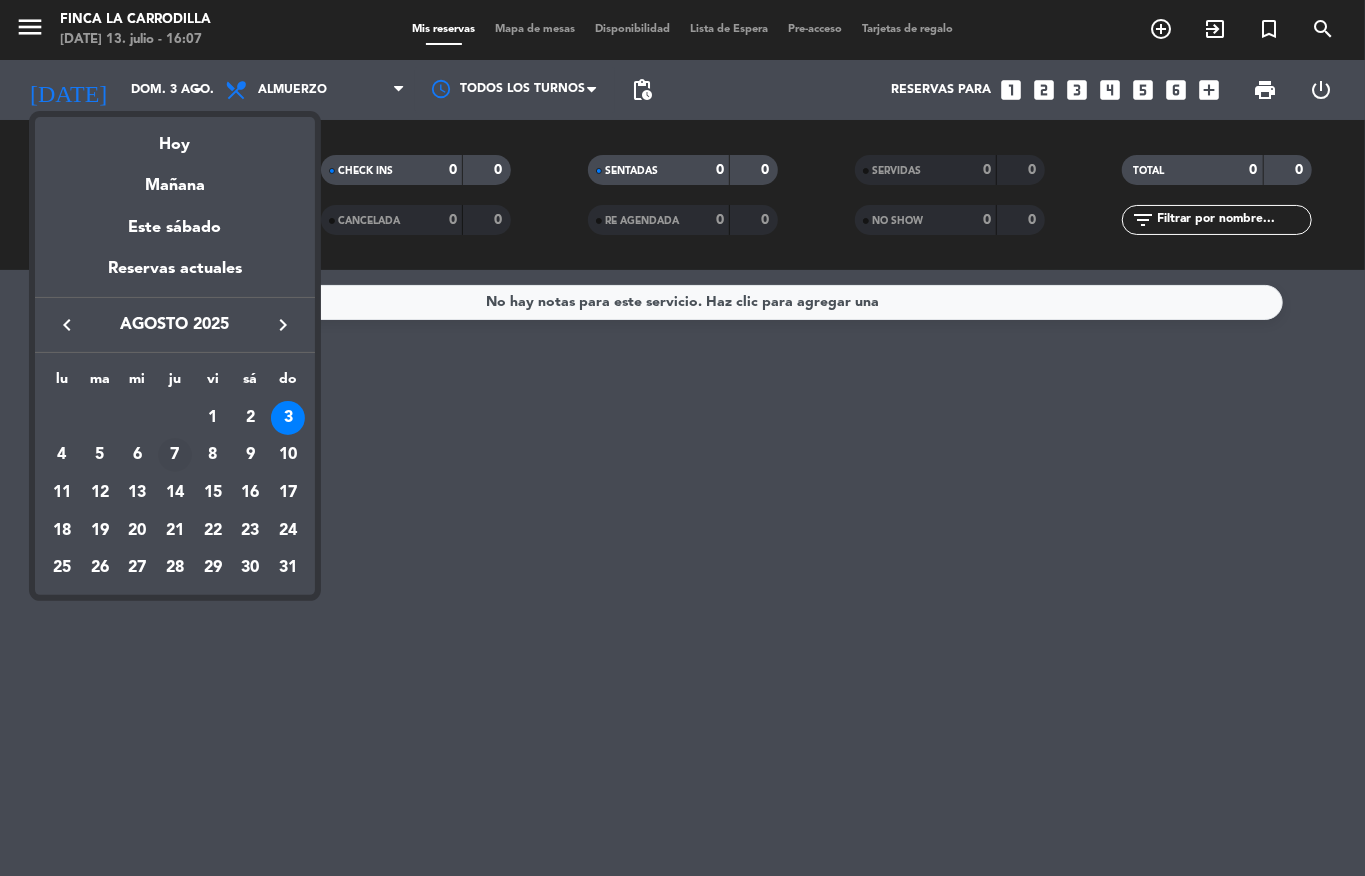 click on "7" at bounding box center [175, 455] 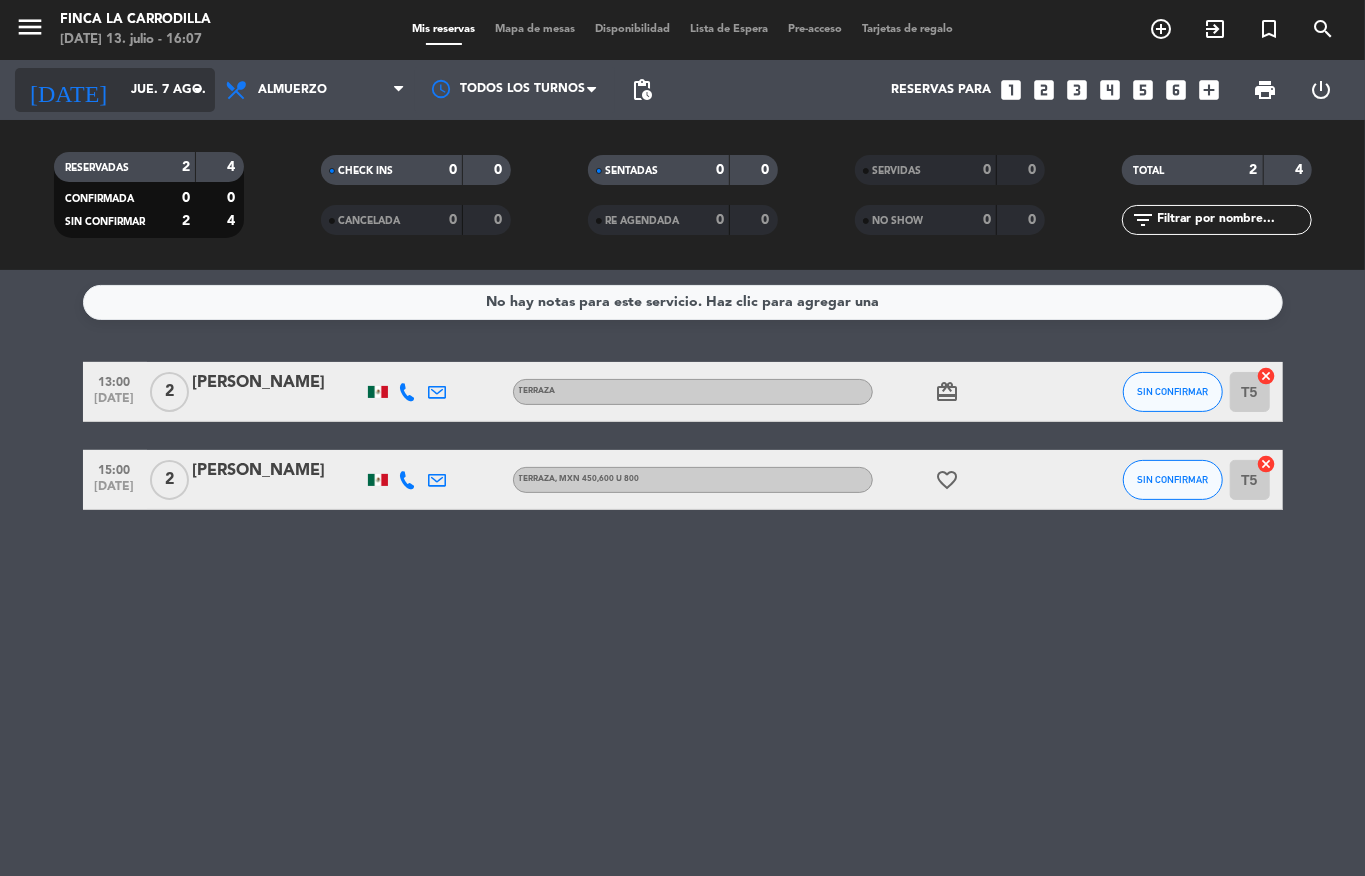 click on "jue. 7 ago." 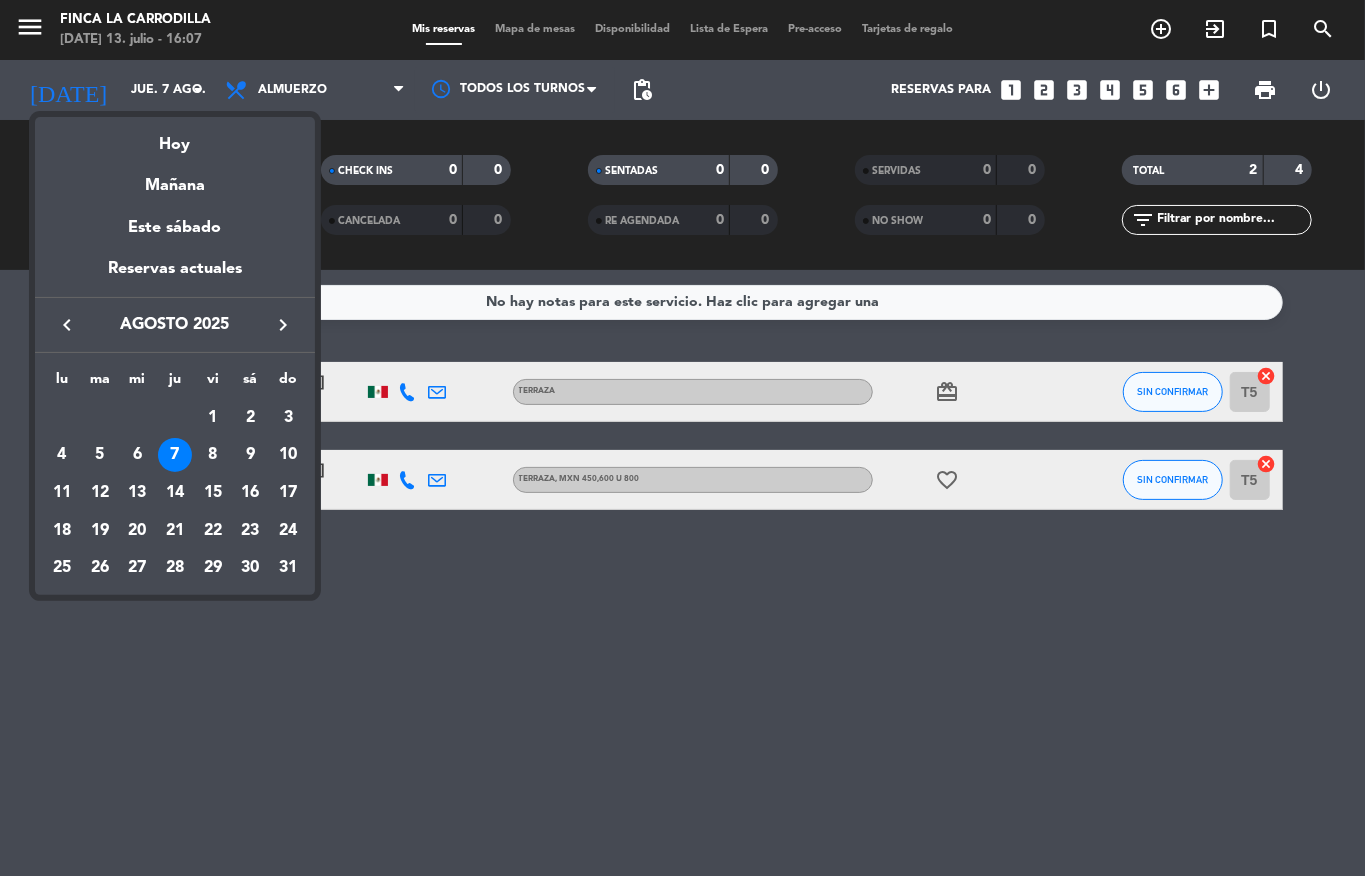 click at bounding box center [682, 438] 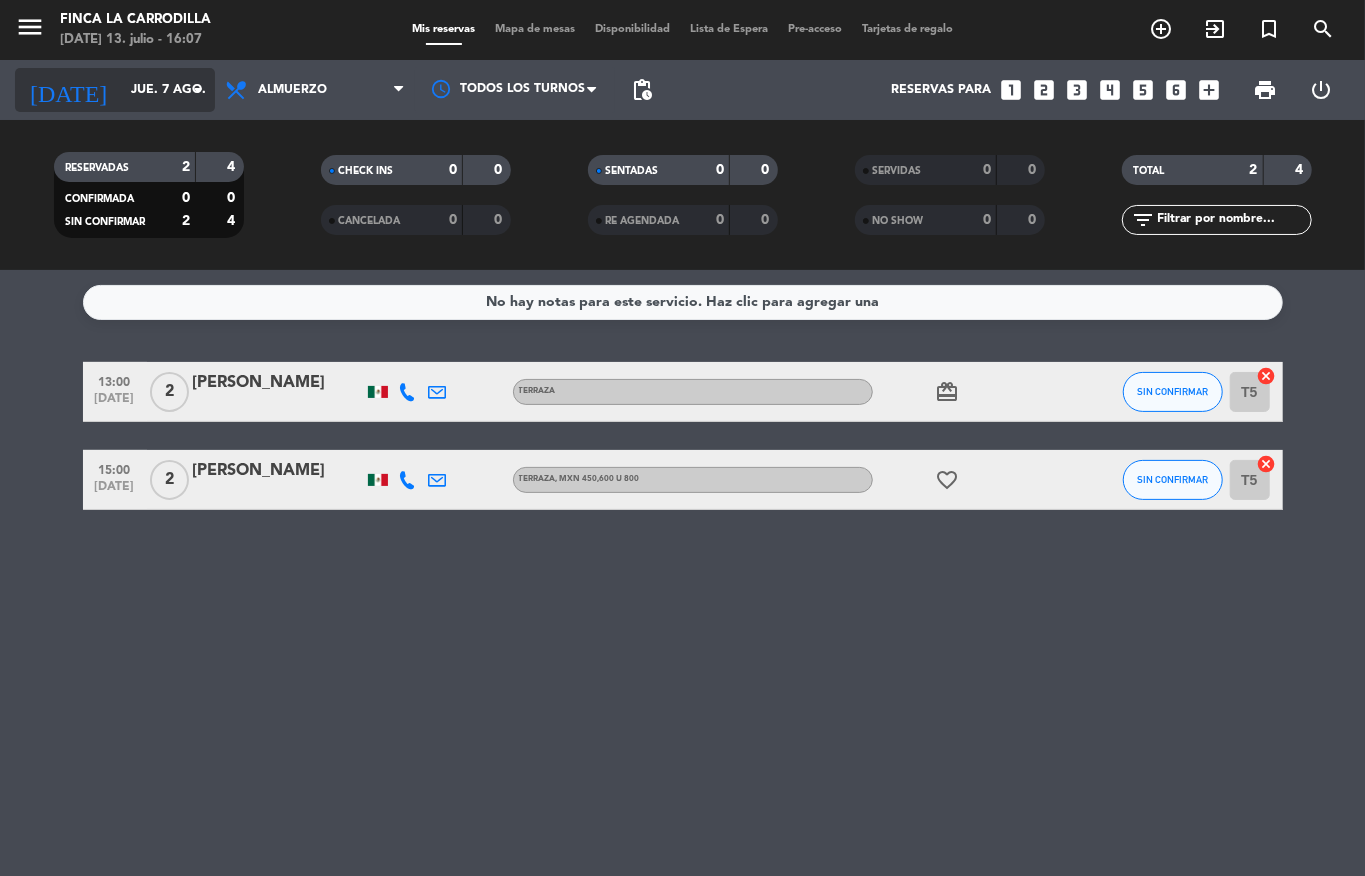 click on "arrow_drop_down" 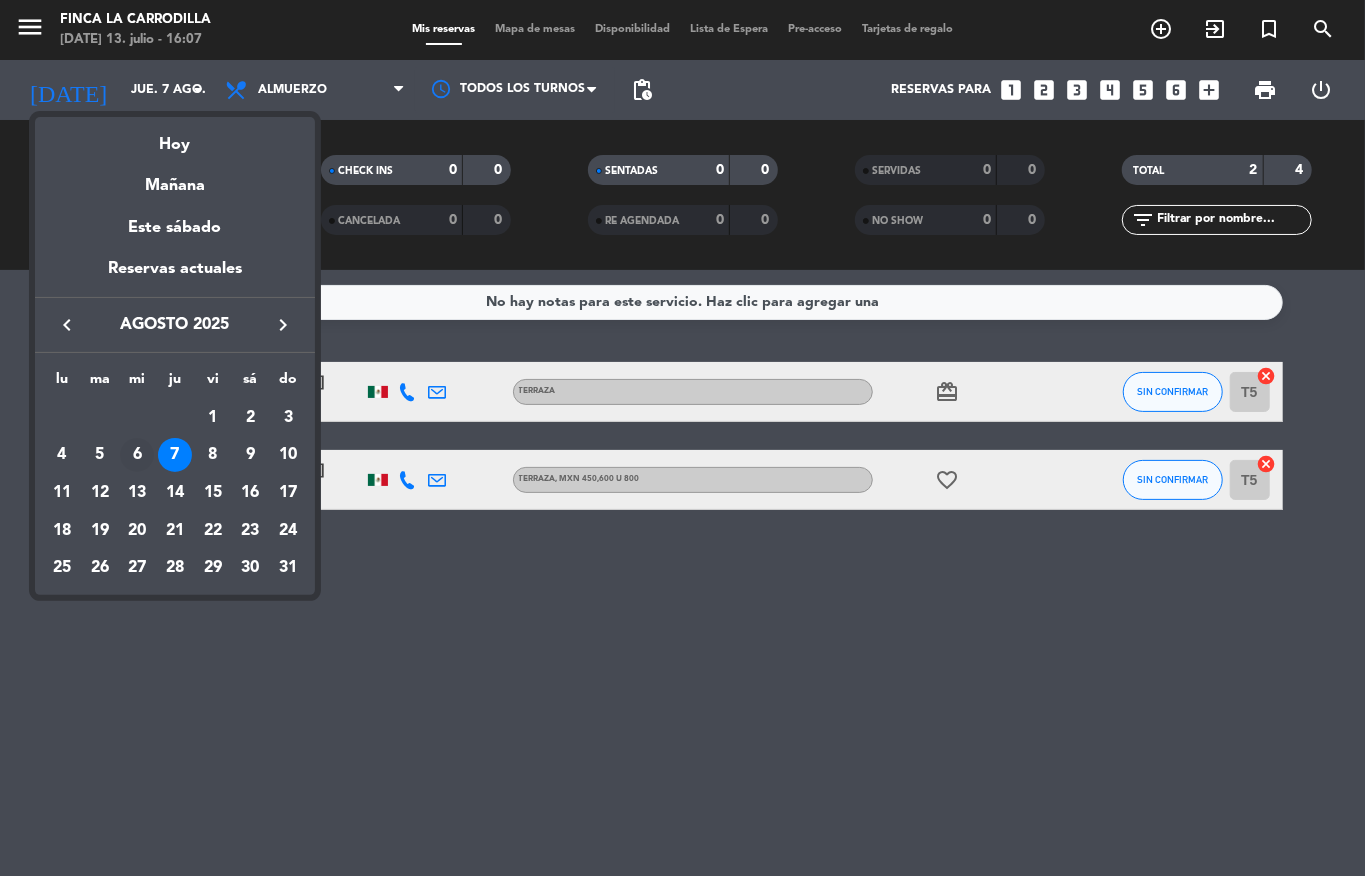 click on "6" at bounding box center [137, 455] 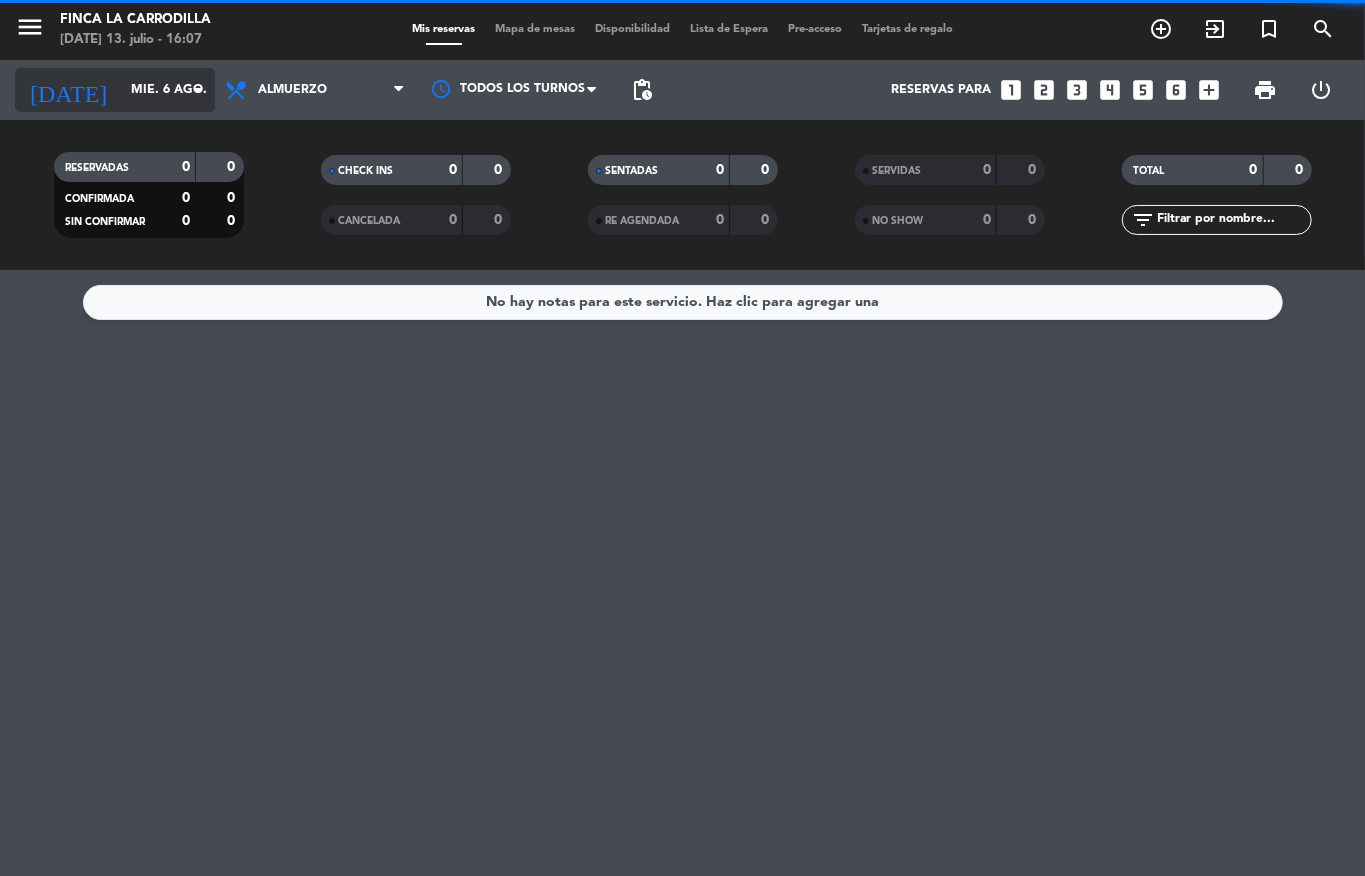 click on "mié. 6 ago." 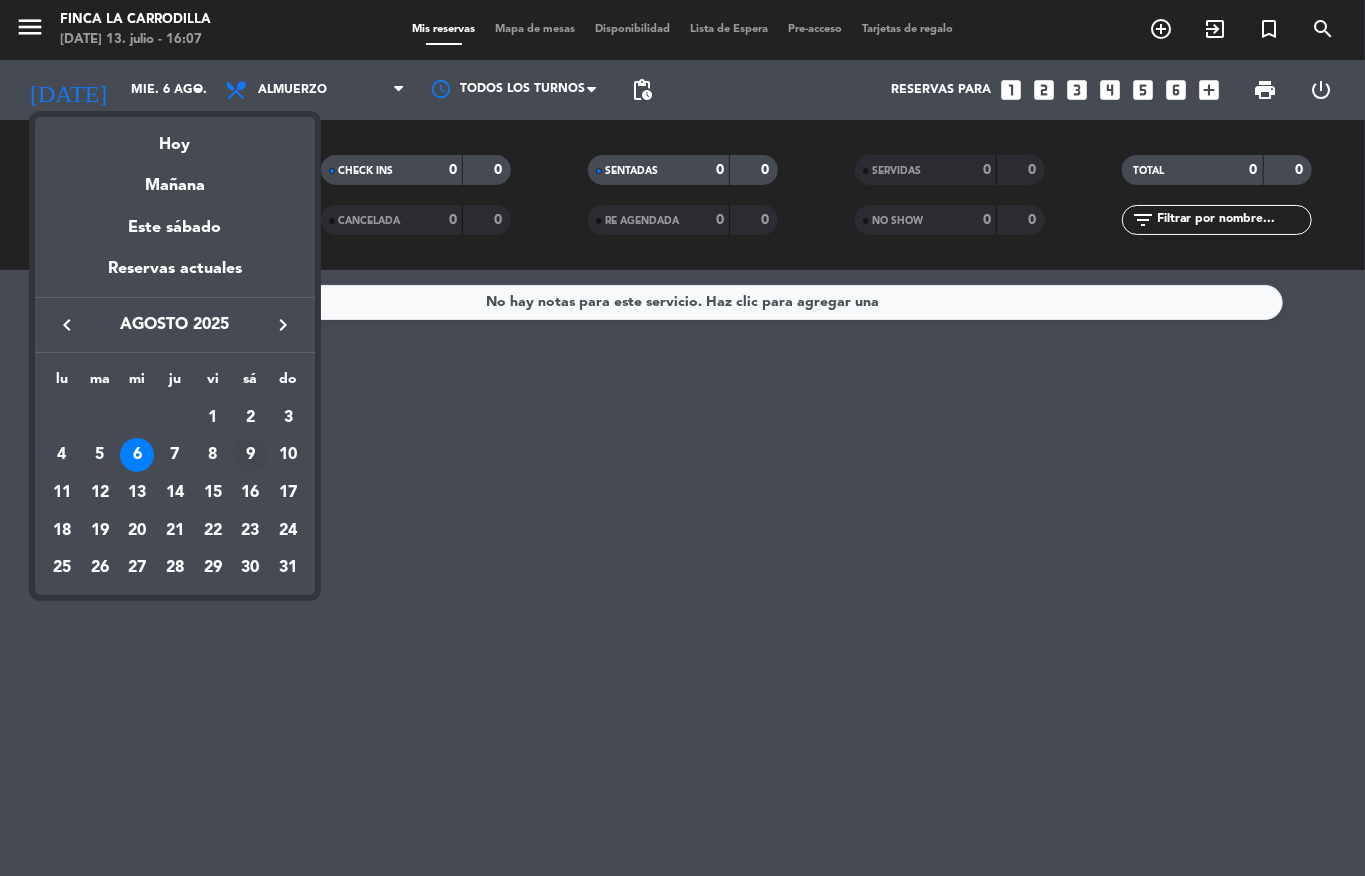 click on "9" at bounding box center (250, 455) 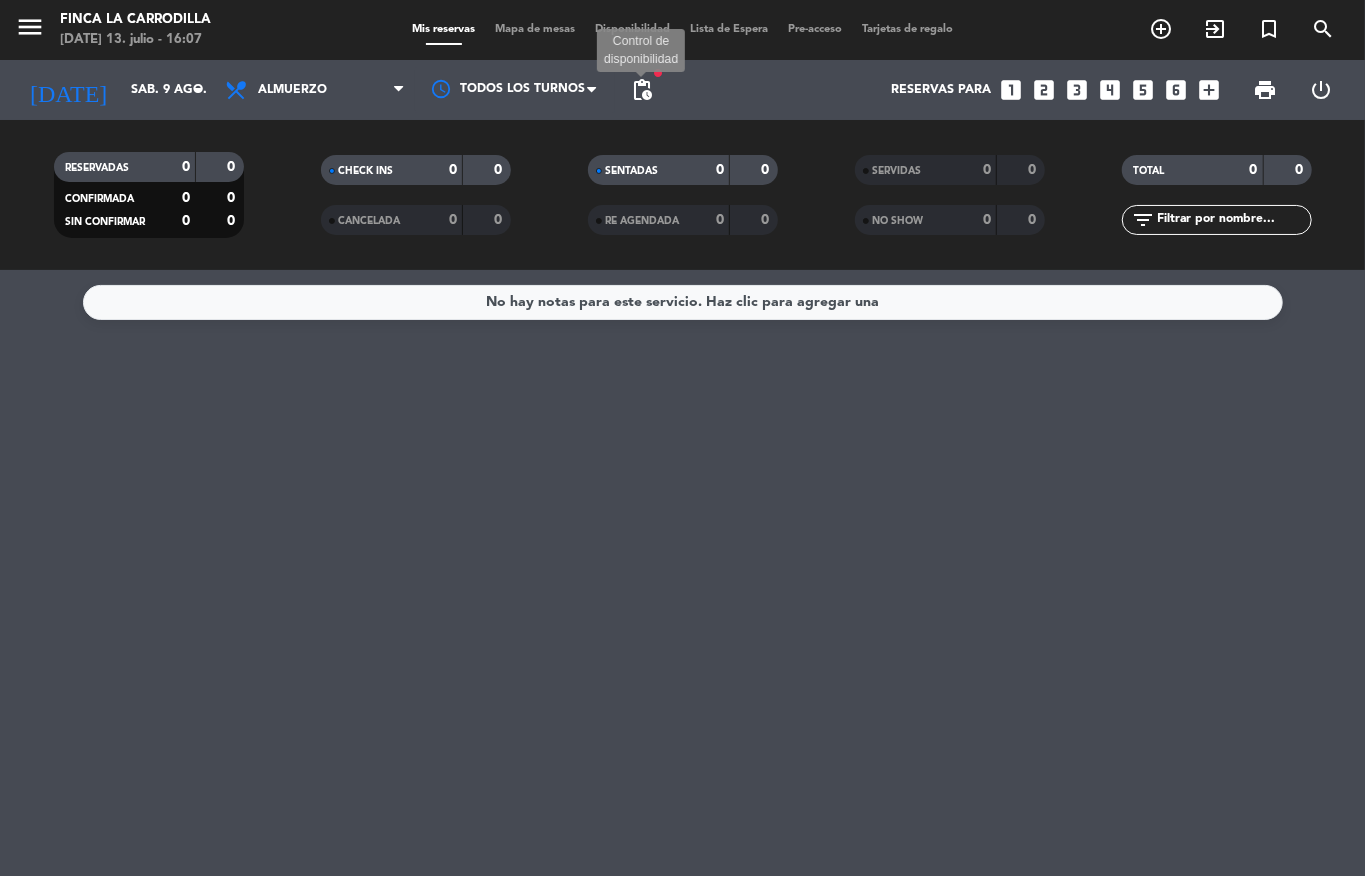 click on "pending_actions" 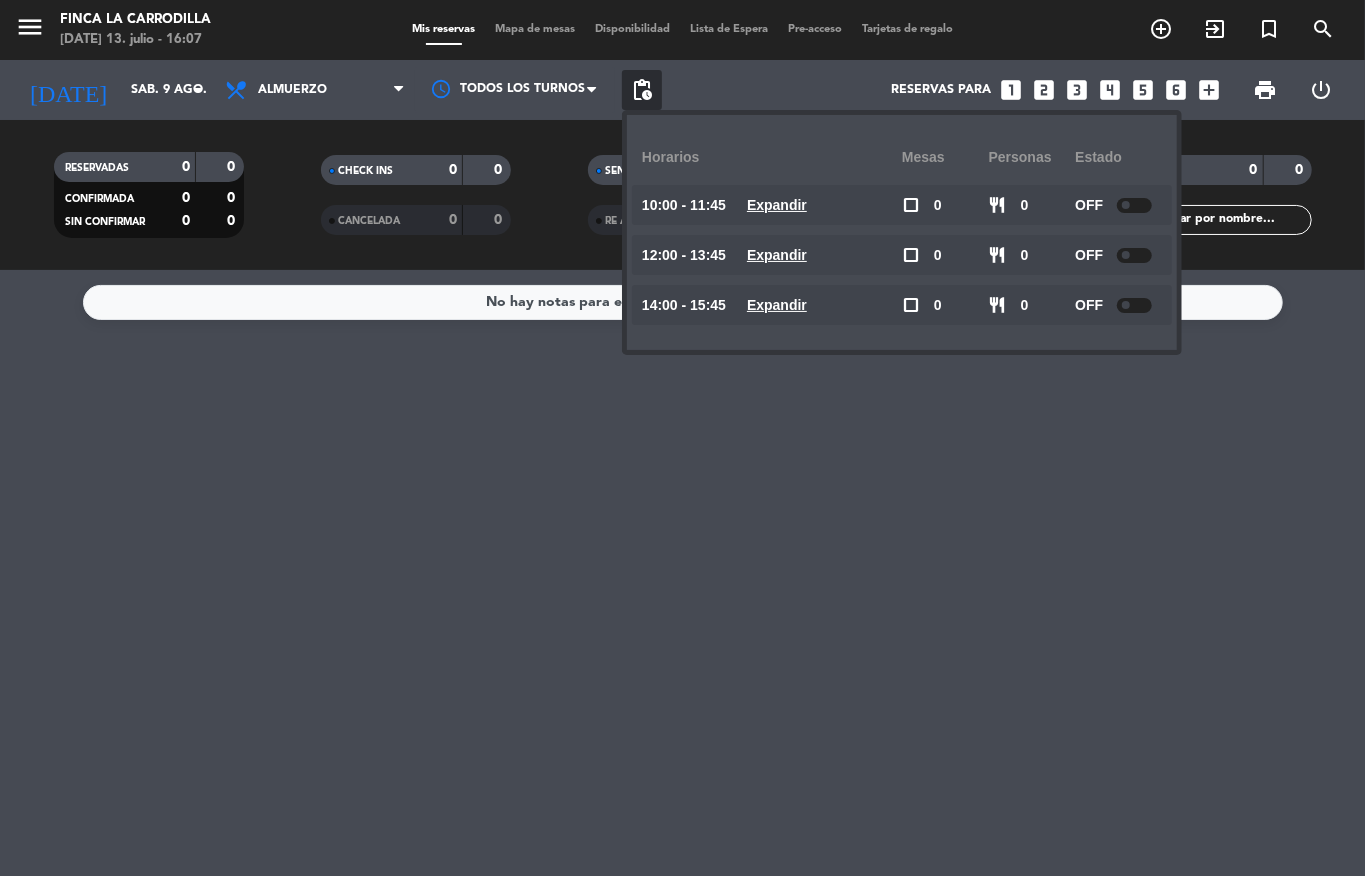 click on "pending_actions" 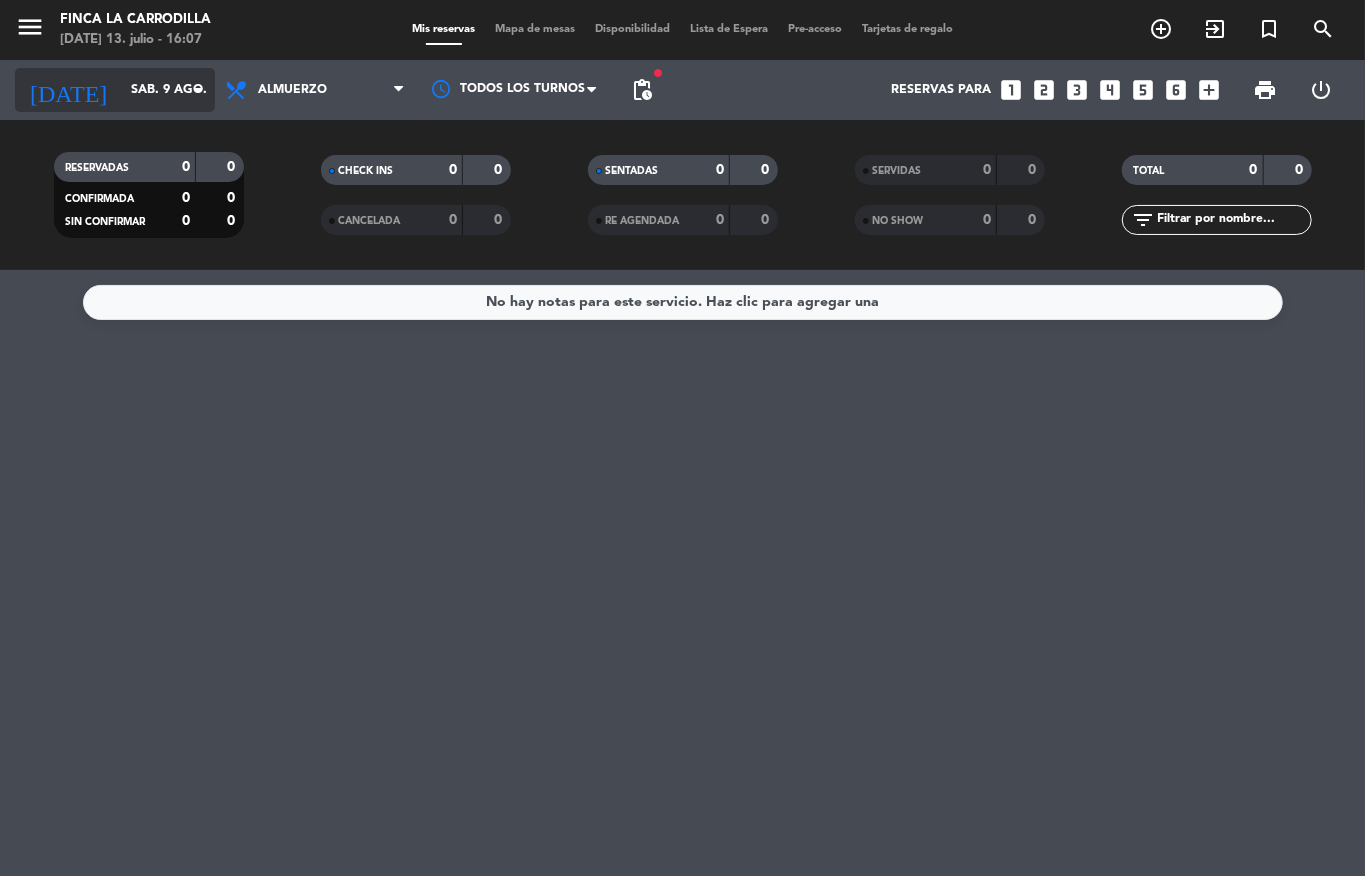 click on "sáb. 9 ago." 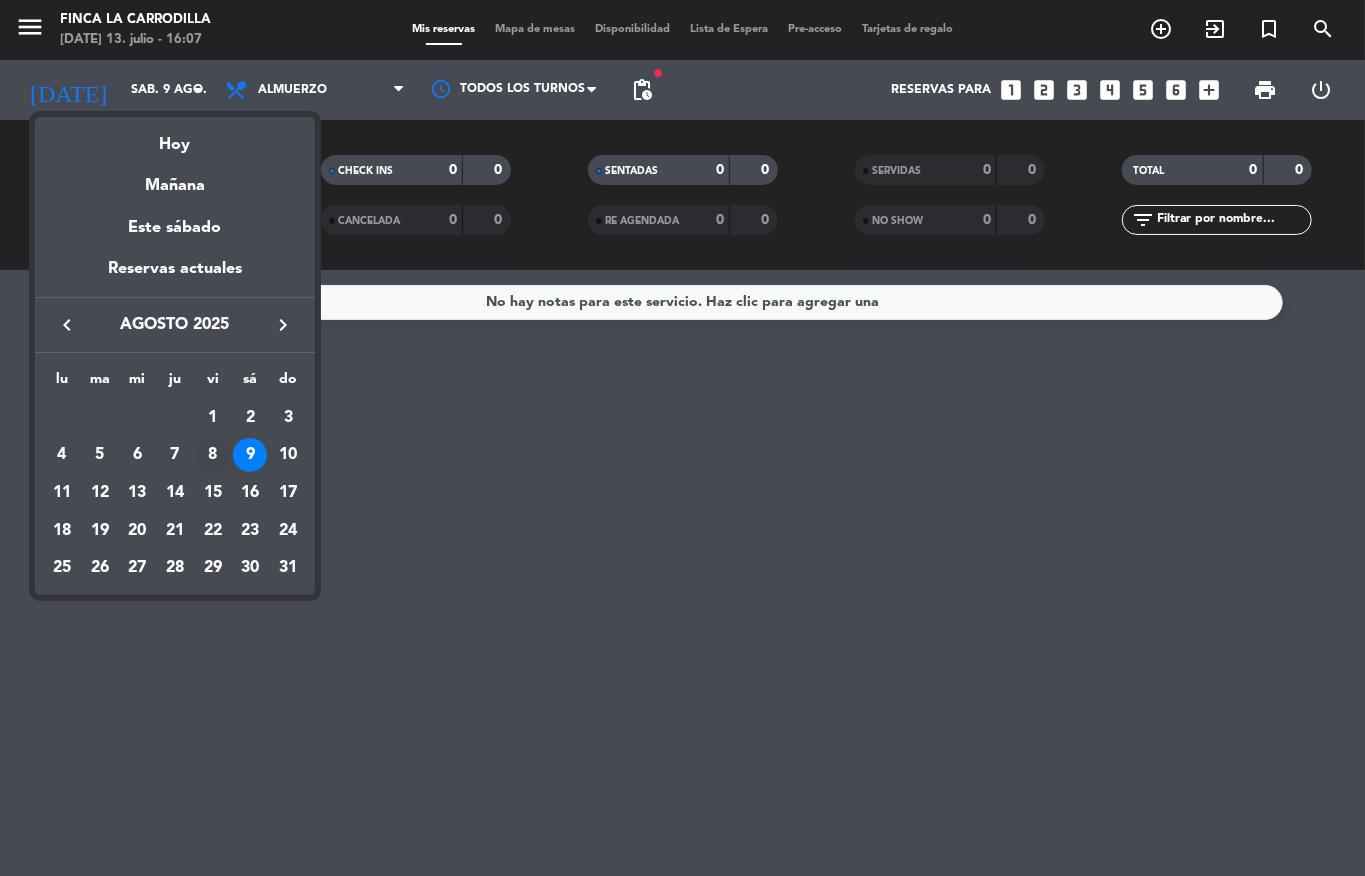 click on "8" at bounding box center (213, 455) 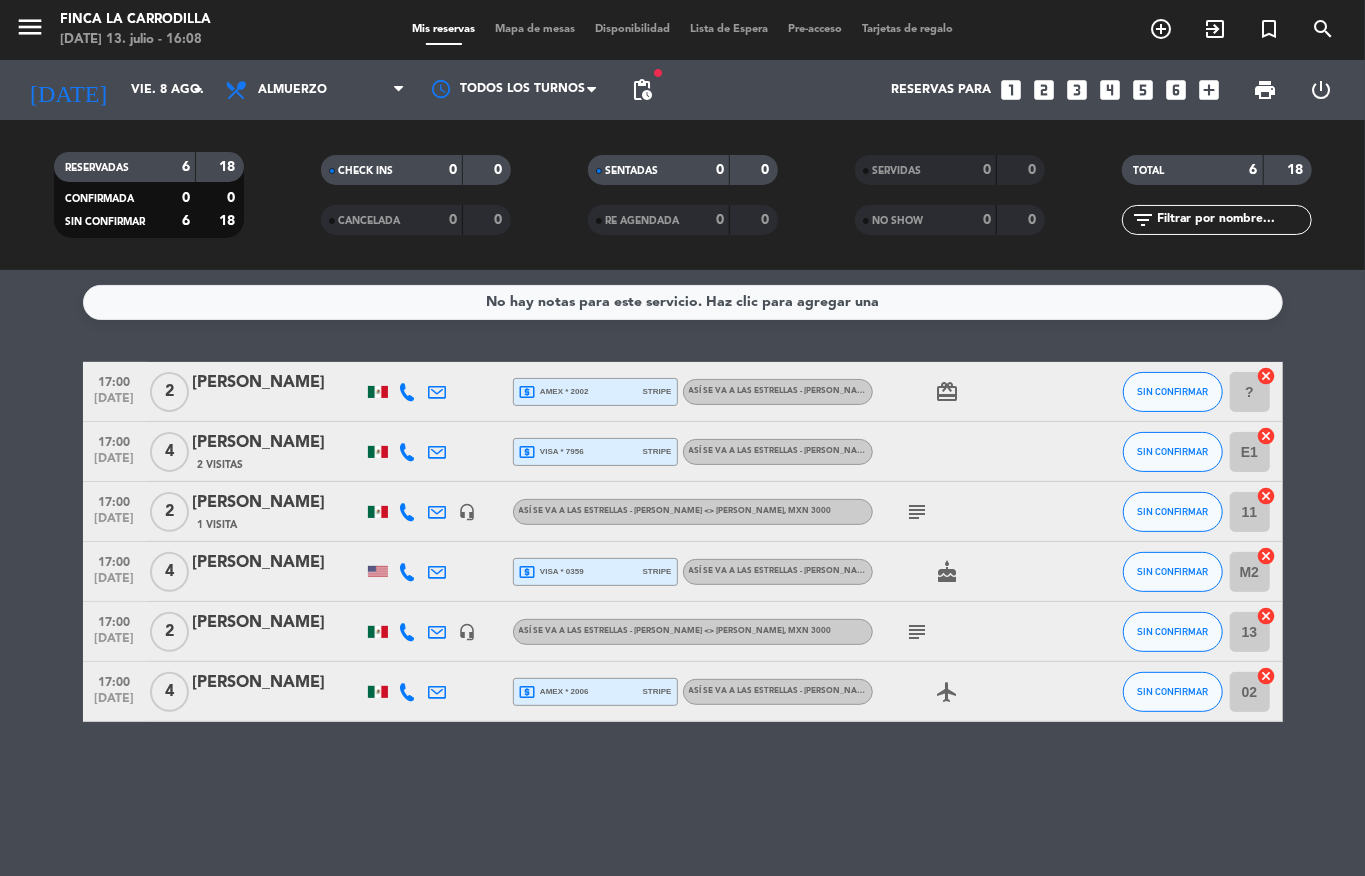 click on "subject" 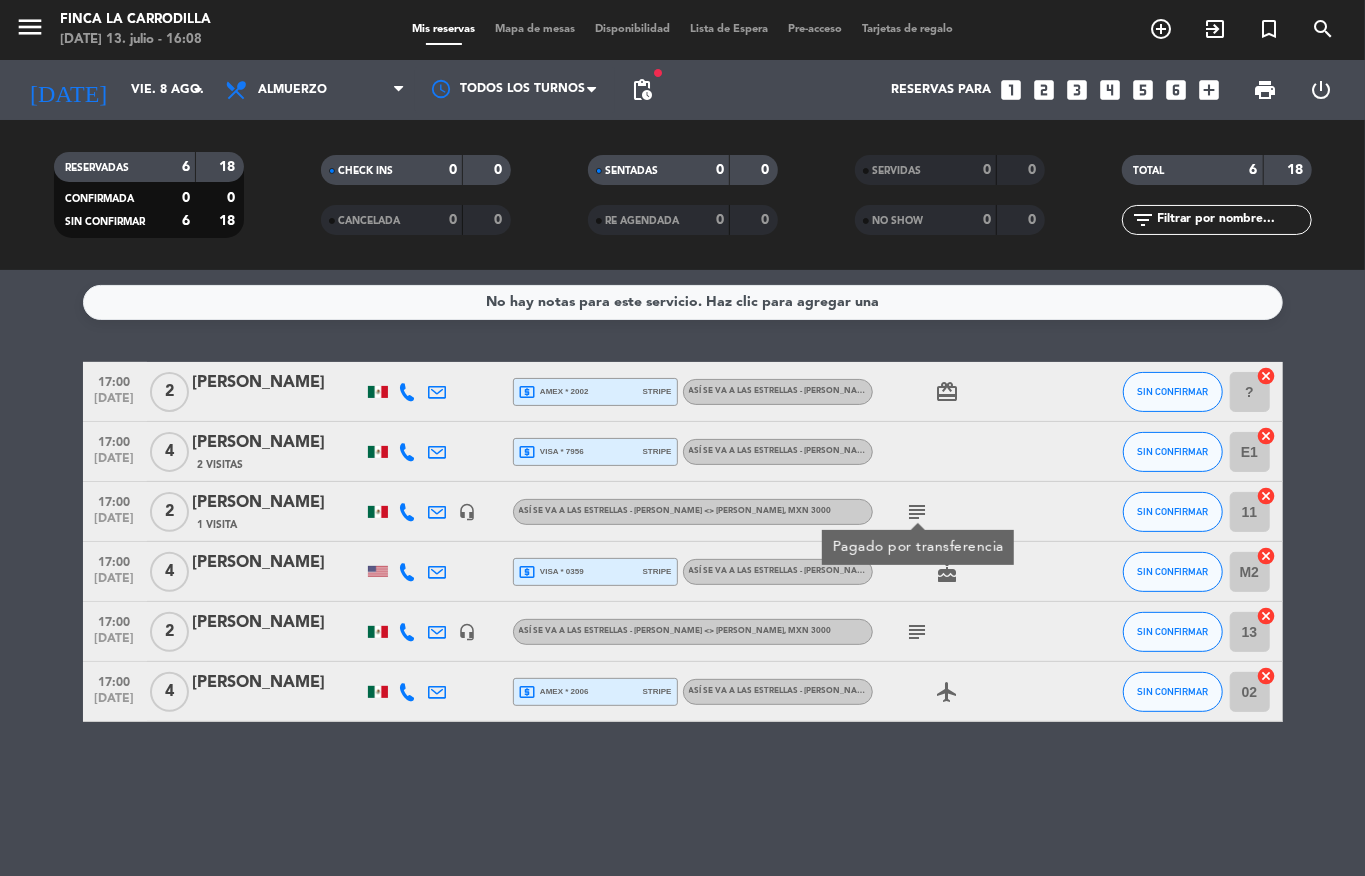 click on "subject" 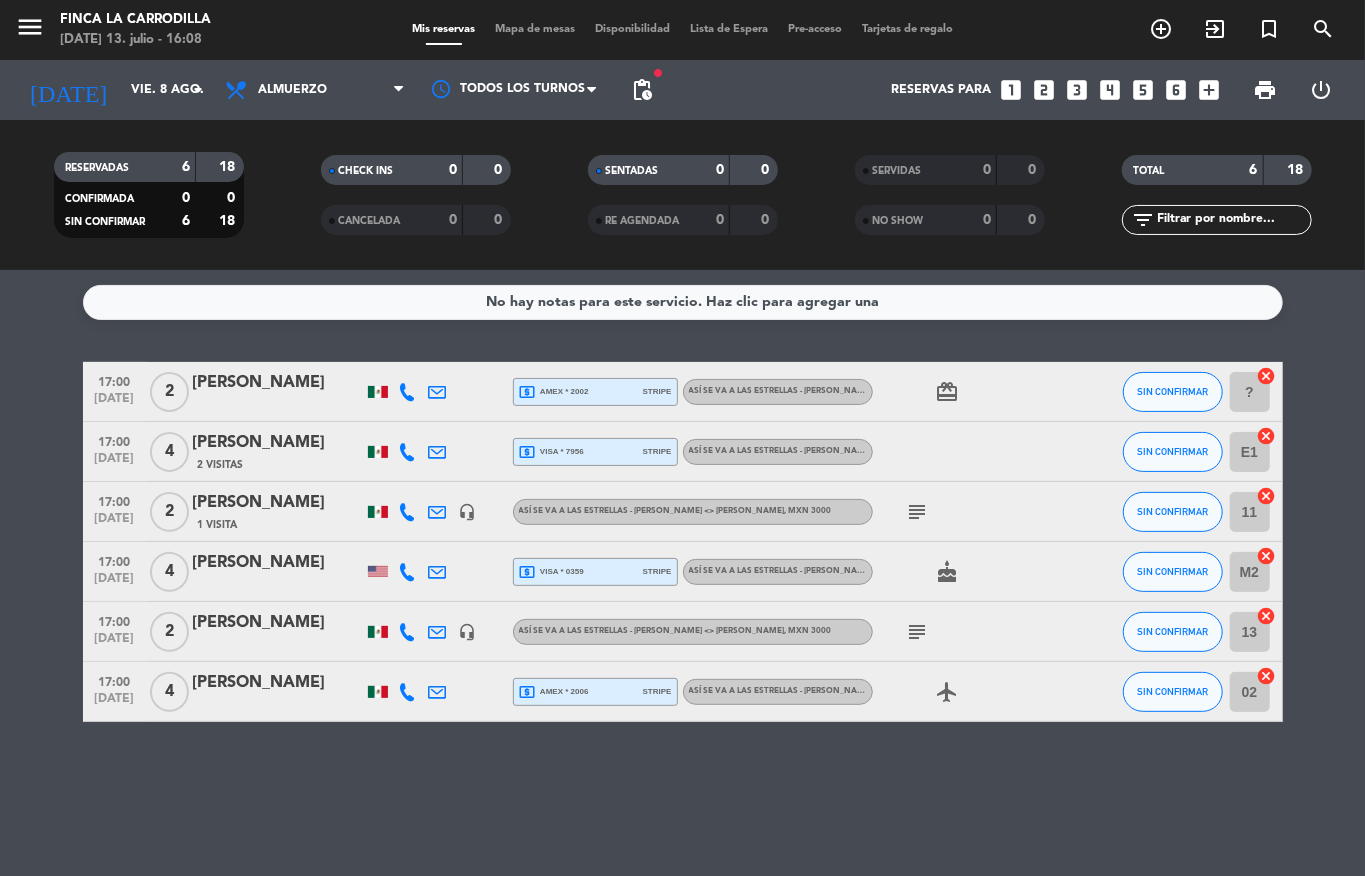 click on "subject" 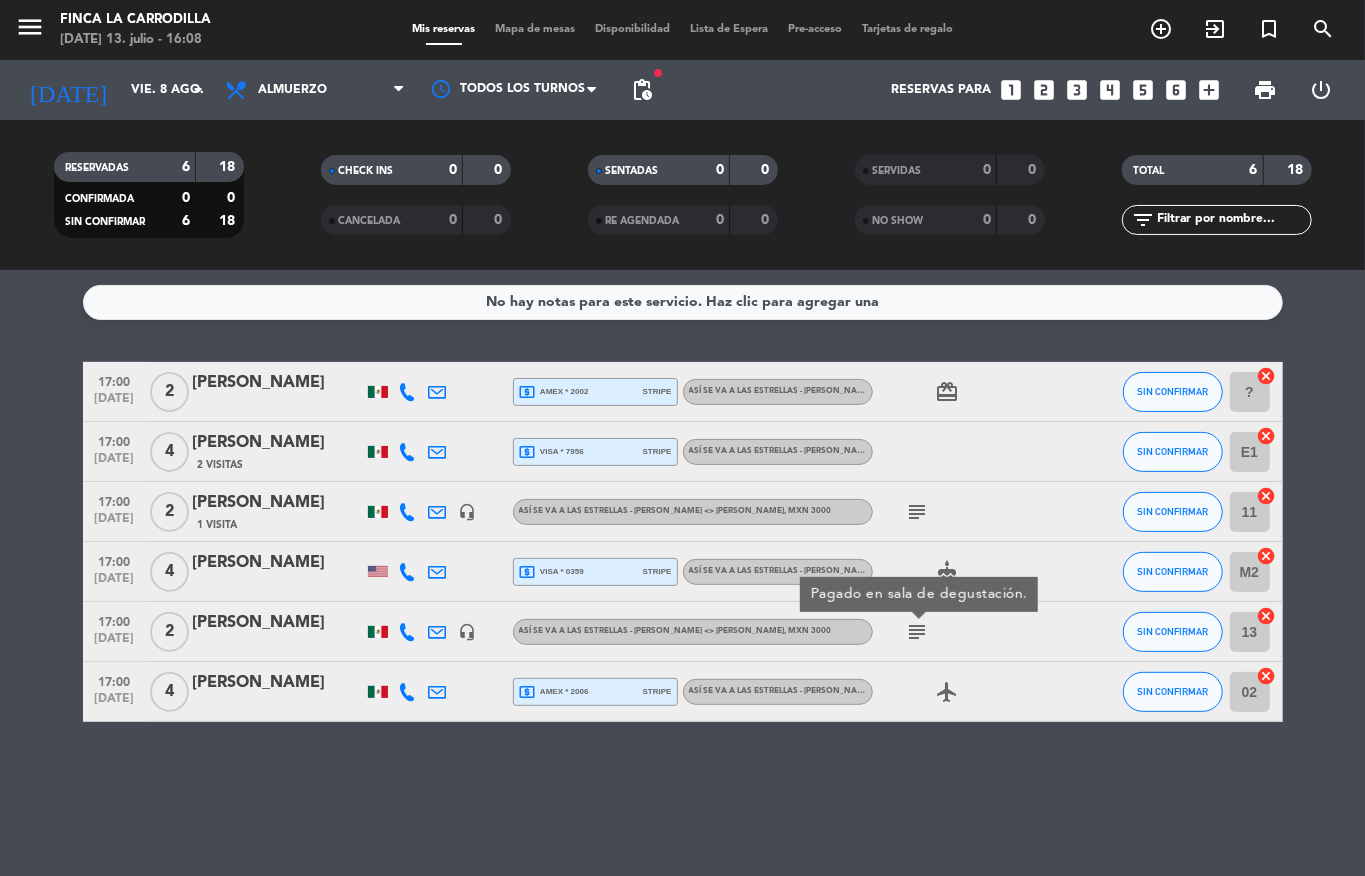 click on "subject" 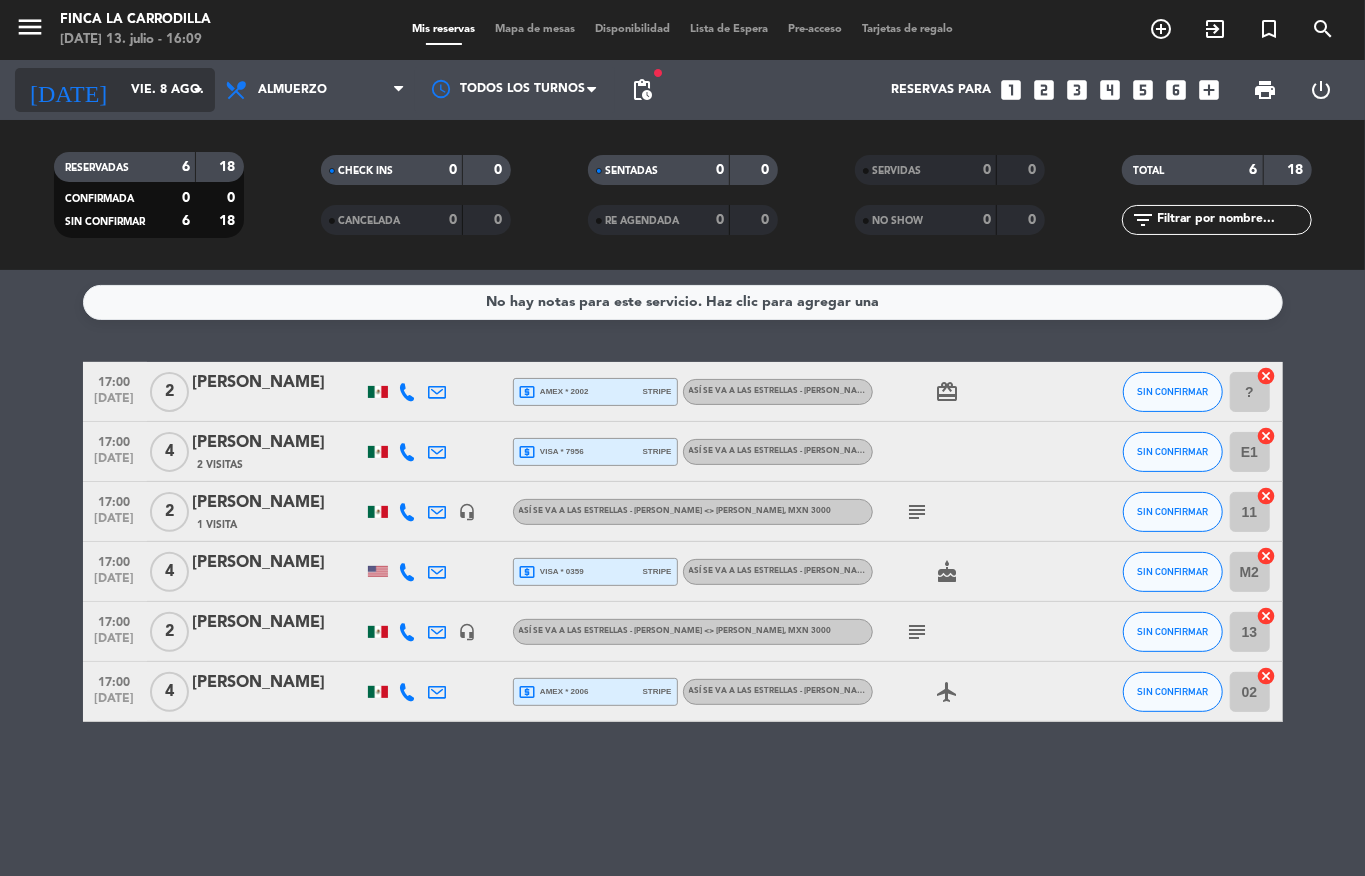 click on "arrow_drop_down" 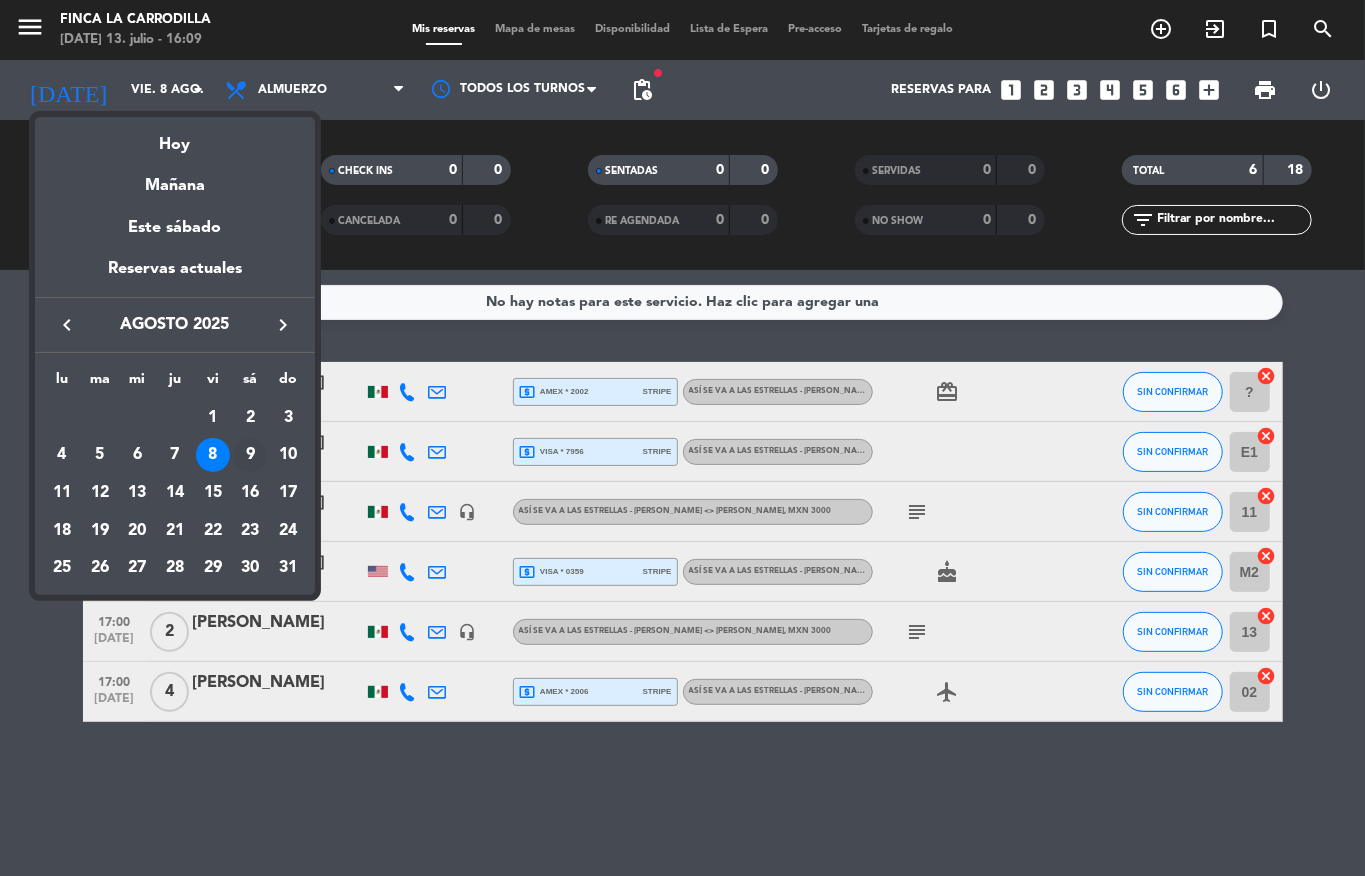 click on "9" at bounding box center (250, 455) 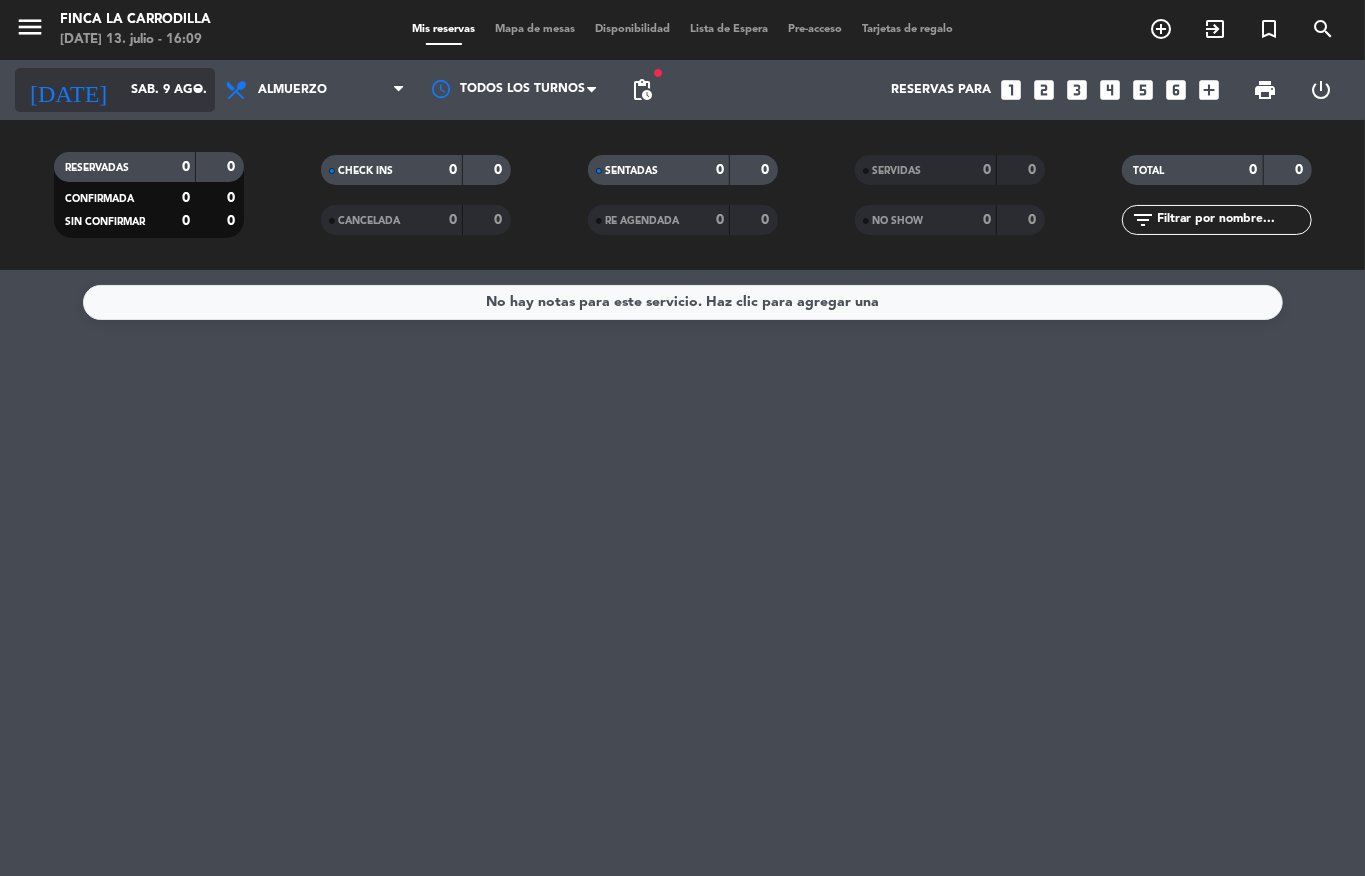 click on "arrow_drop_down" 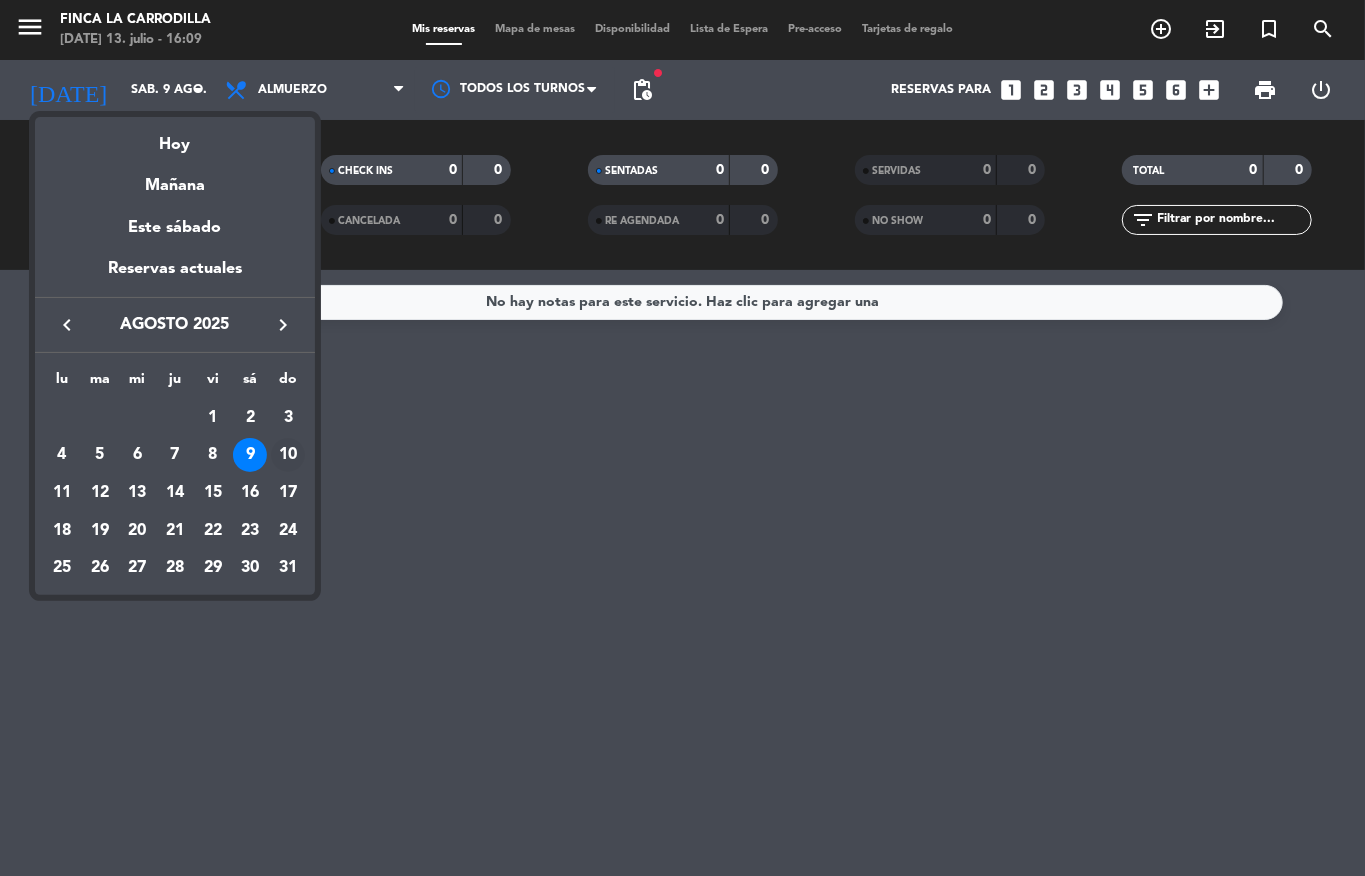 click on "10" at bounding box center [288, 455] 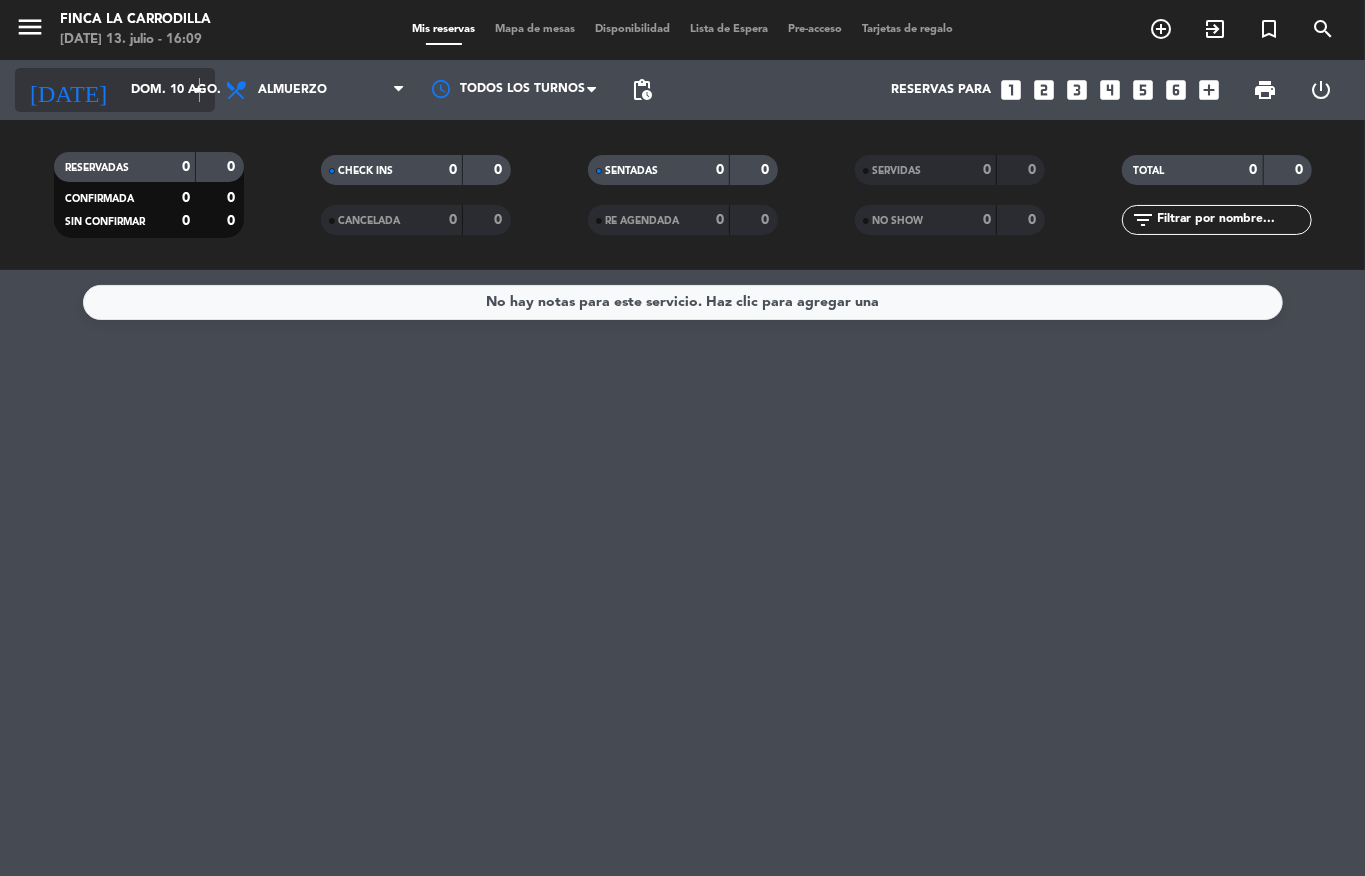 click on "arrow_drop_down" 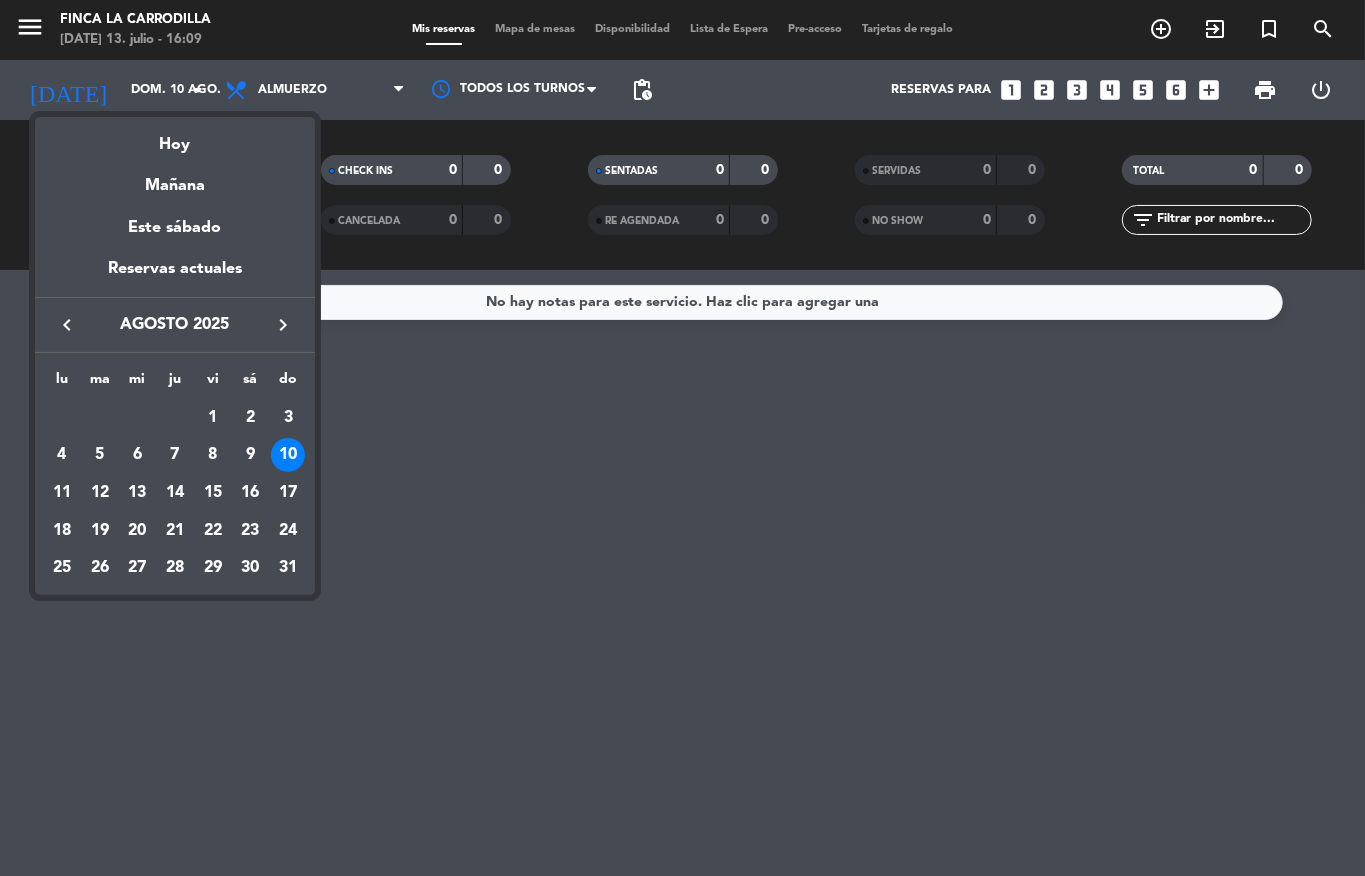 click at bounding box center (682, 438) 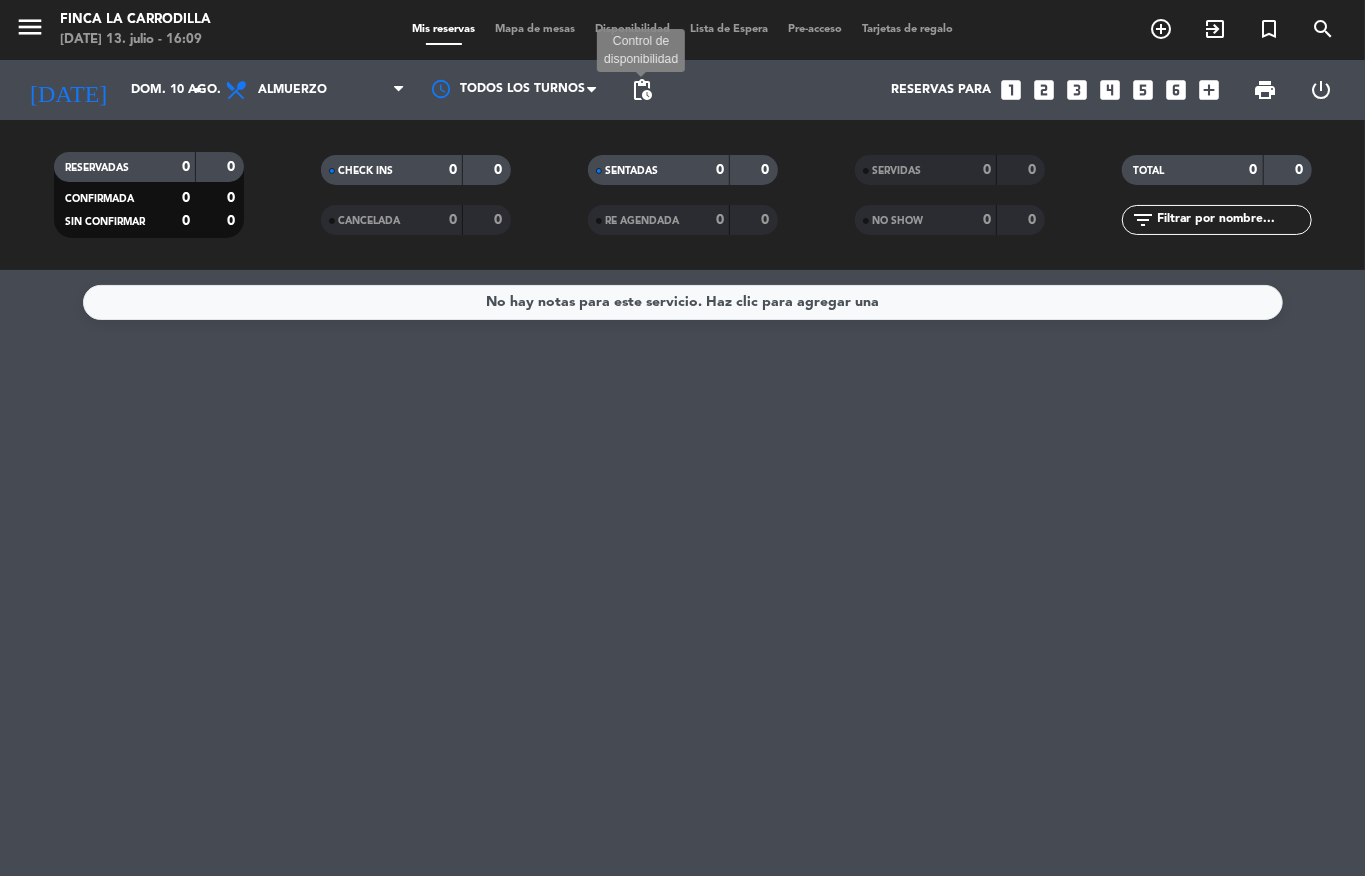 click on "pending_actions" 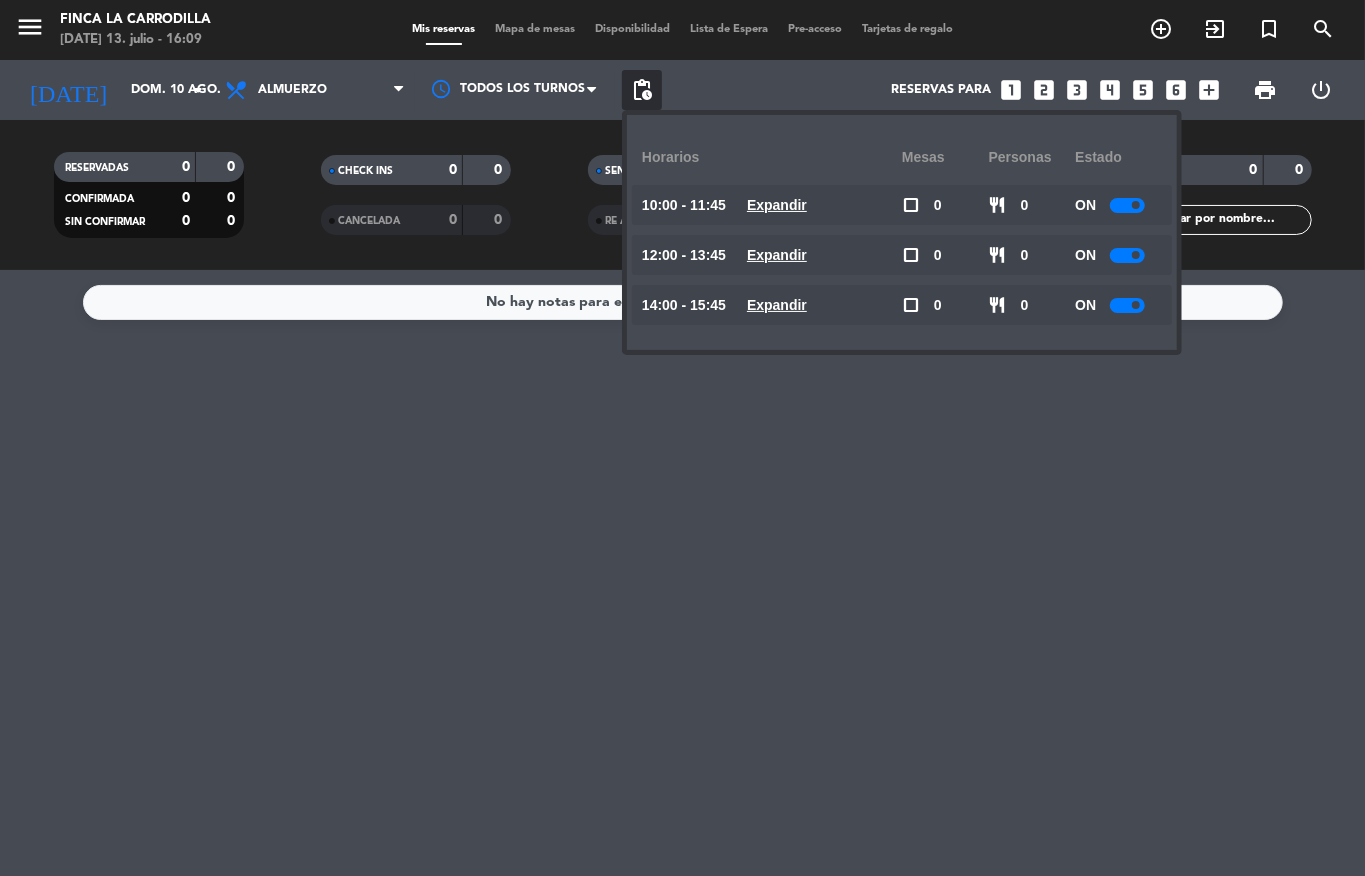 click on "pending_actions" 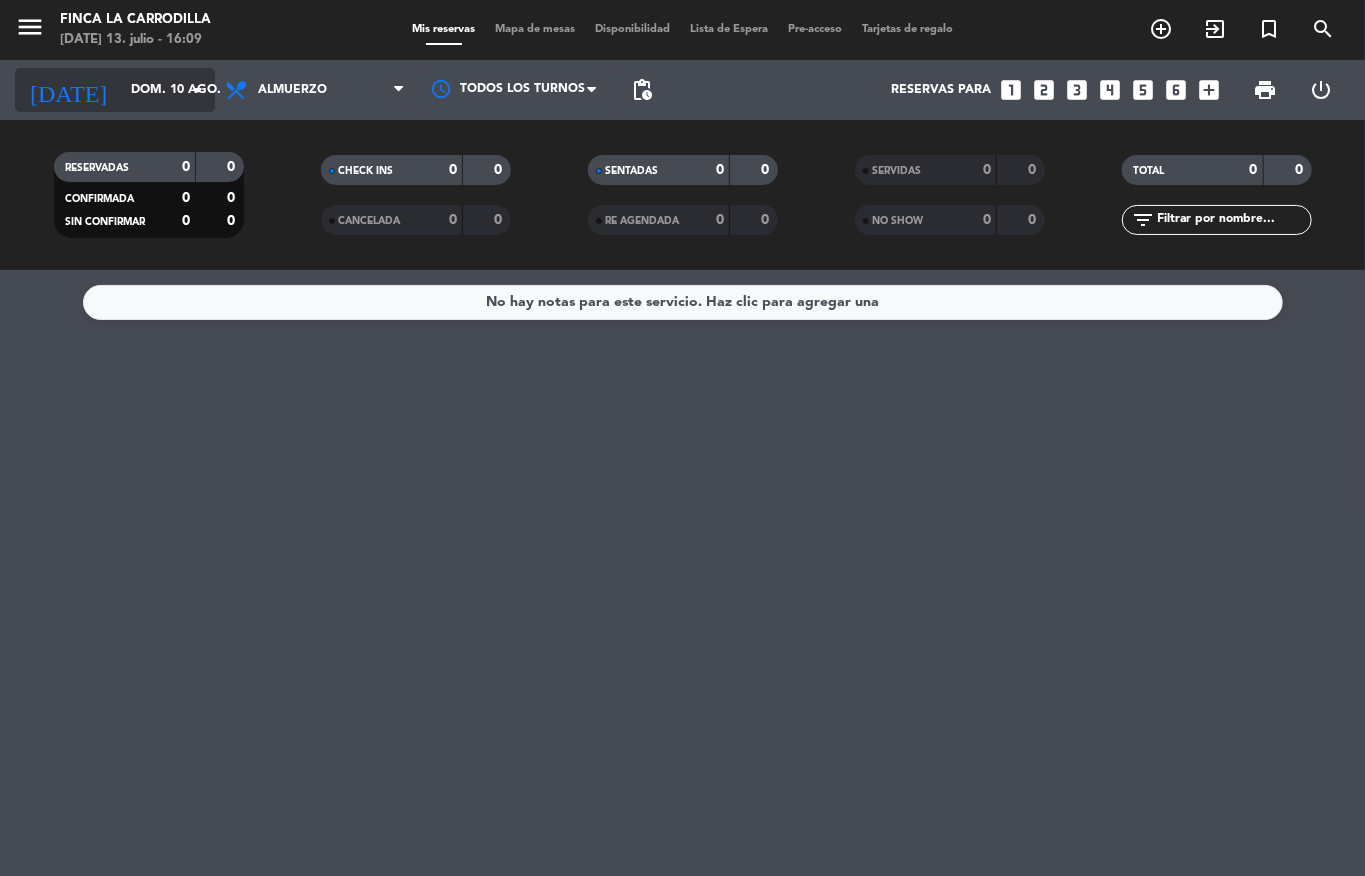 click on "arrow_drop_down" 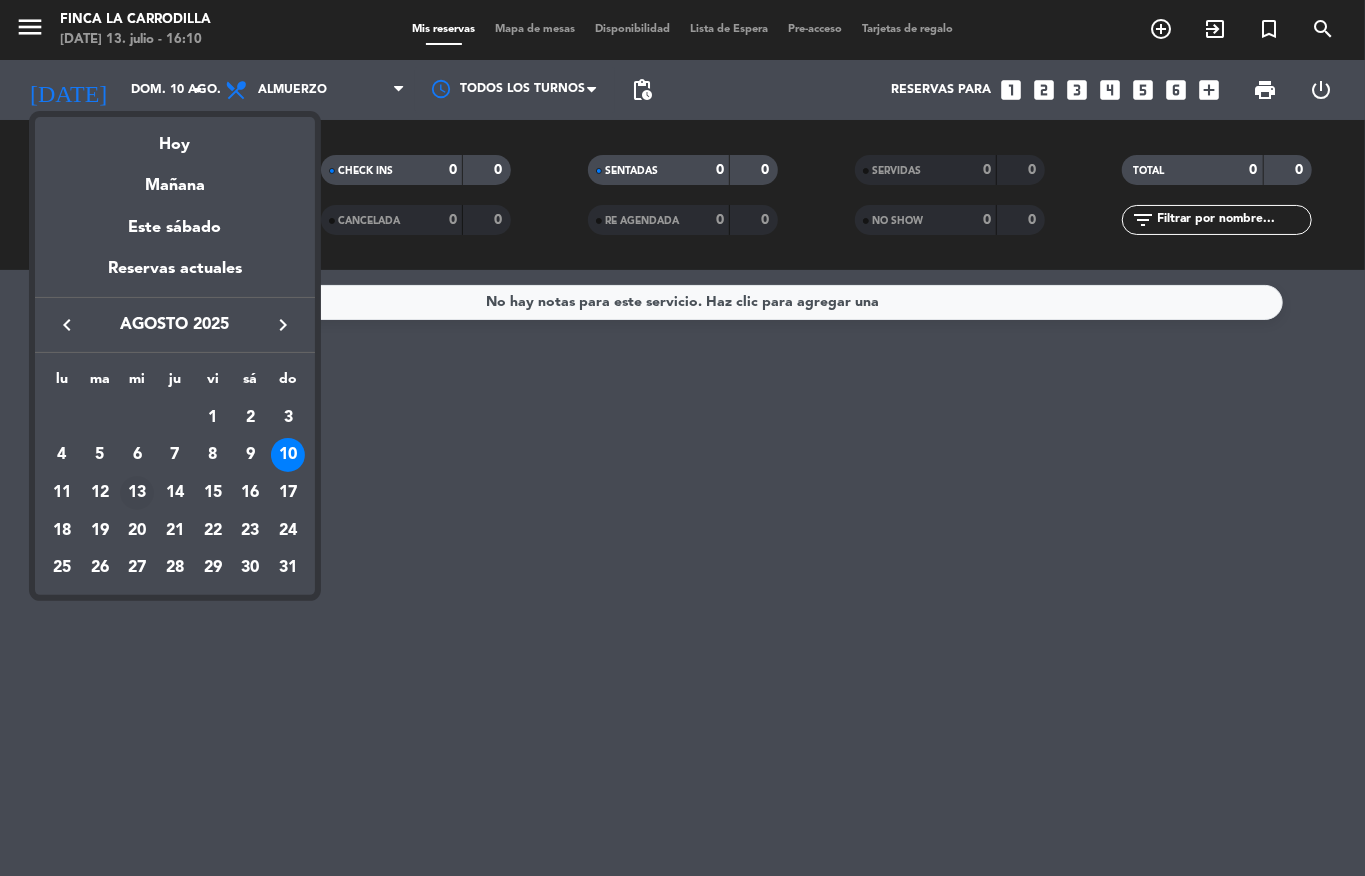 click on "13" at bounding box center (137, 493) 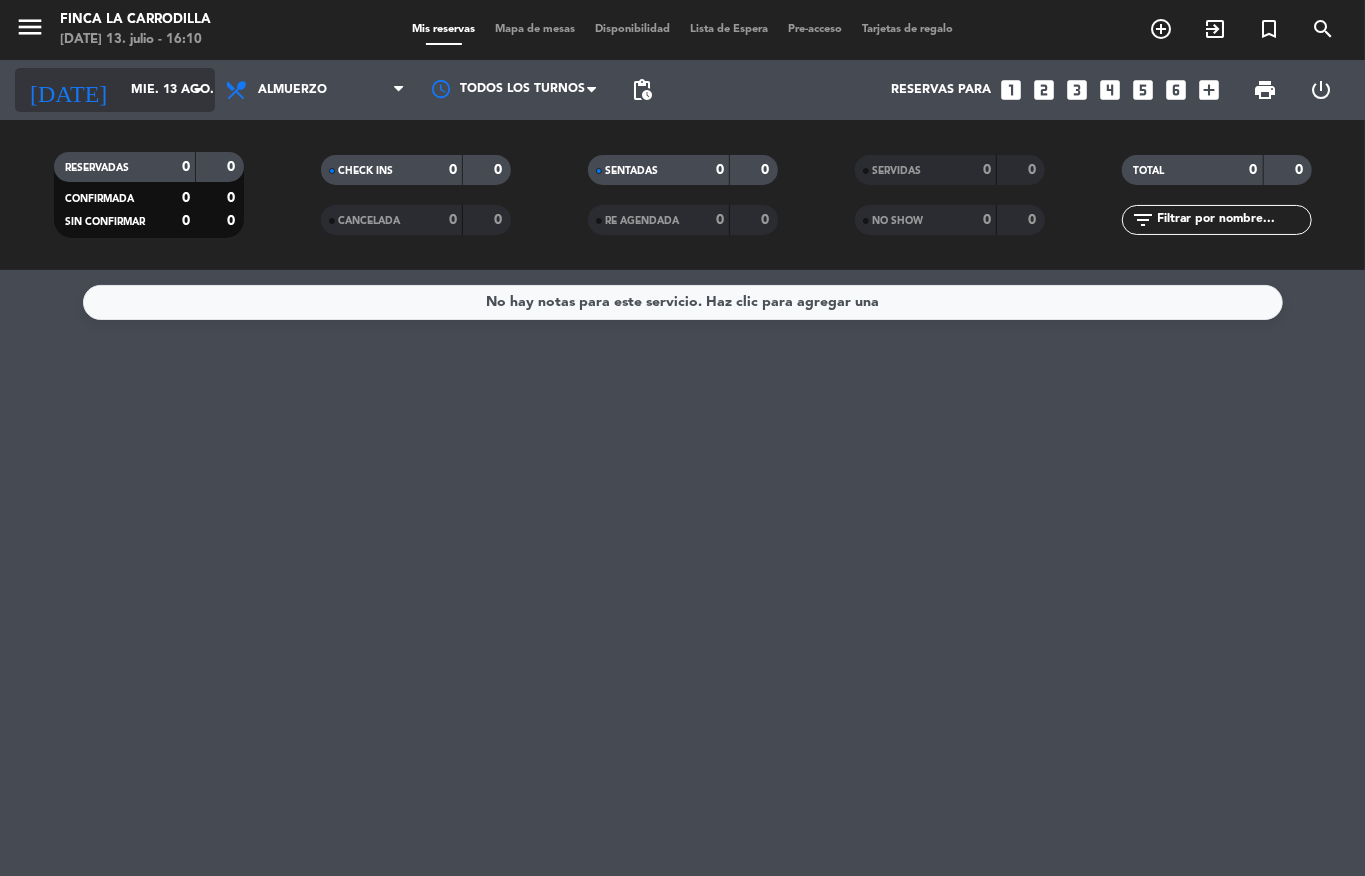 click on "mié. 13 ago." 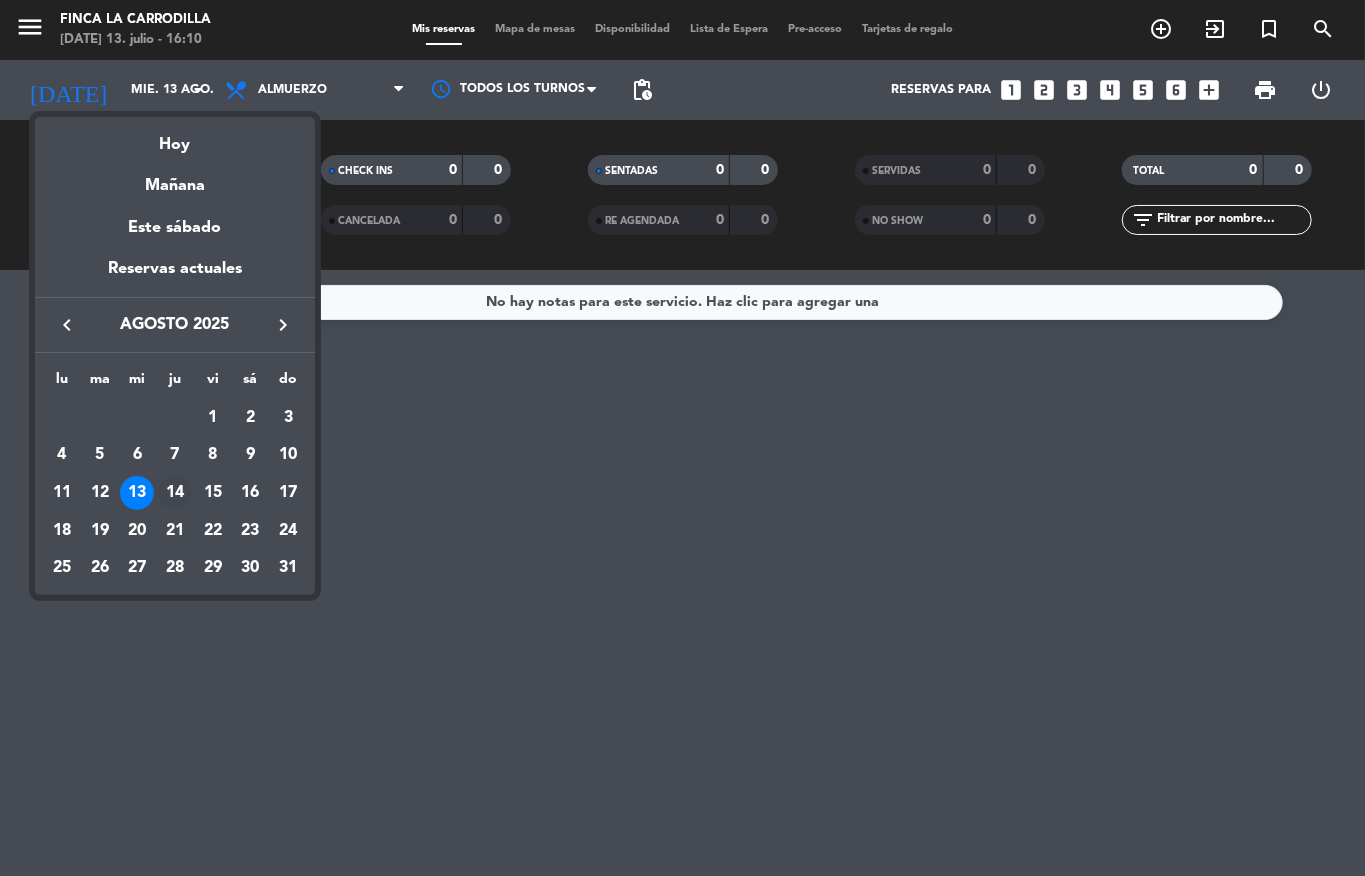 click on "14" at bounding box center (175, 493) 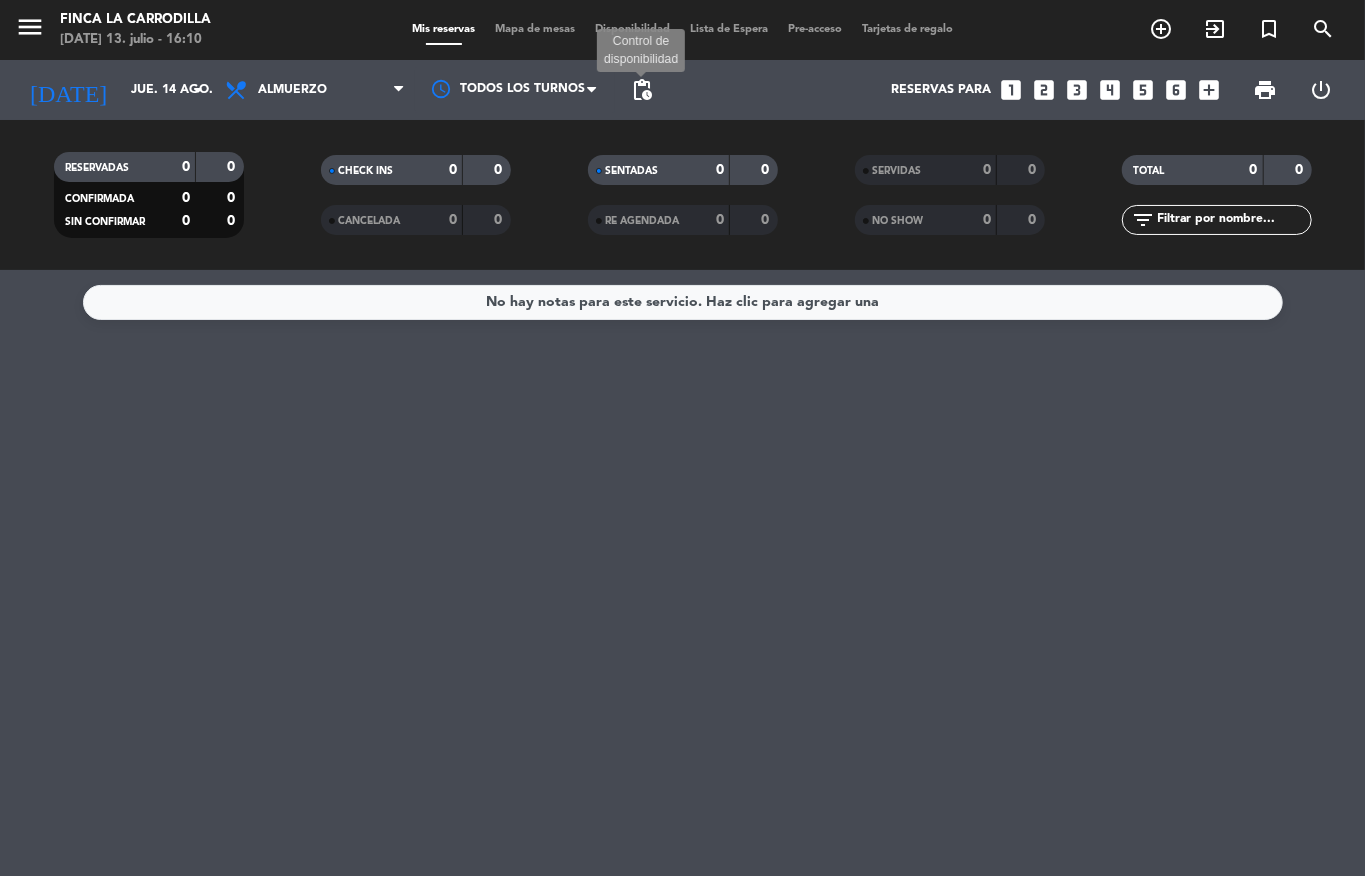 click on "pending_actions" 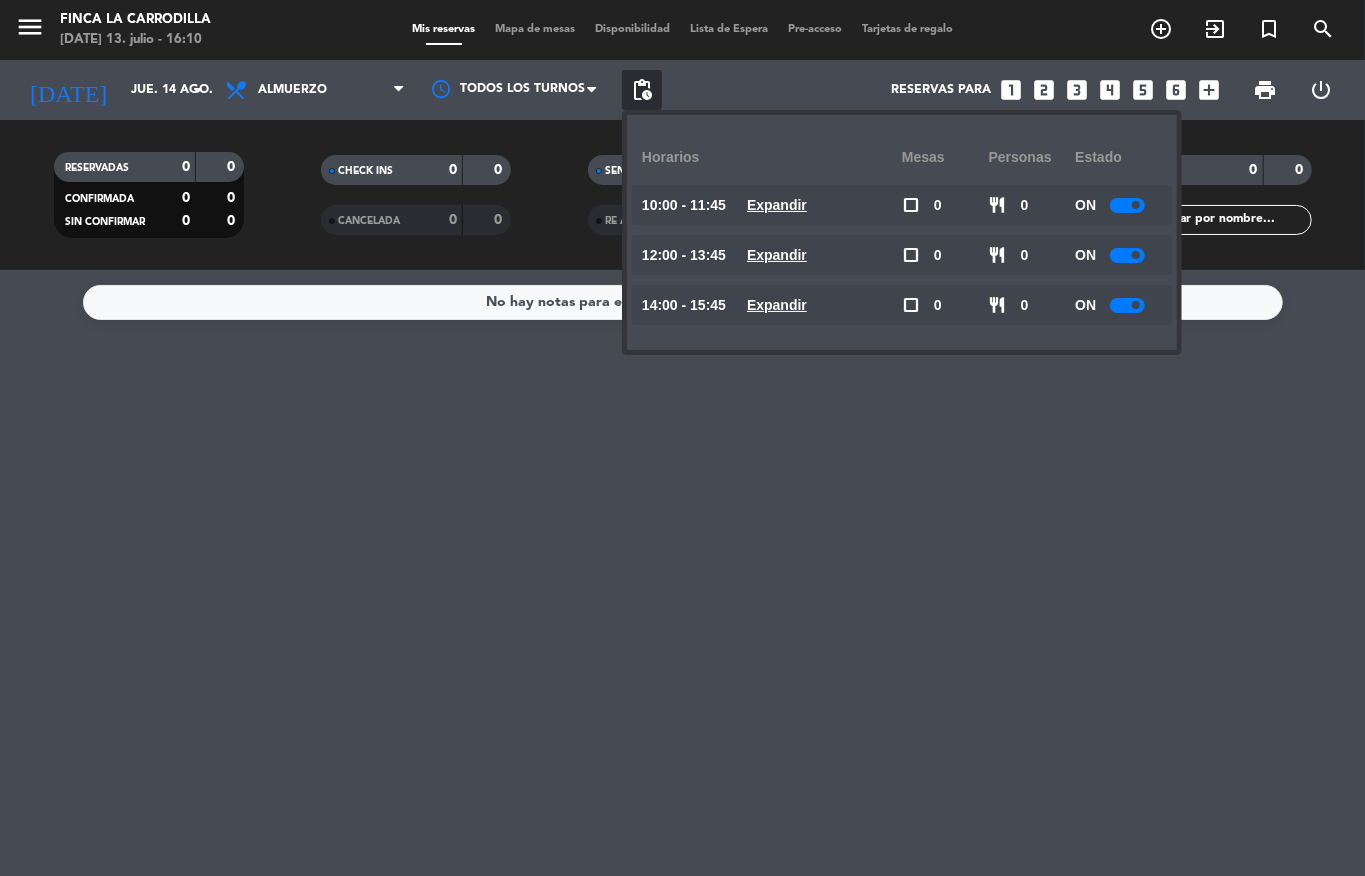 click on "pending_actions" 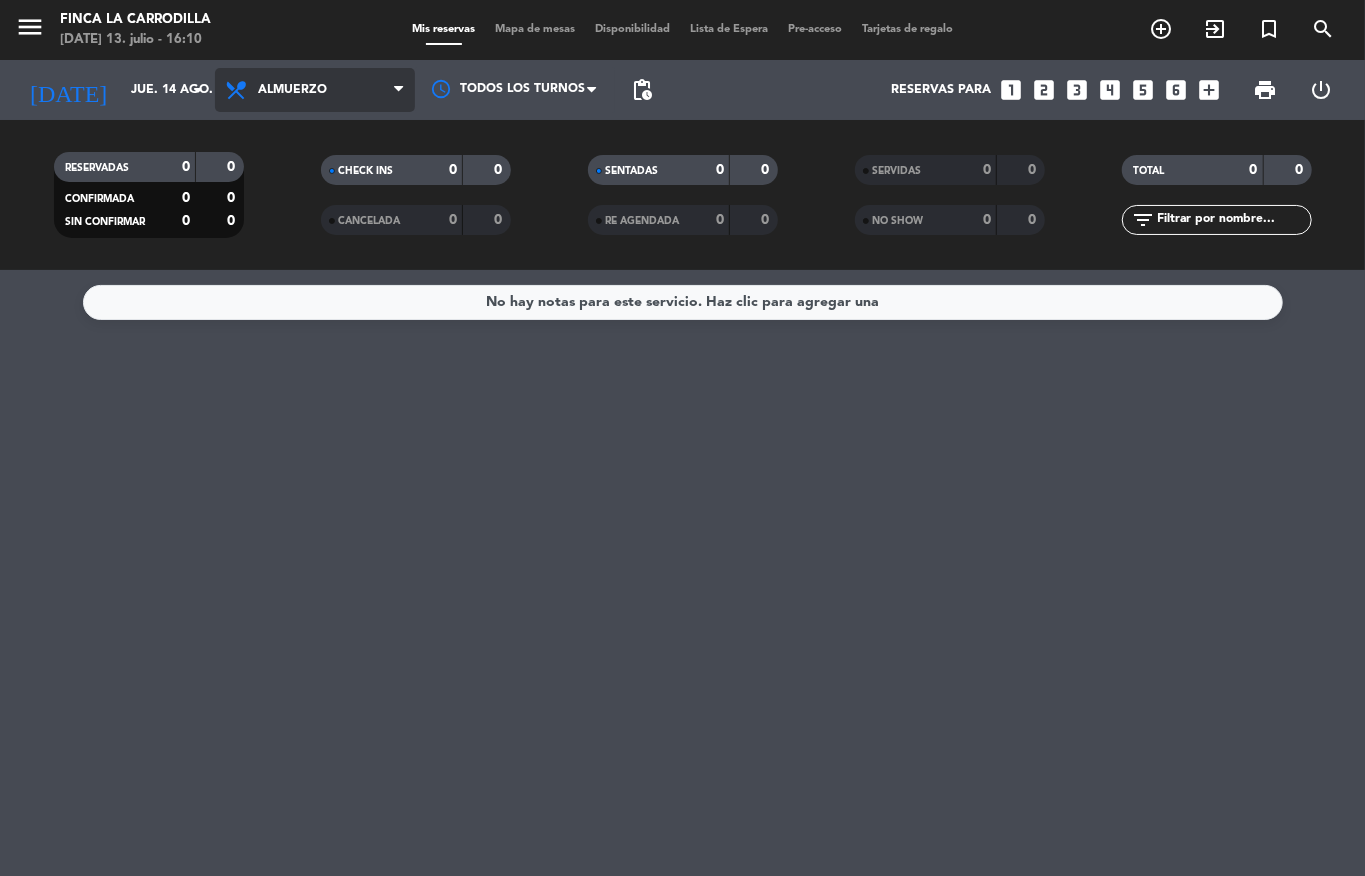 click on "Almuerzo" at bounding box center (315, 90) 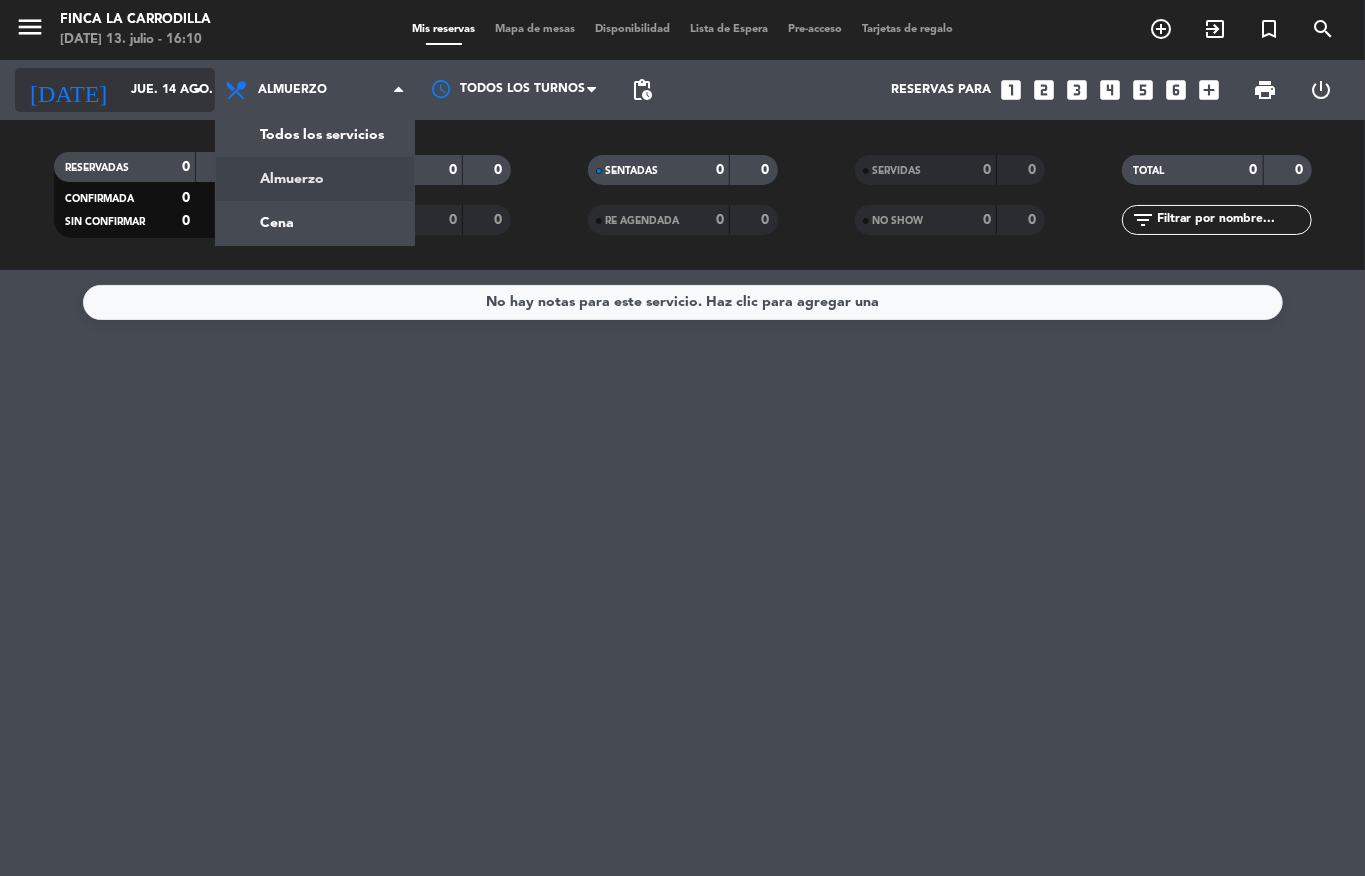 click on "arrow_drop_down" 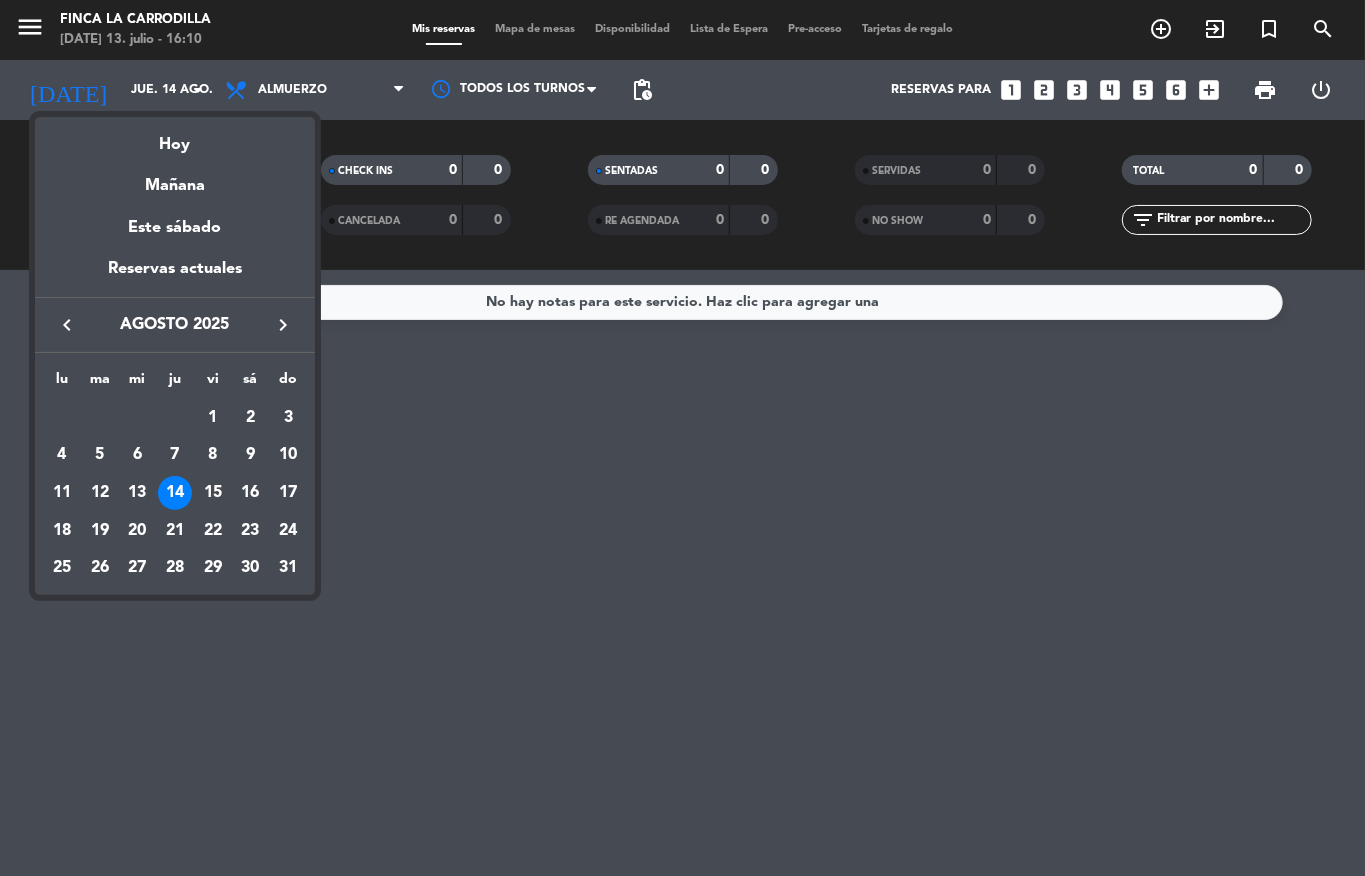 drag, startPoint x: 225, startPoint y: 493, endPoint x: 214, endPoint y: 462, distance: 32.89377 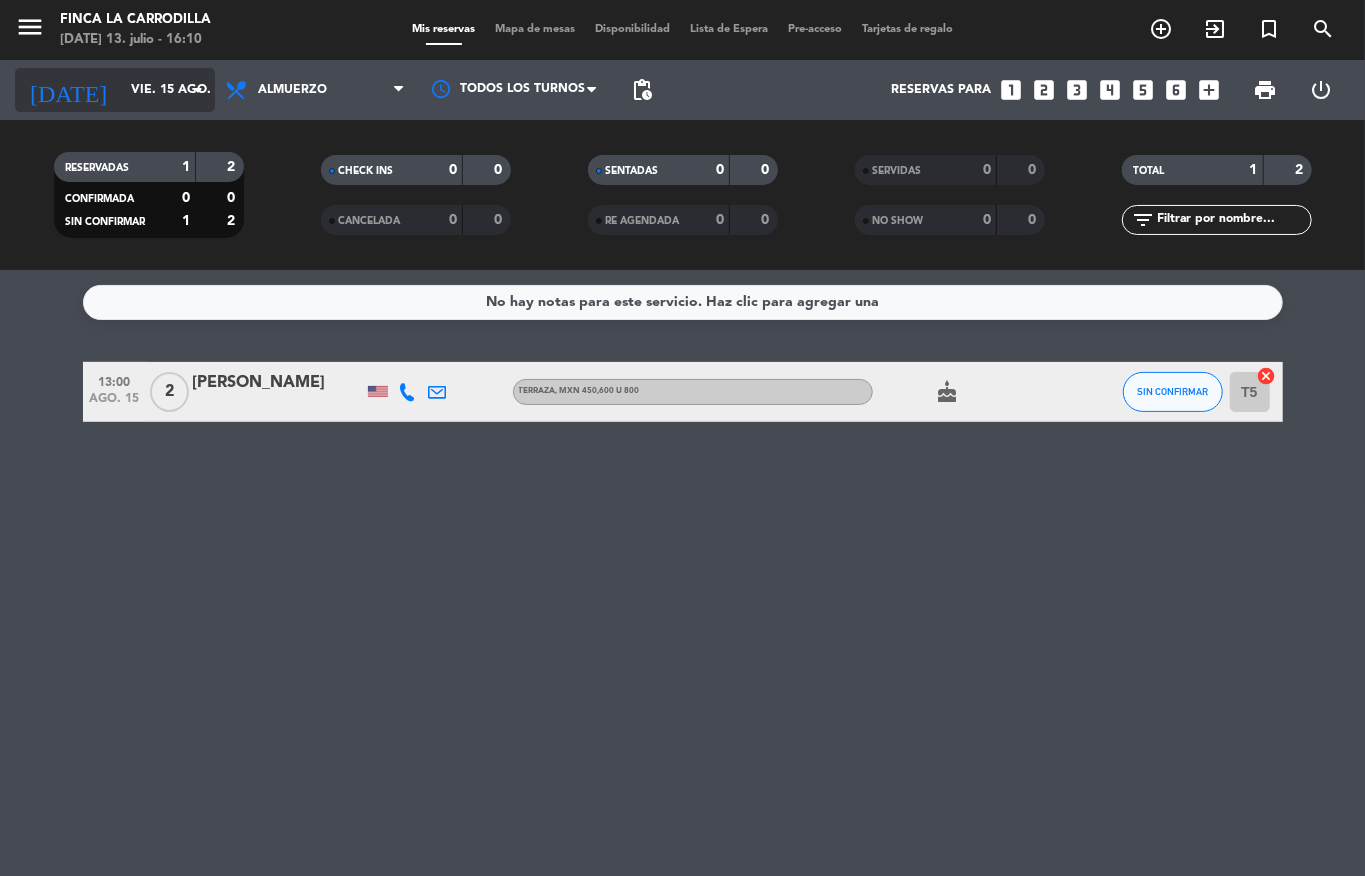 click on "arrow_drop_down" 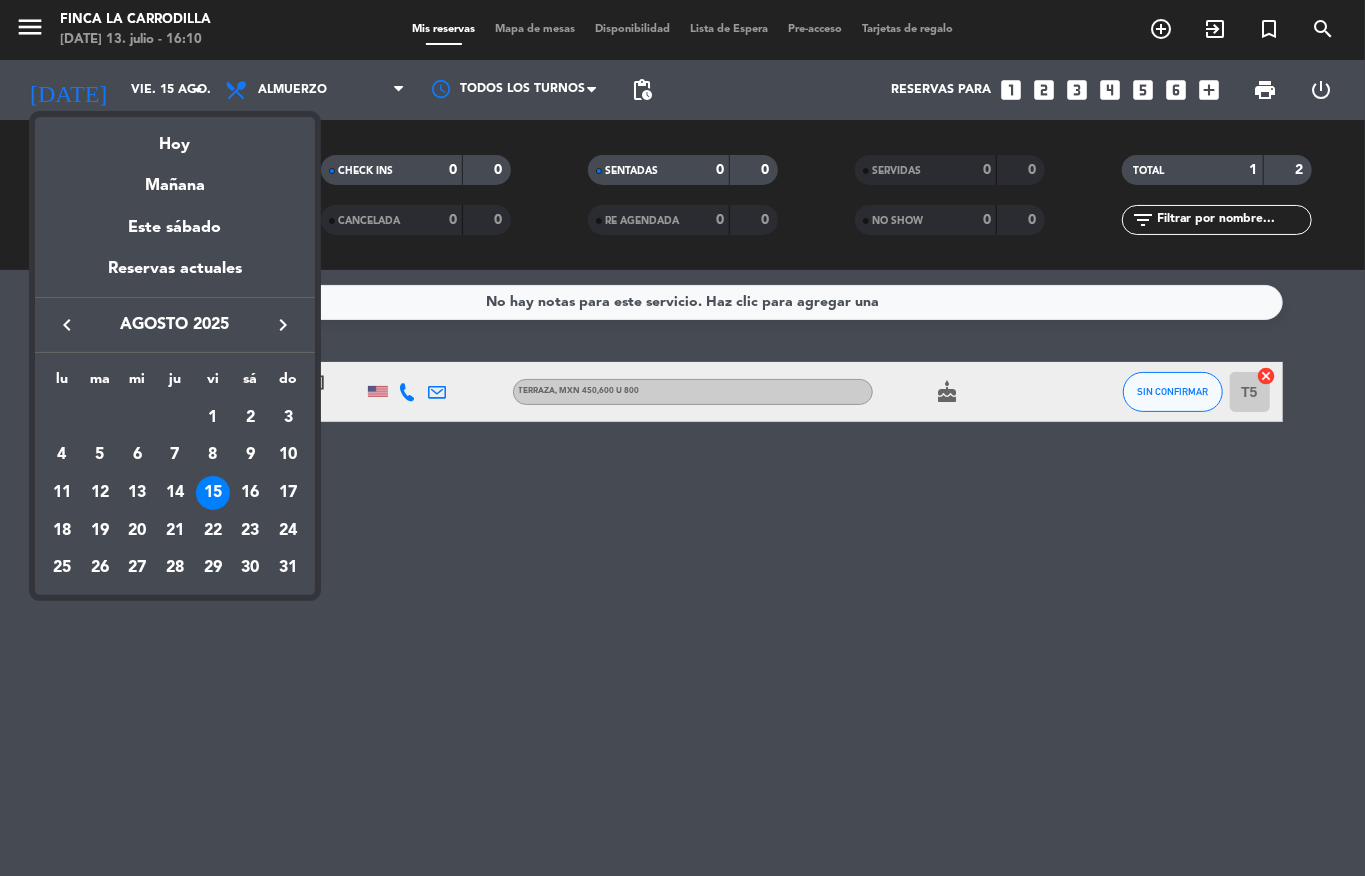 drag, startPoint x: 238, startPoint y: 490, endPoint x: 242, endPoint y: 472, distance: 18.439089 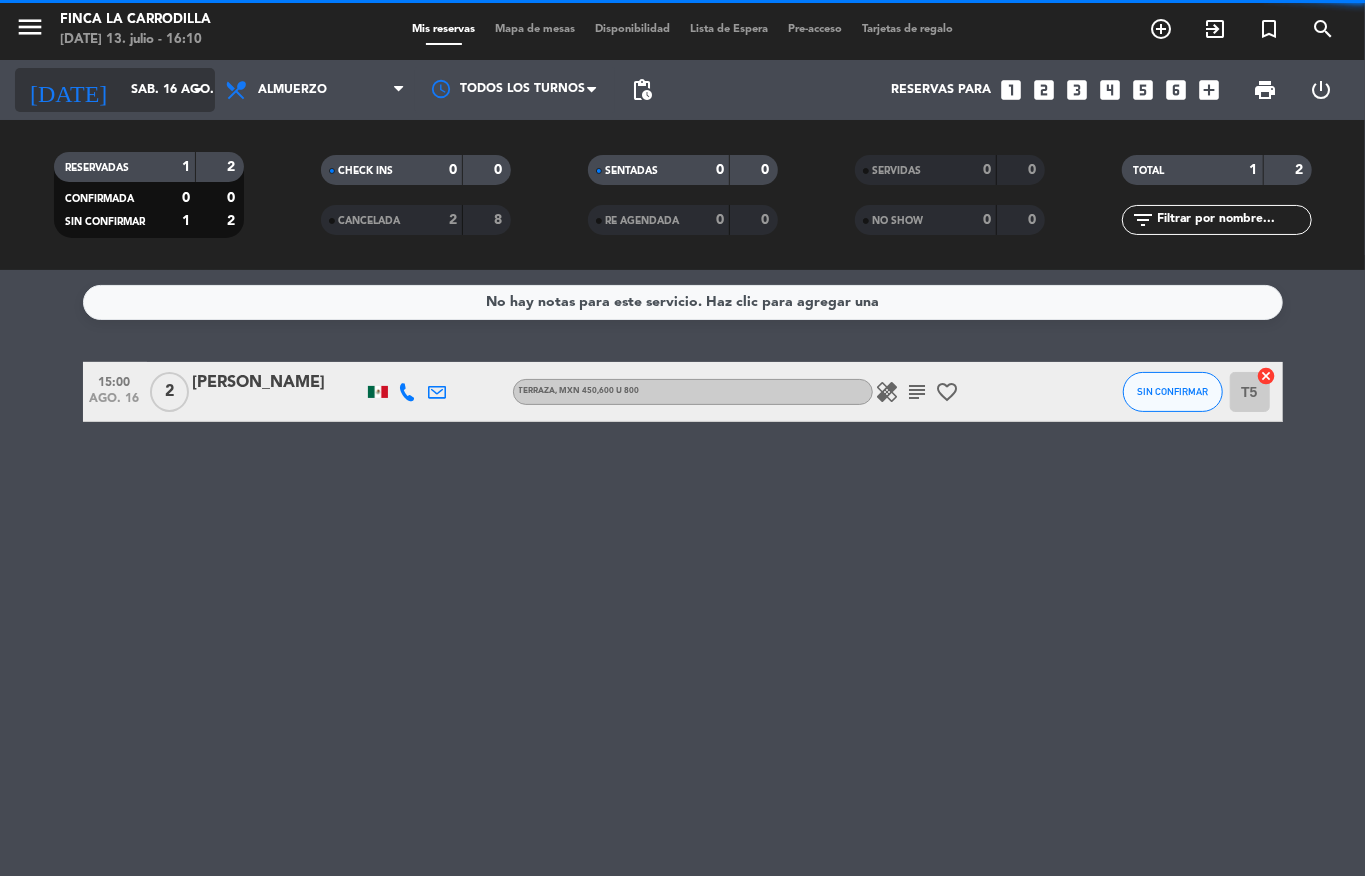 click on "sáb. 16 ago." 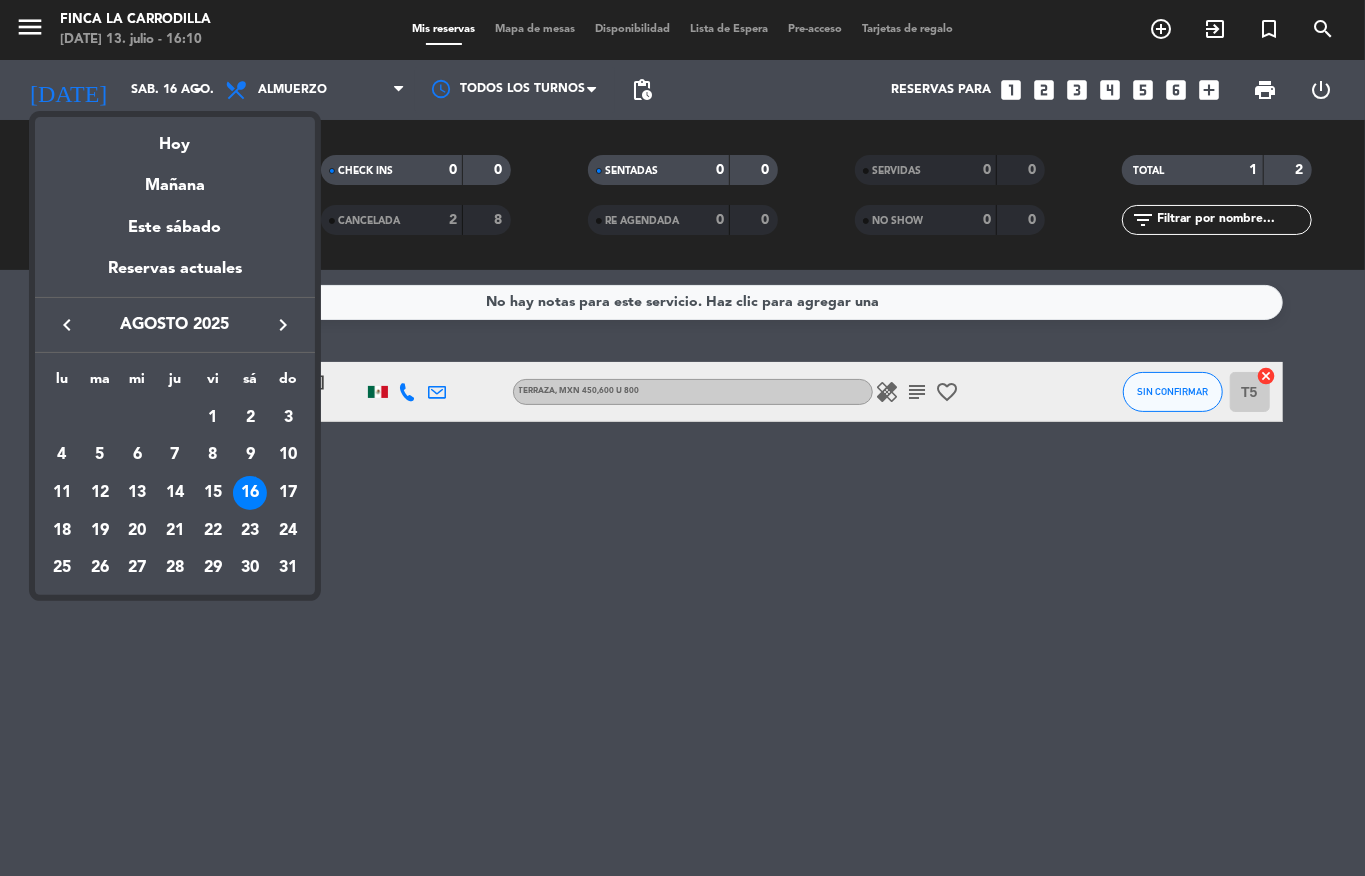 click at bounding box center [682, 438] 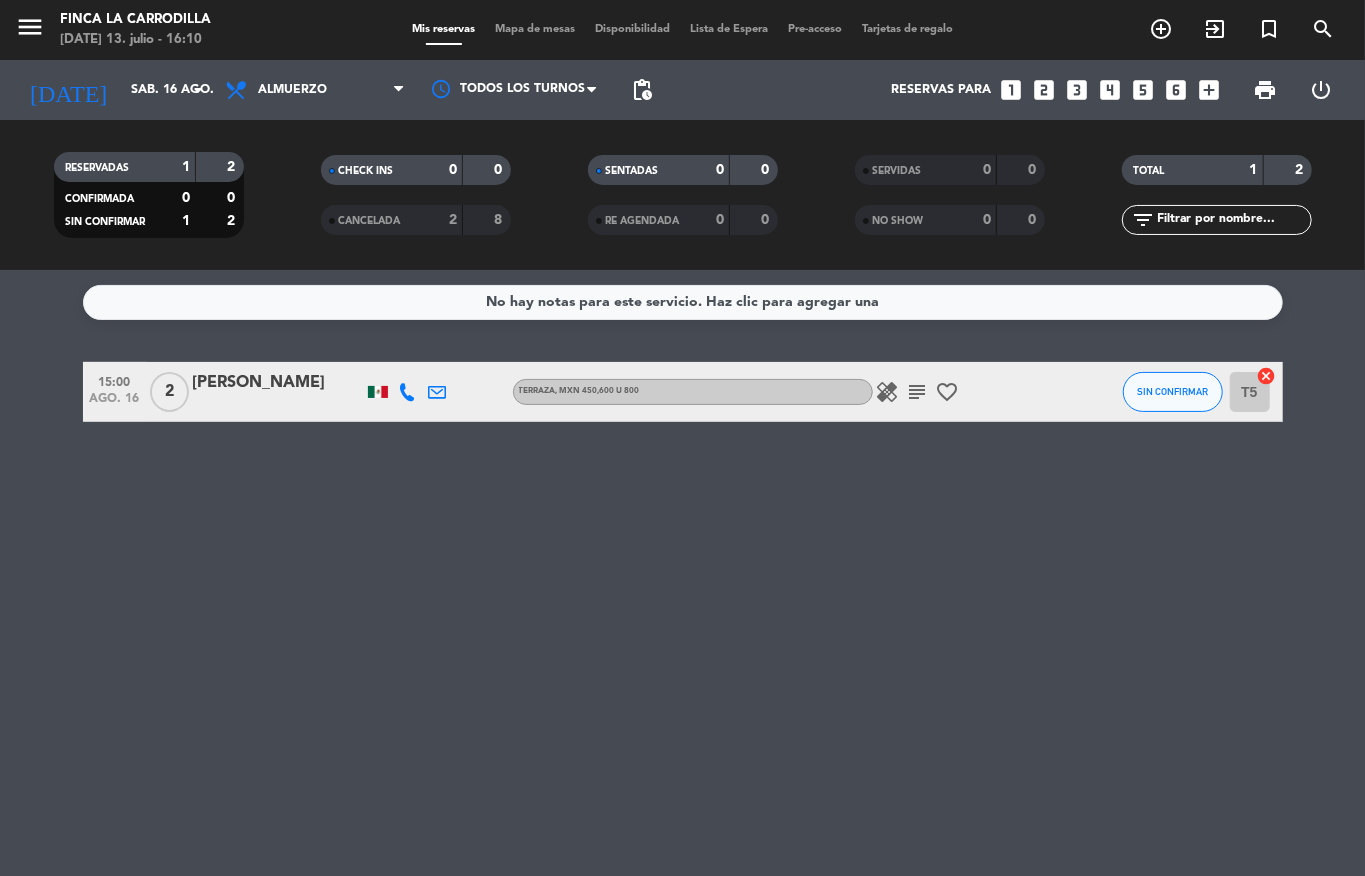 click on "subject" 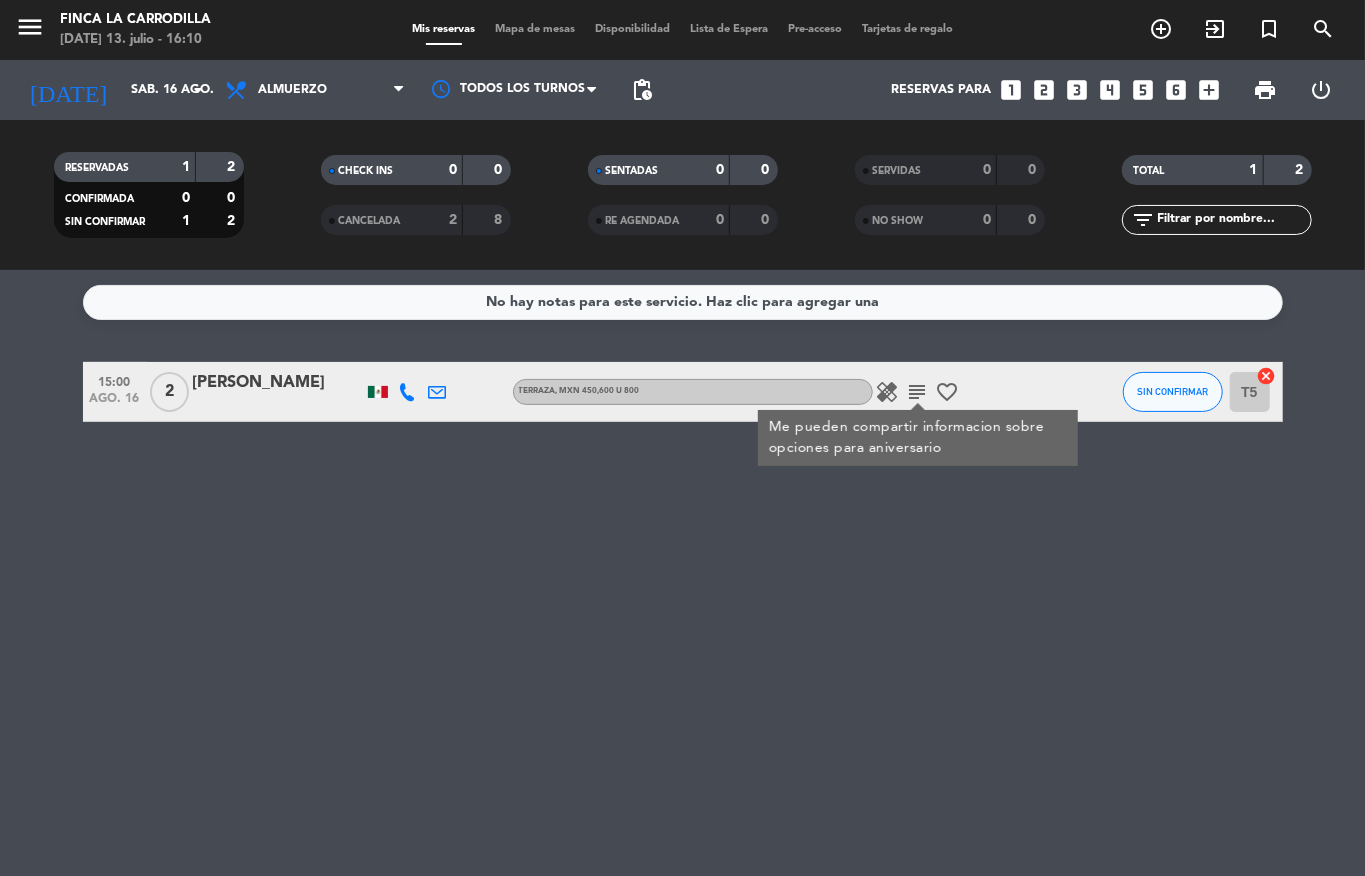 click on "subject" 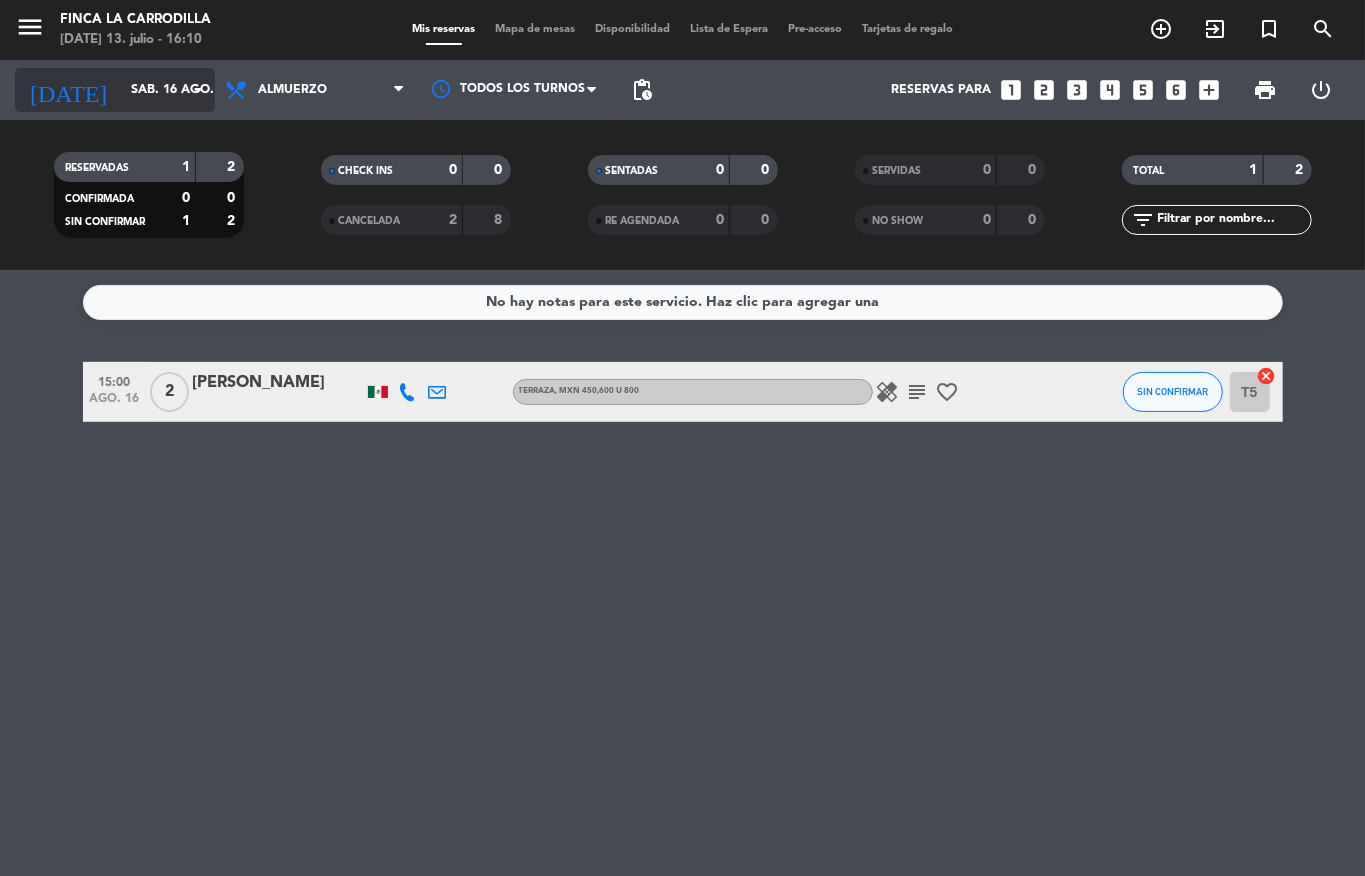 click on "sáb. 16 ago." 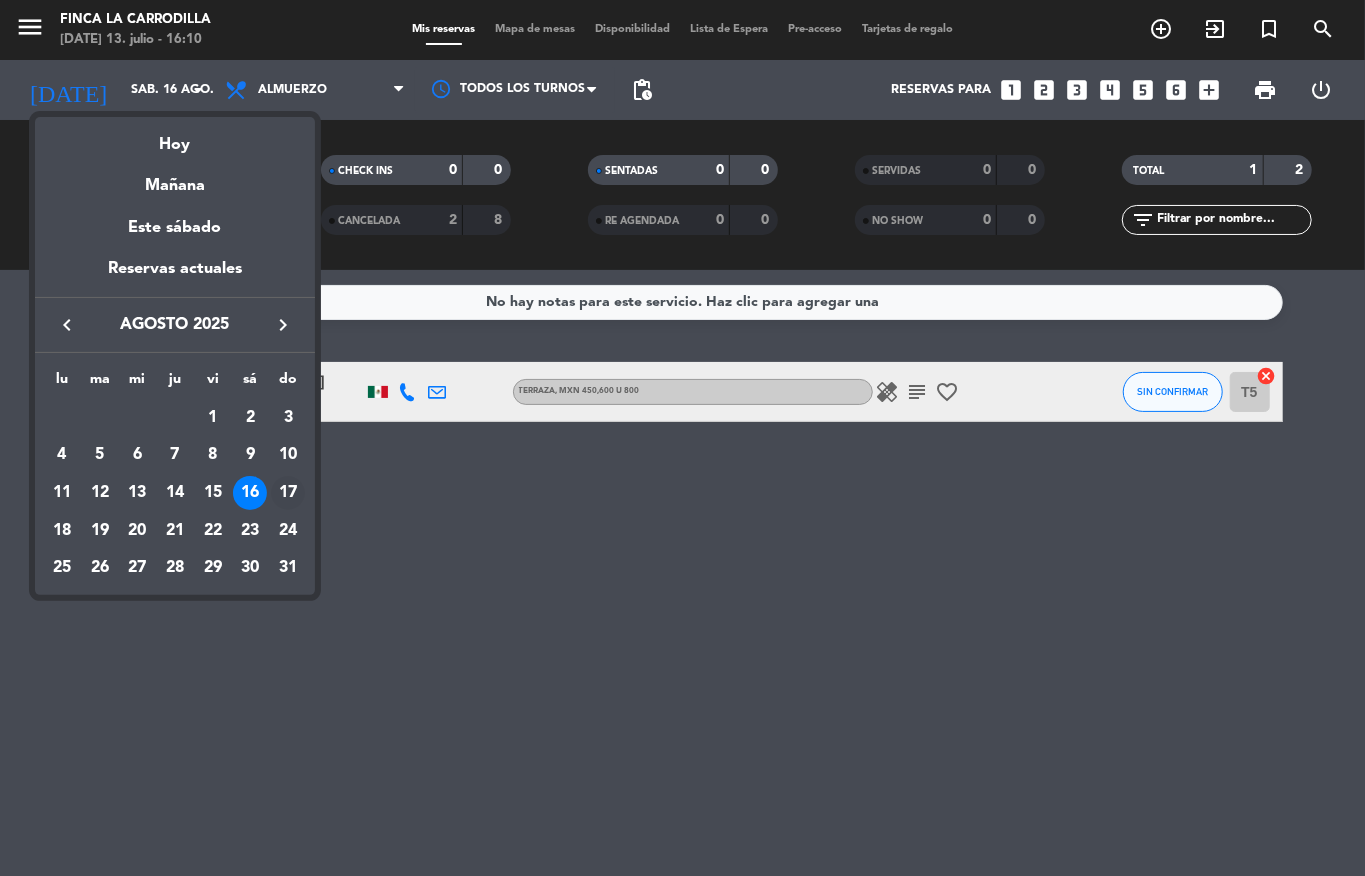 click on "17" at bounding box center [288, 493] 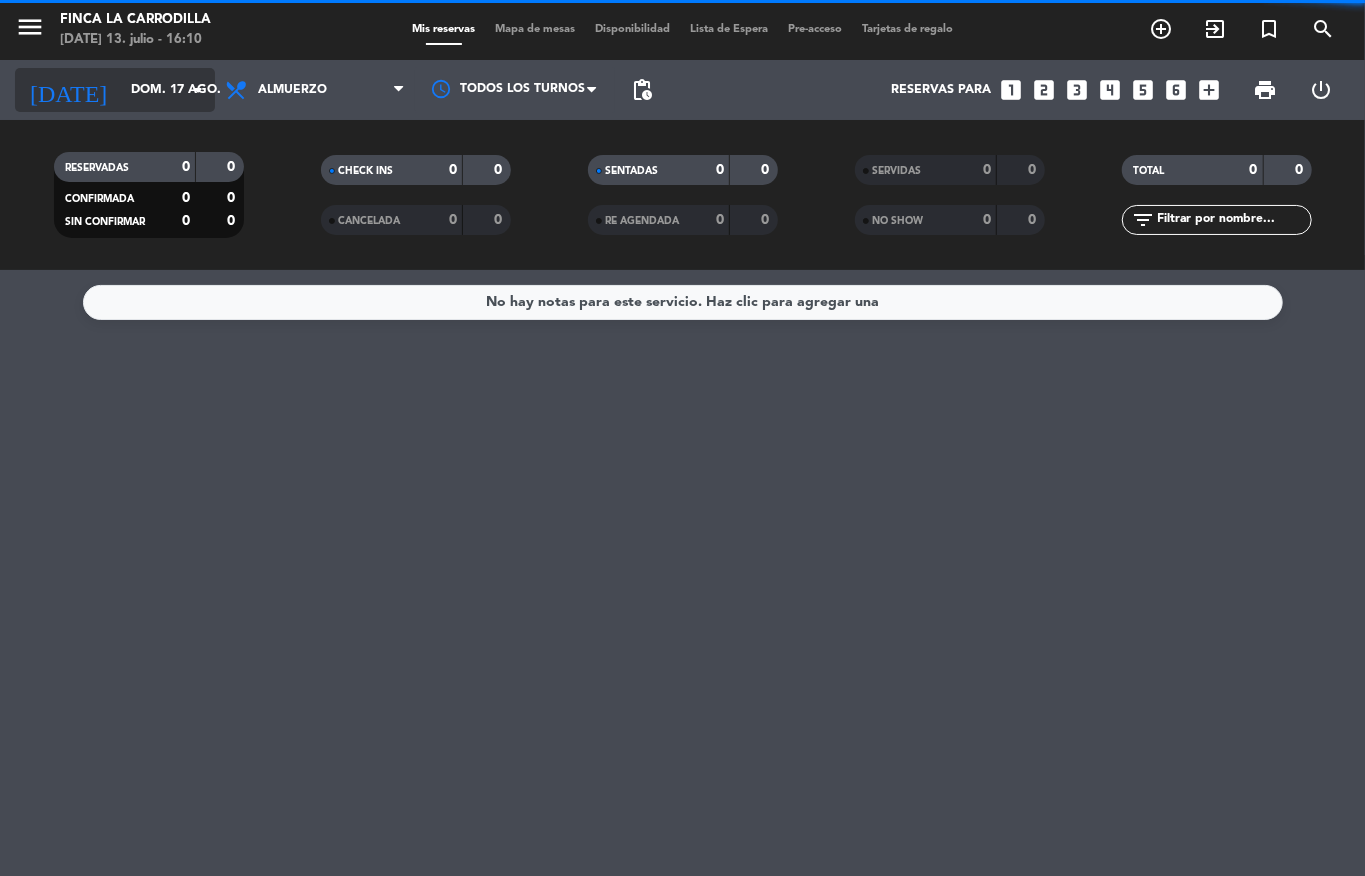 click on "arrow_drop_down" 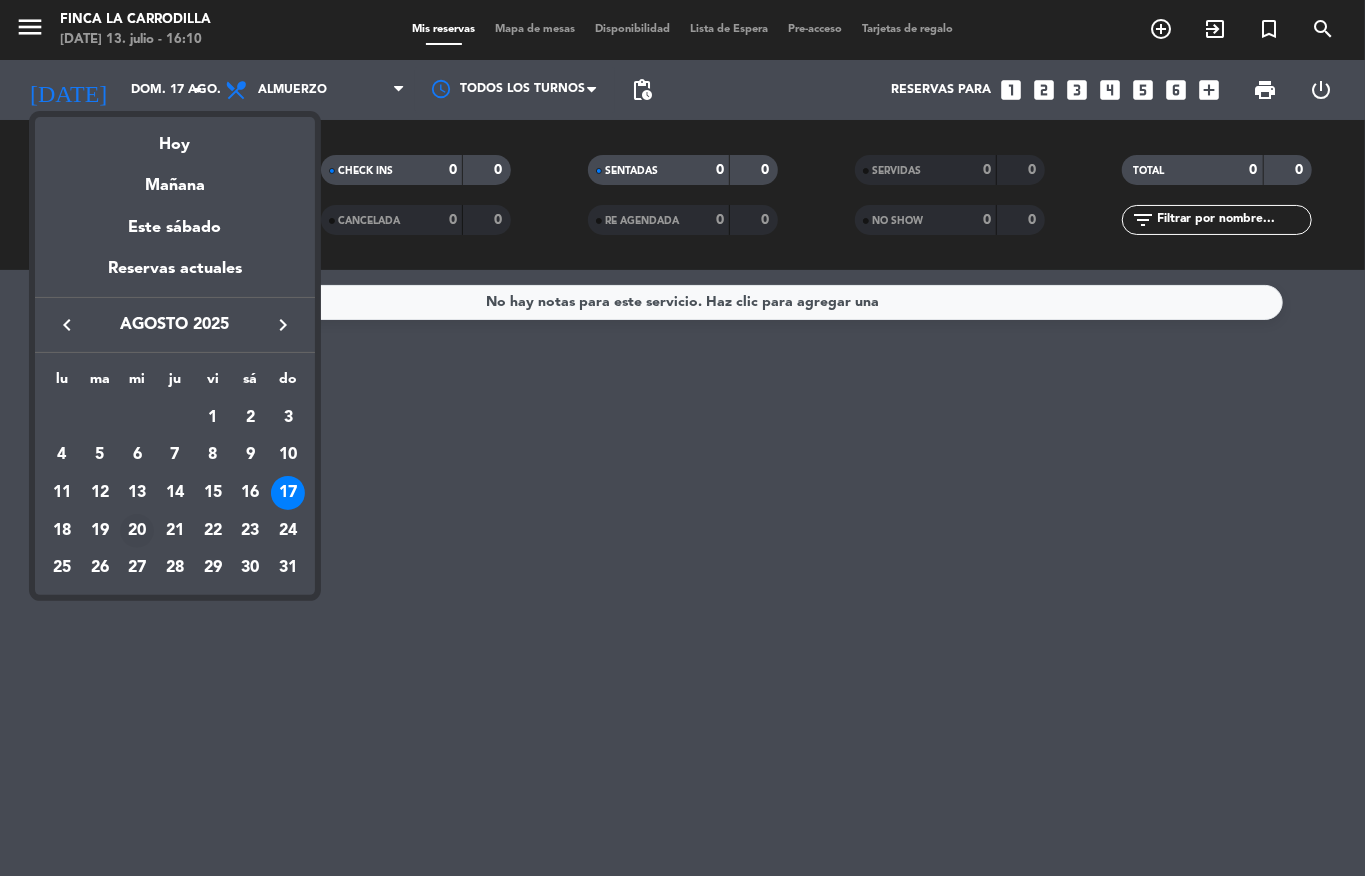 click on "20" at bounding box center [137, 531] 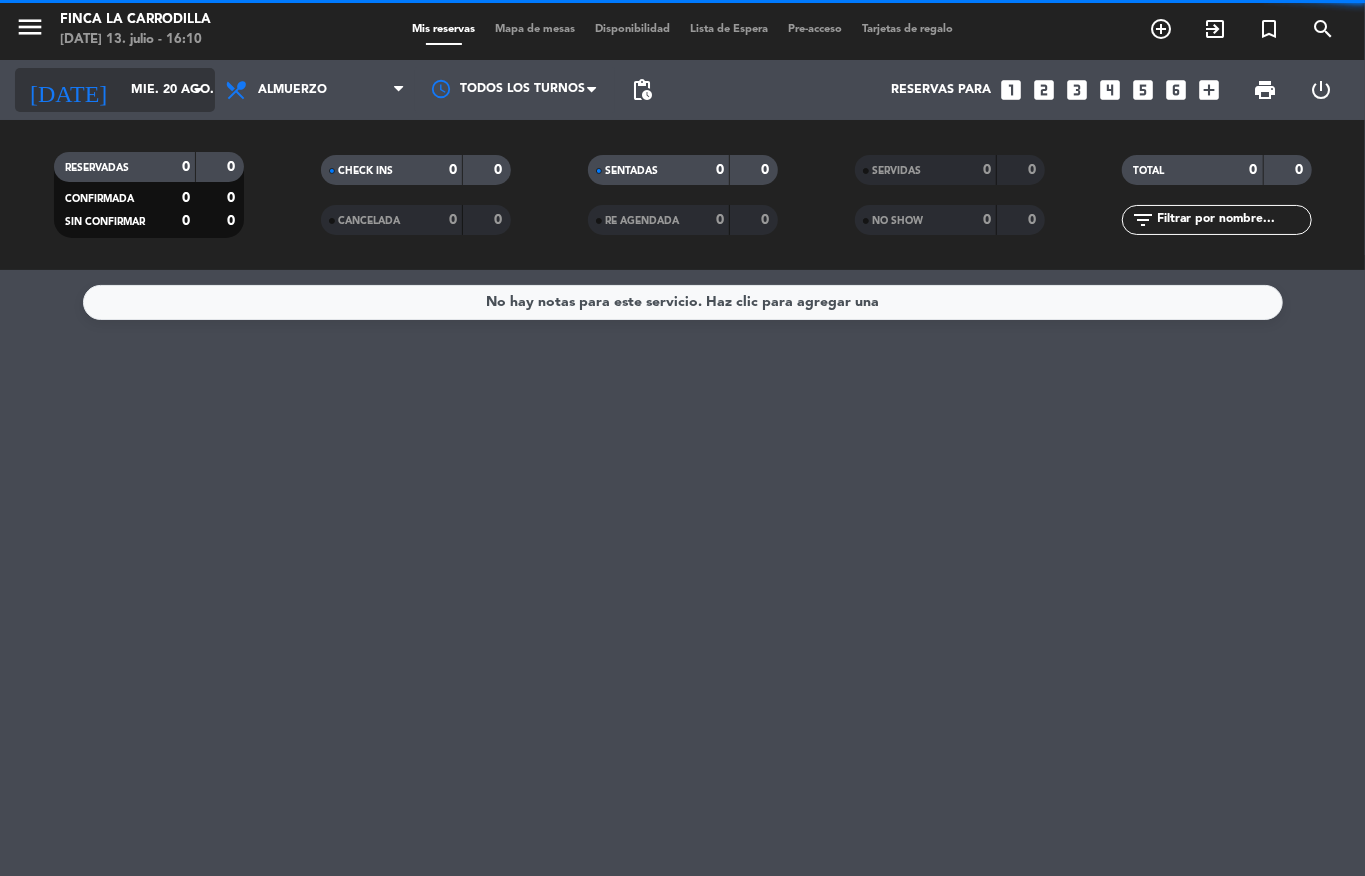 click on "arrow_drop_down" 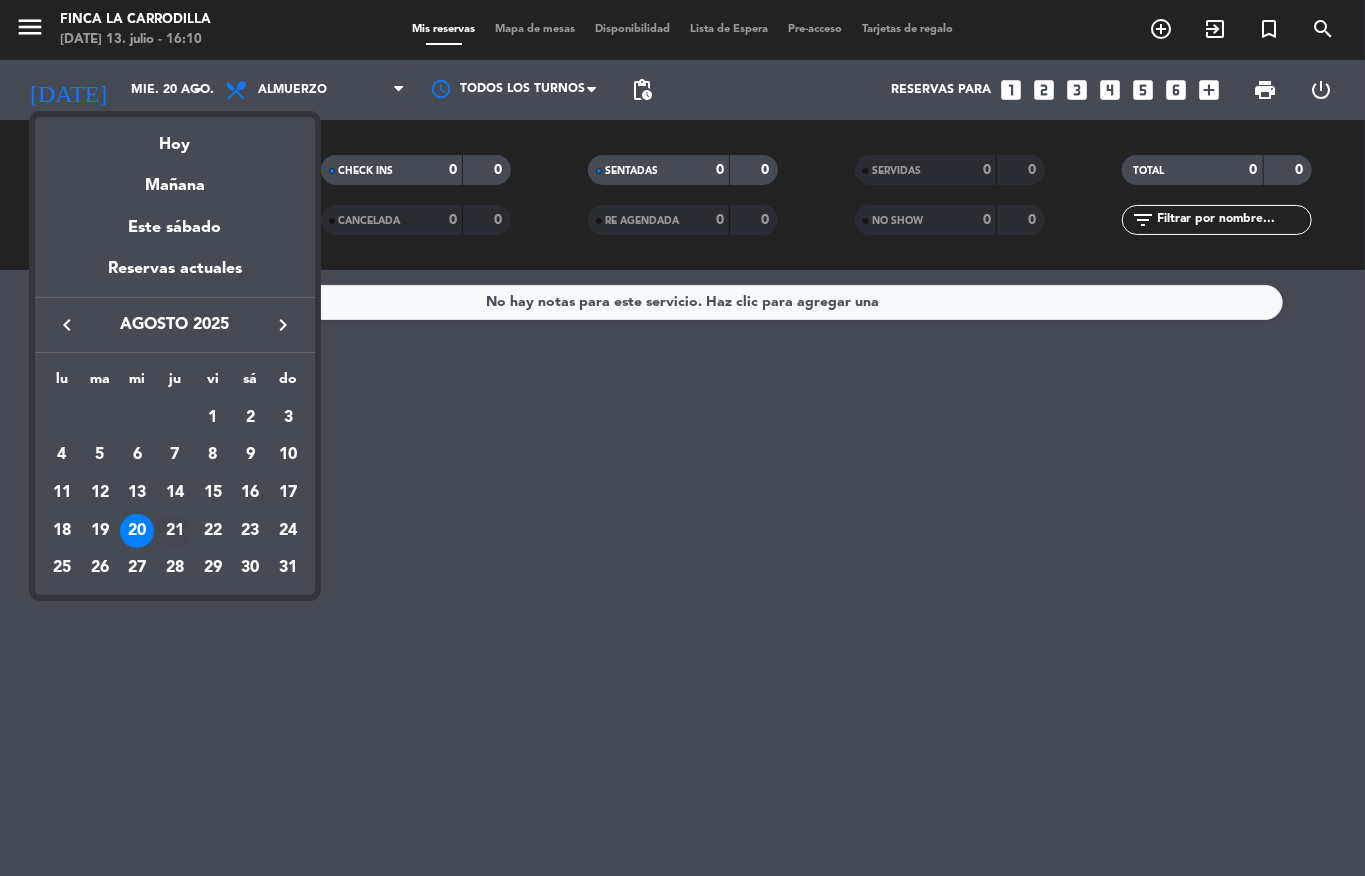 click on "21" at bounding box center [175, 531] 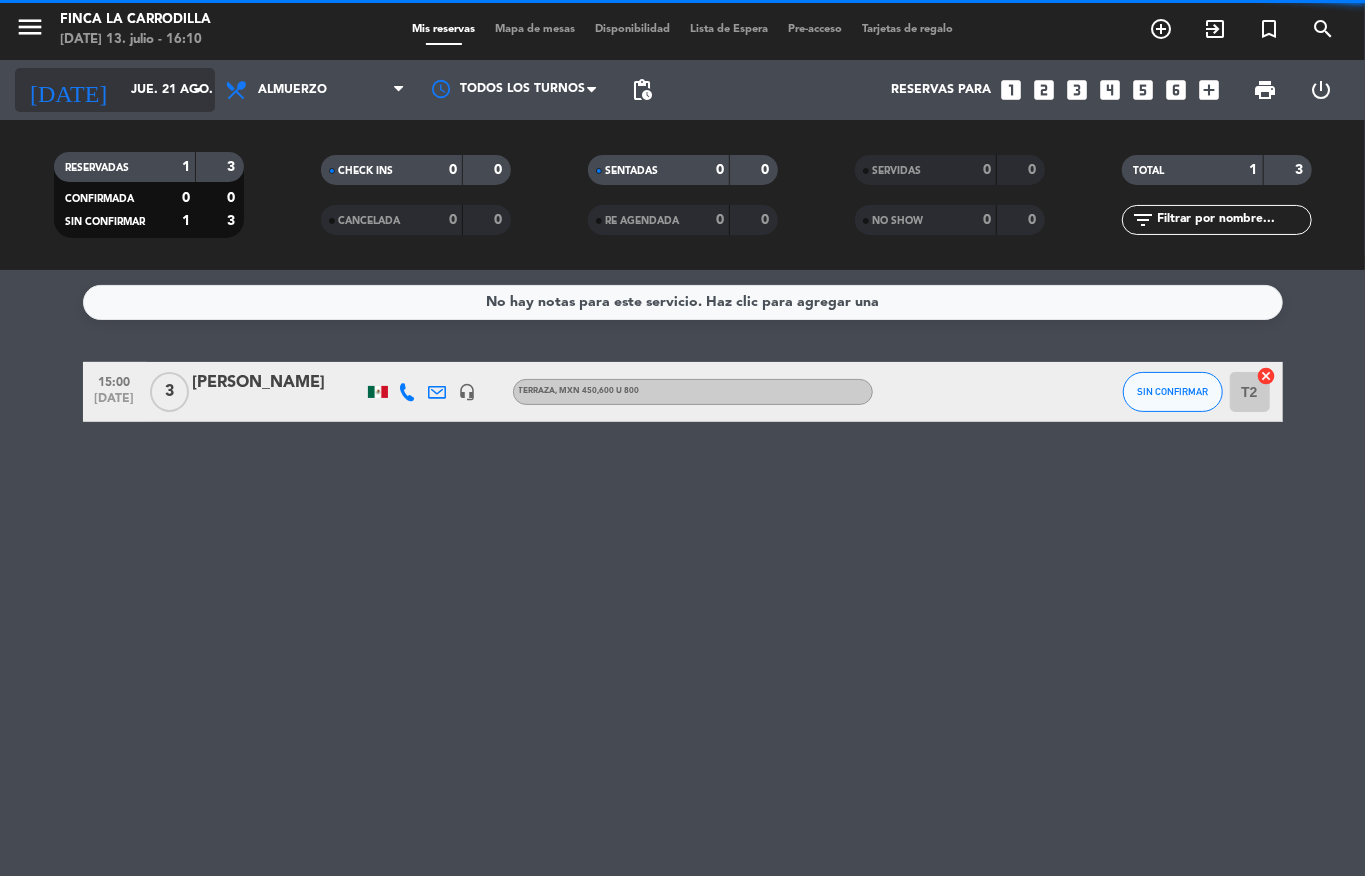 click on "jue. 21 ago." 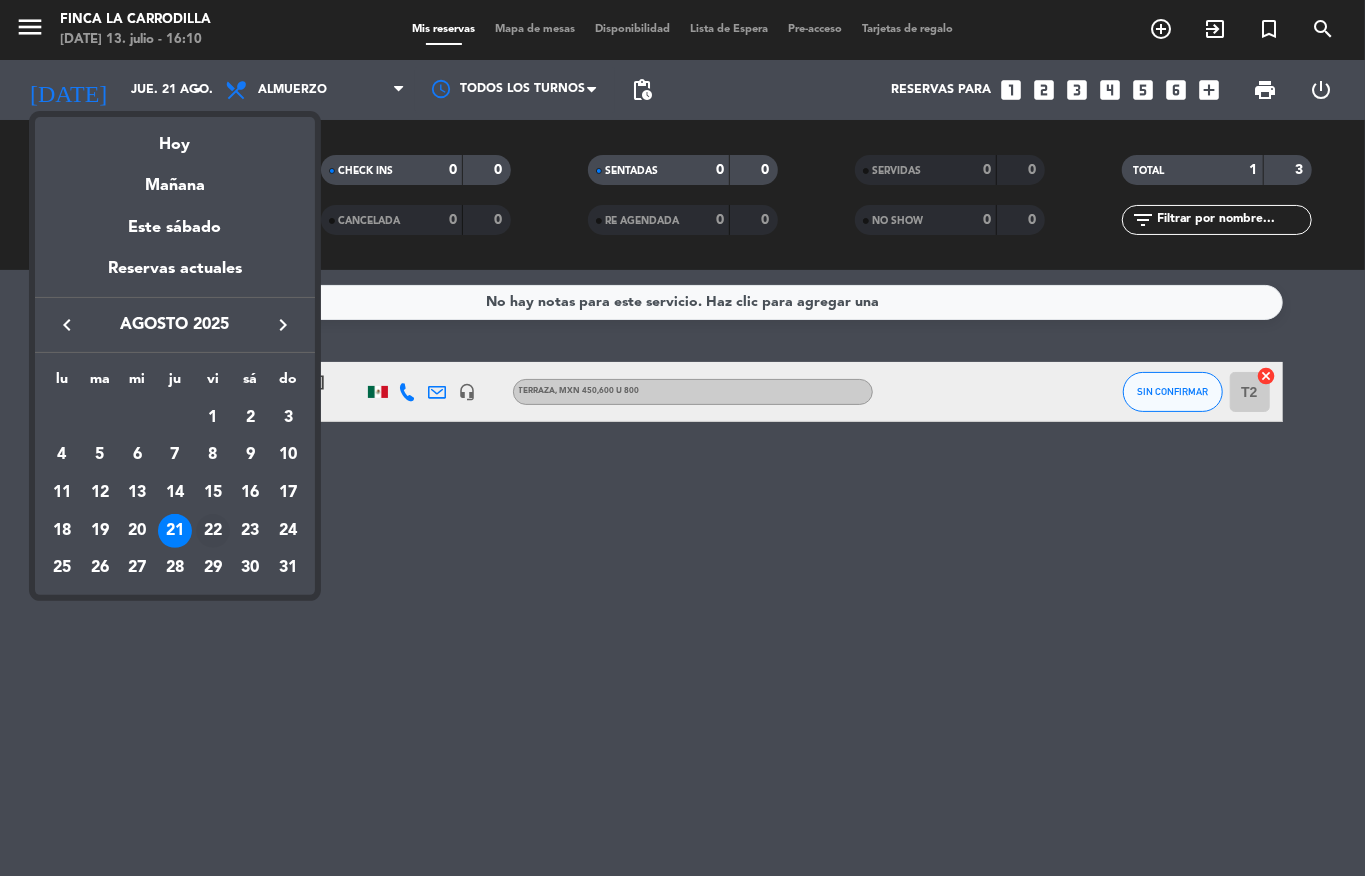 click on "22" at bounding box center [213, 531] 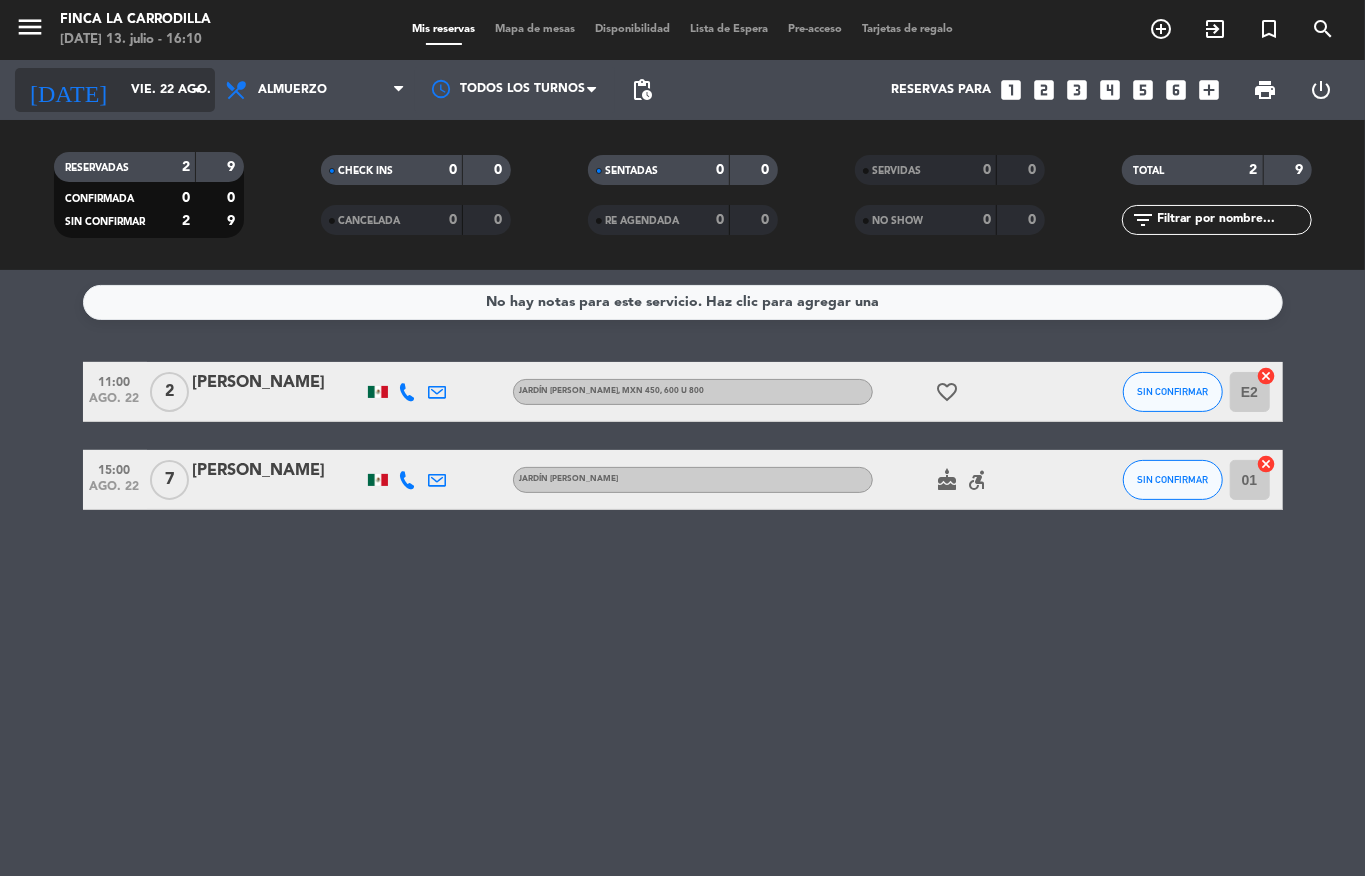click on "arrow_drop_down" 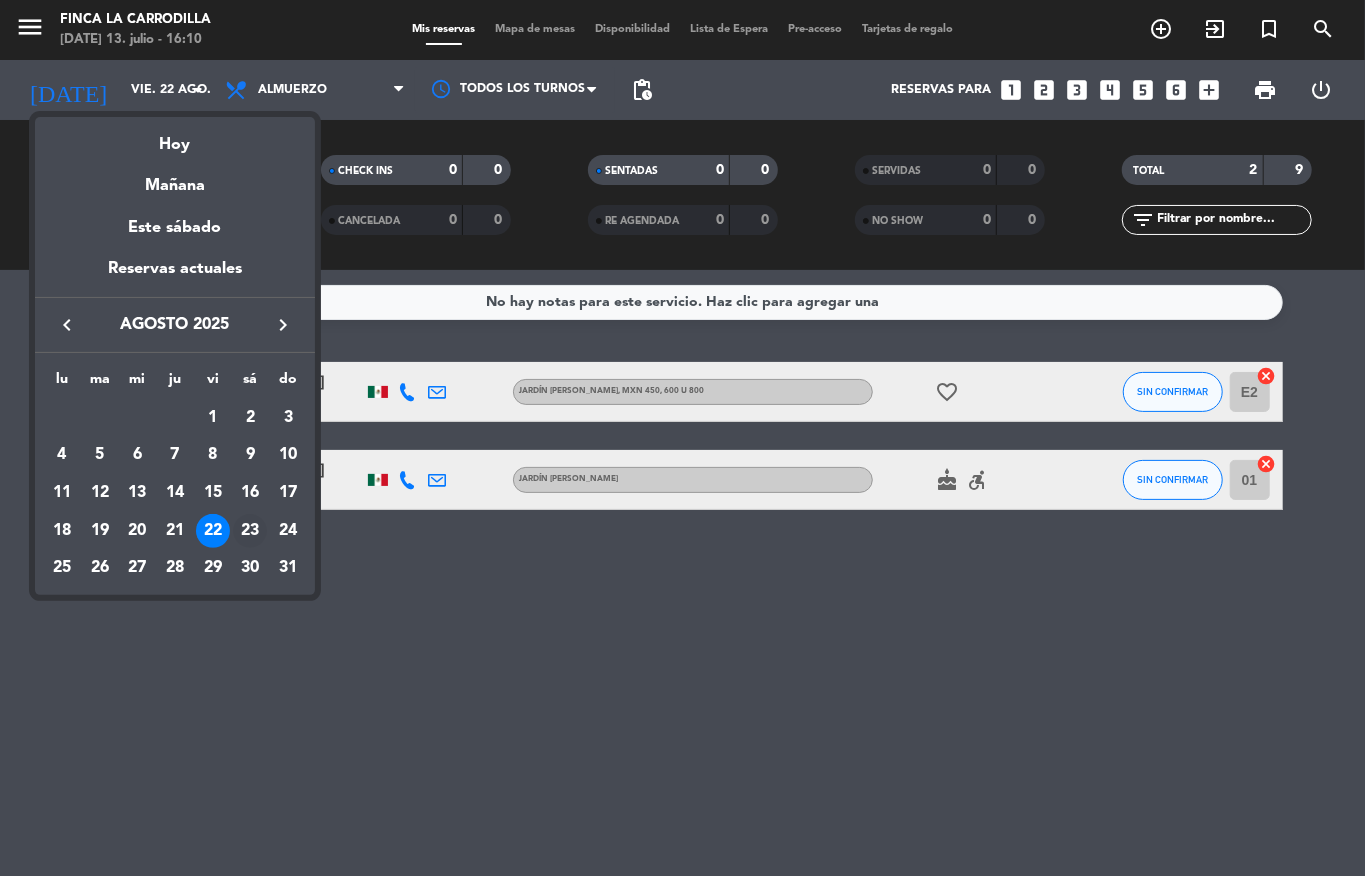 click on "23" at bounding box center [250, 531] 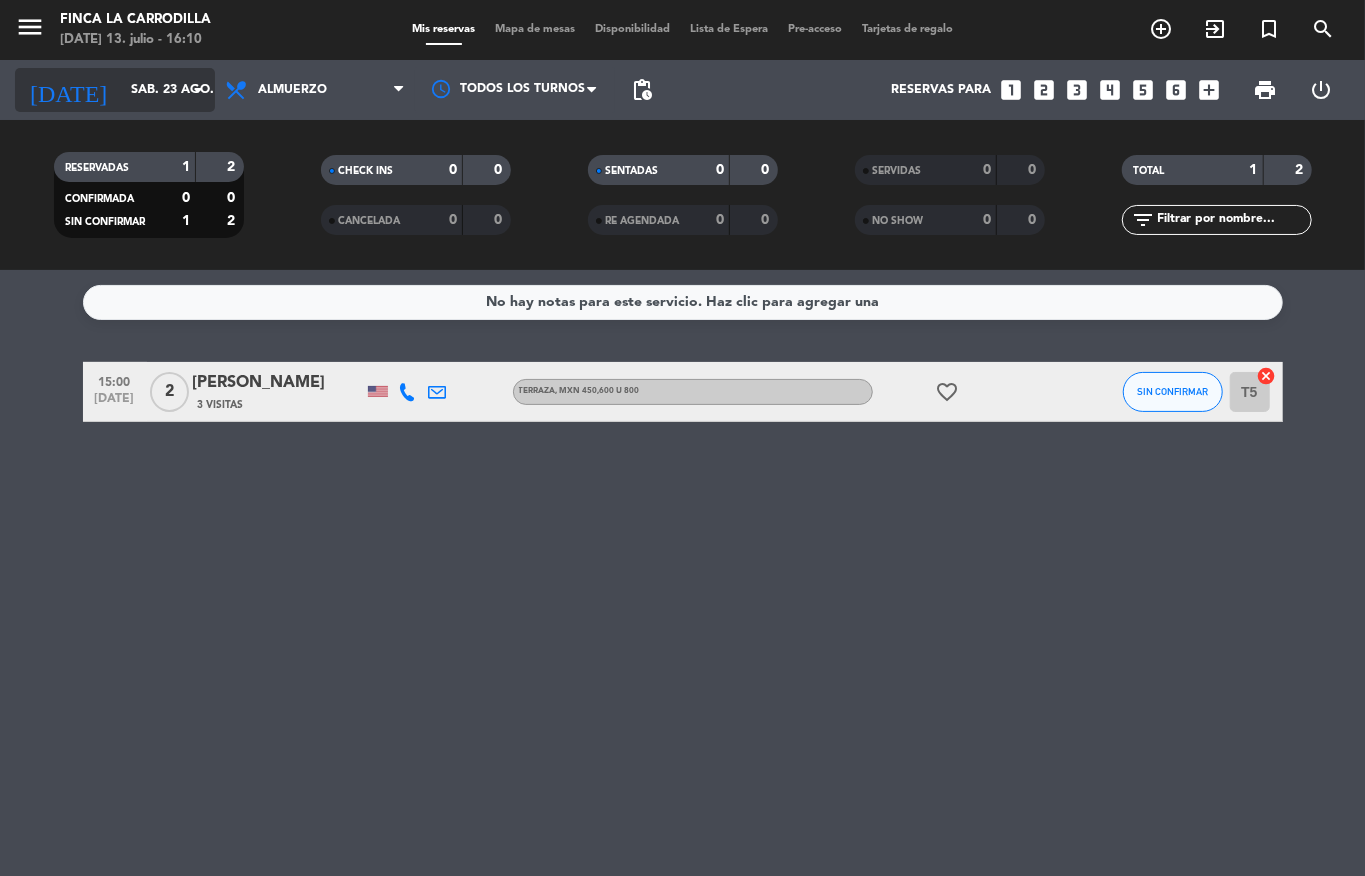 click on "sáb. 23 ago." 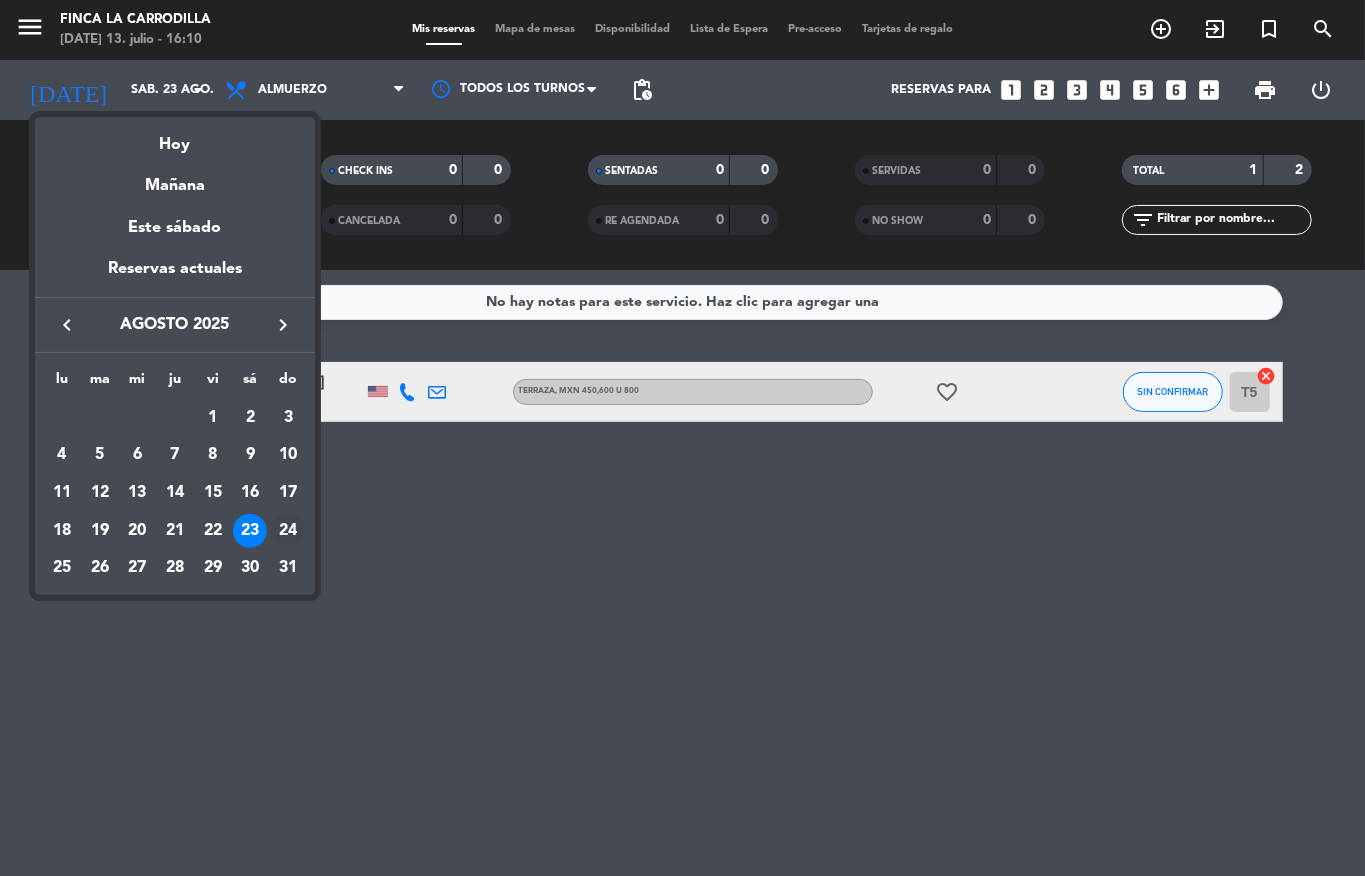 click on "24" at bounding box center [288, 531] 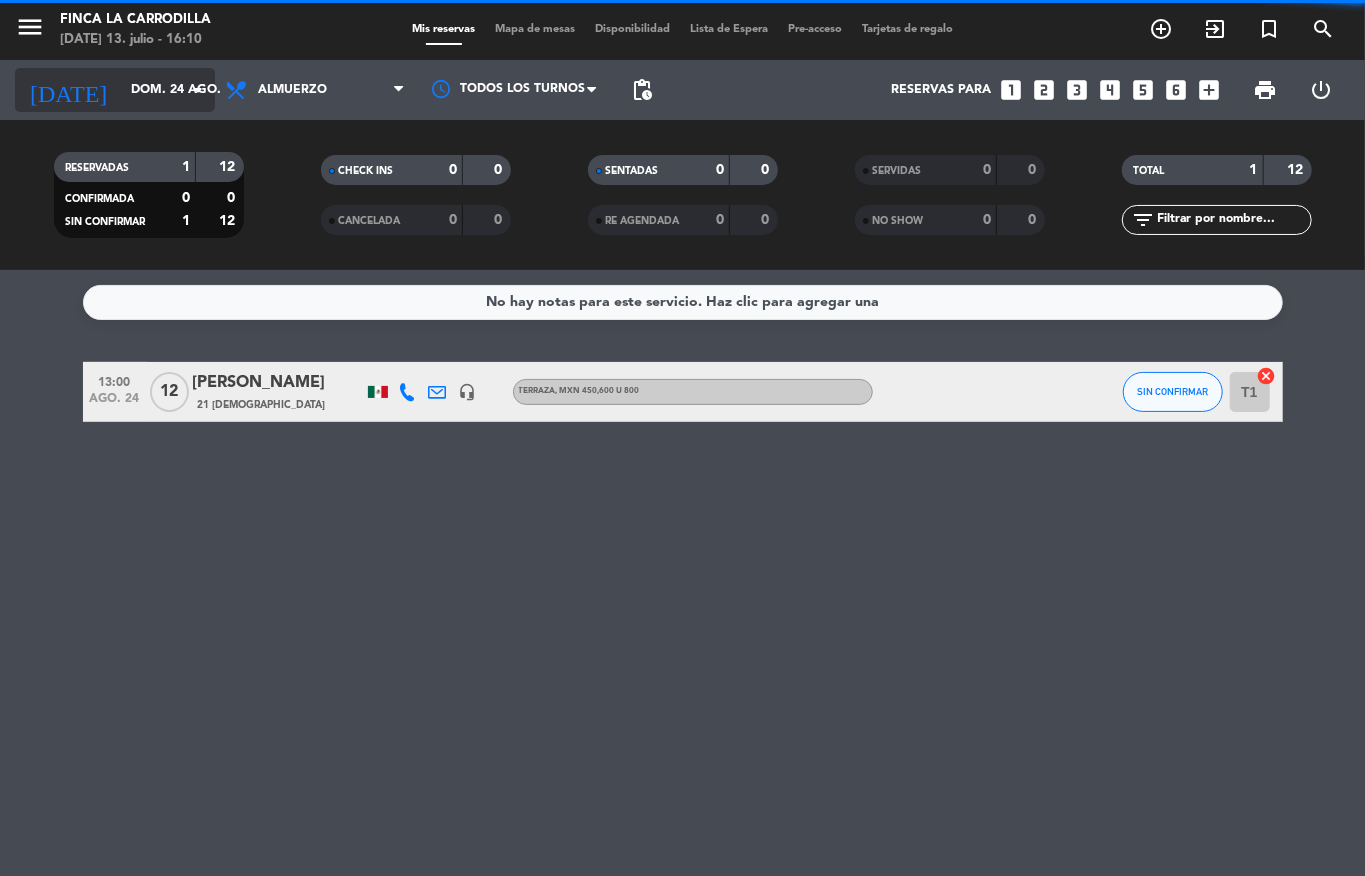 click on "dom. 24 ago." 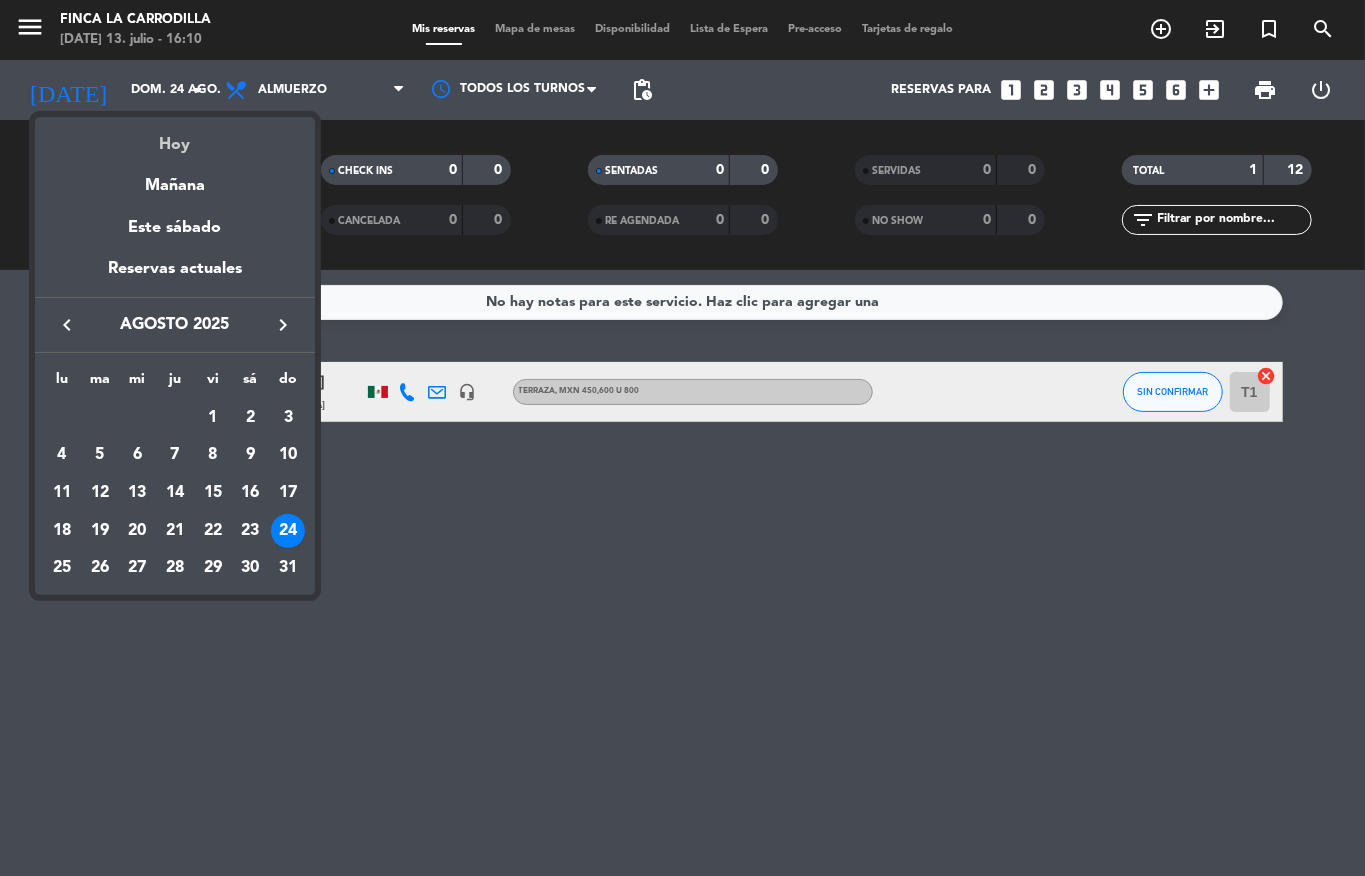 click on "Hoy" at bounding box center [175, 137] 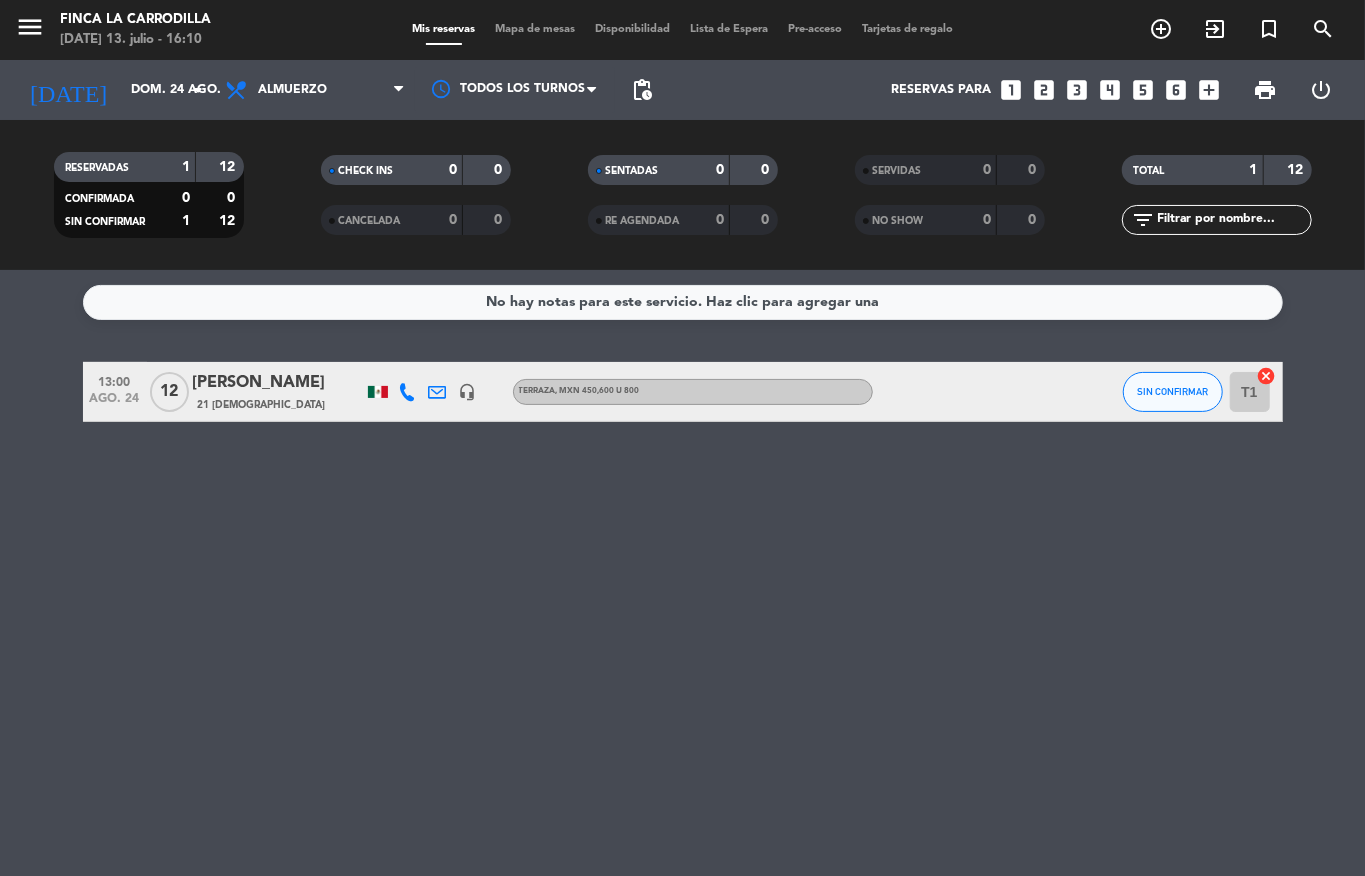 type on "[DATE]" 